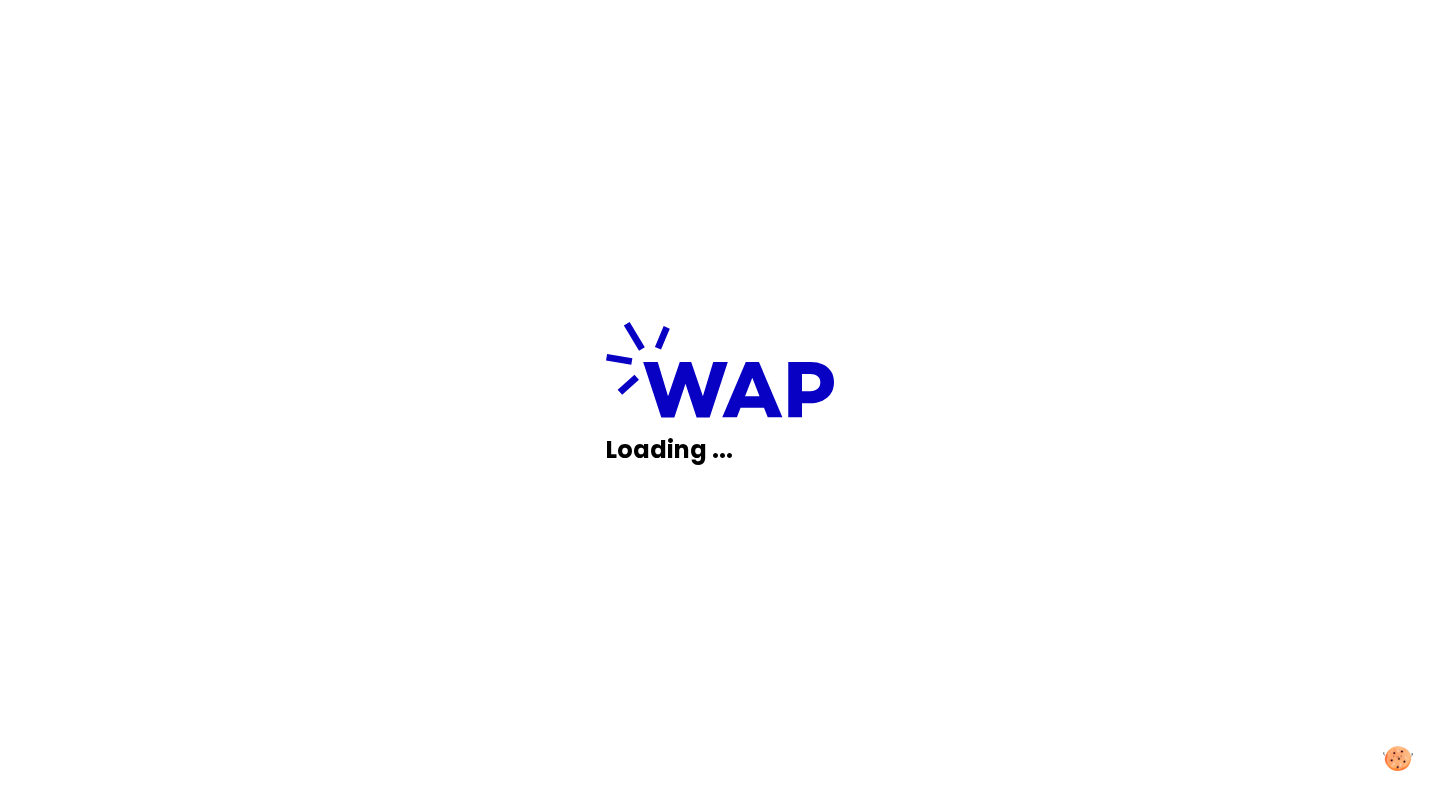 scroll, scrollTop: 0, scrollLeft: 0, axis: both 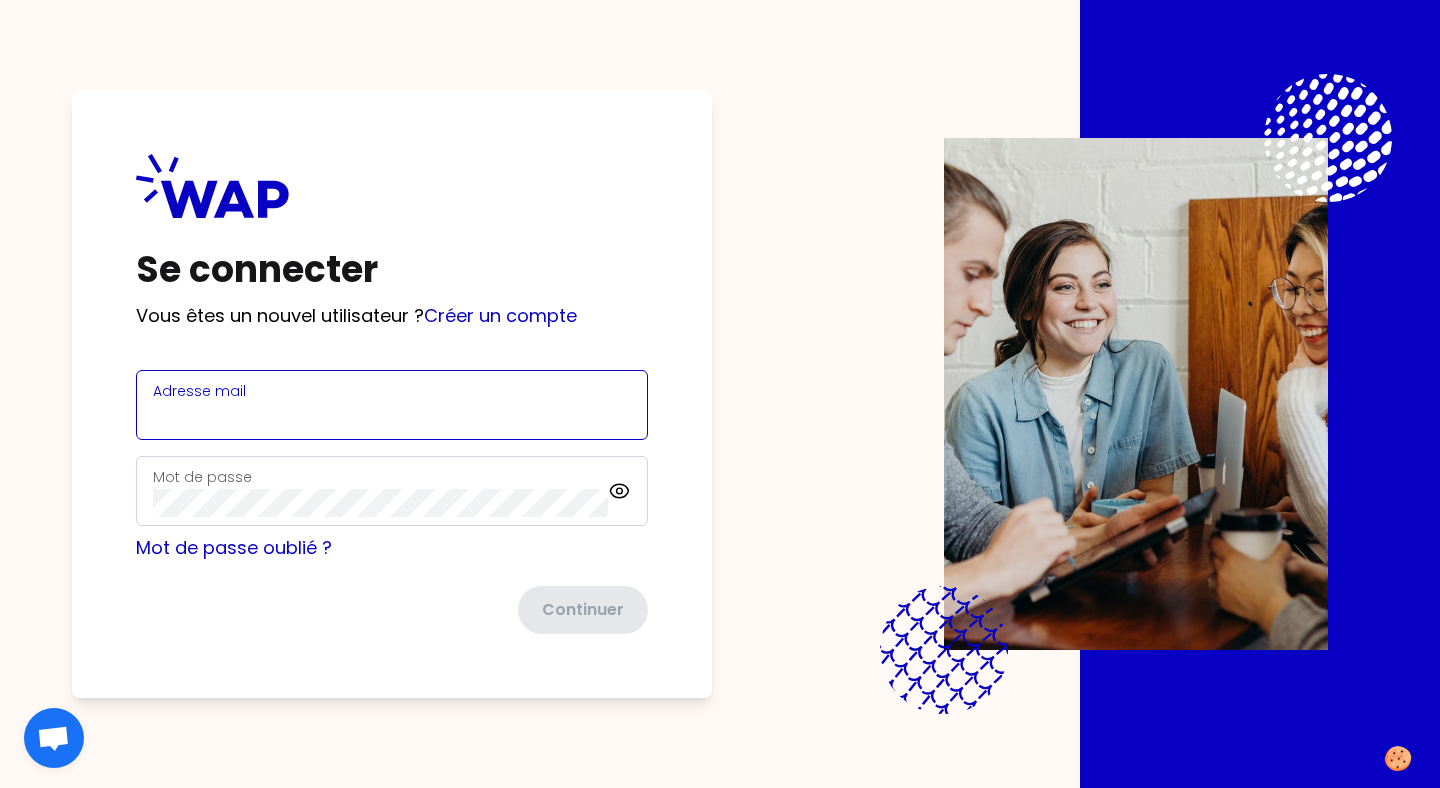 type on "[PERSON_NAME][EMAIL_ADDRESS][DOMAIN_NAME]" 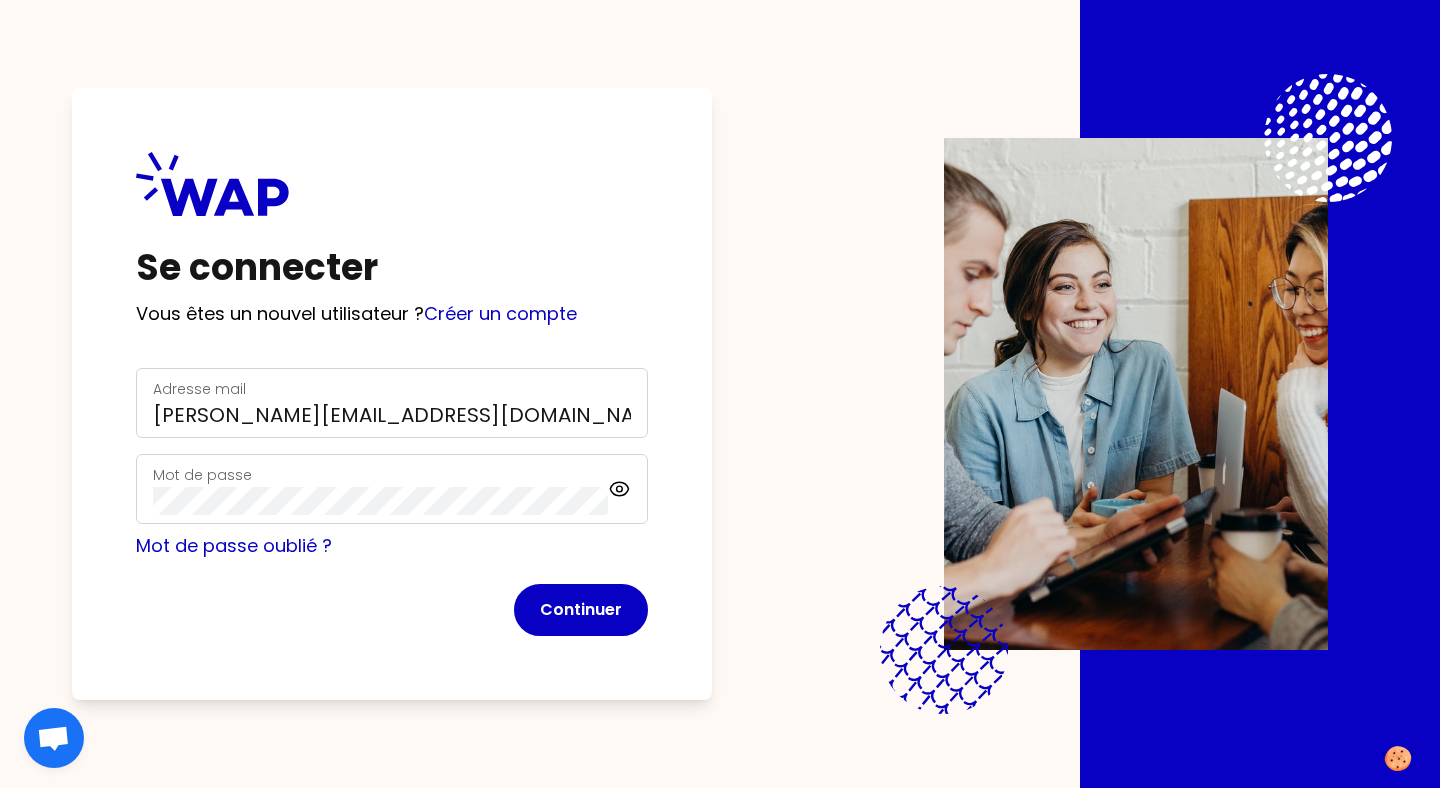 click on "Continuer" at bounding box center (581, 610) 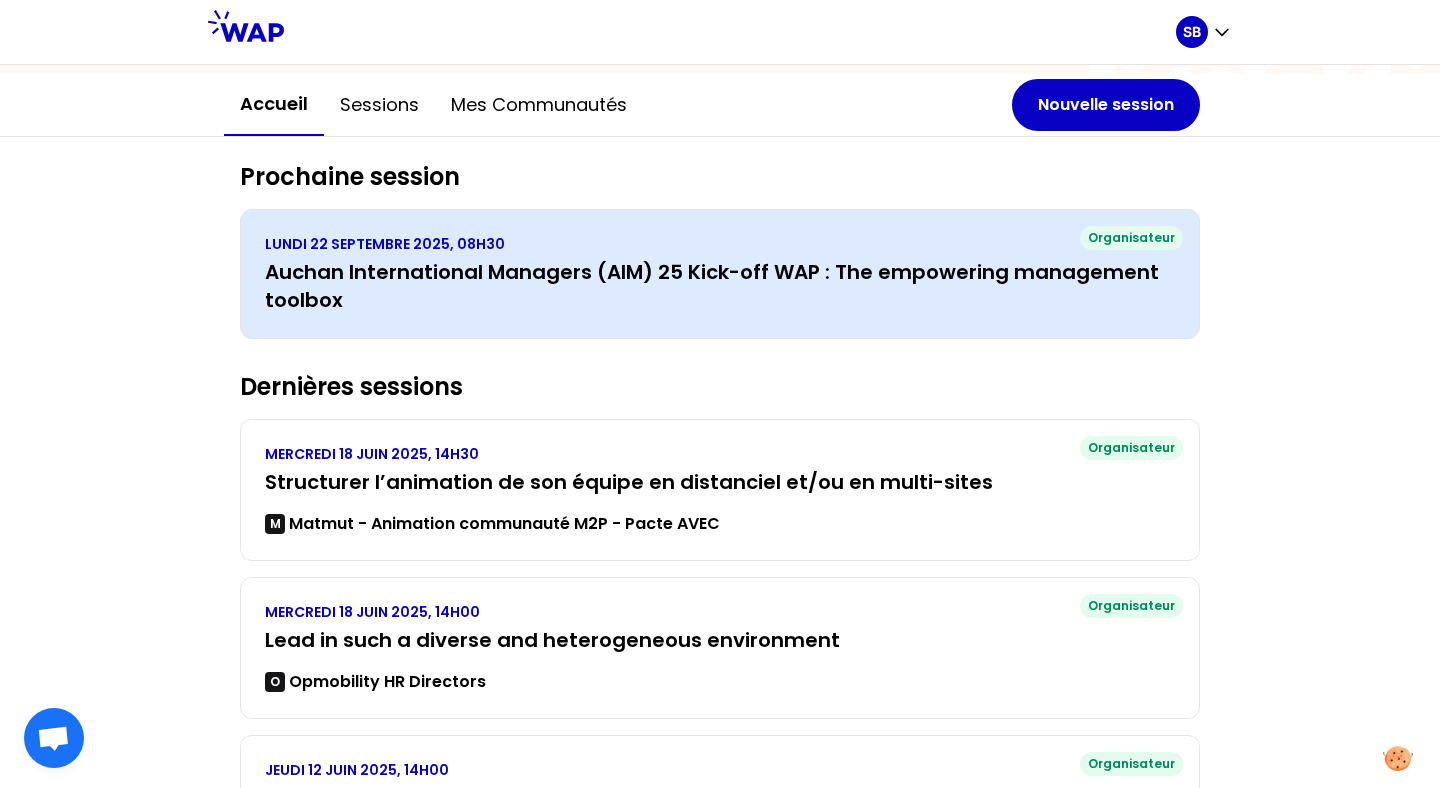 scroll, scrollTop: 0, scrollLeft: 0, axis: both 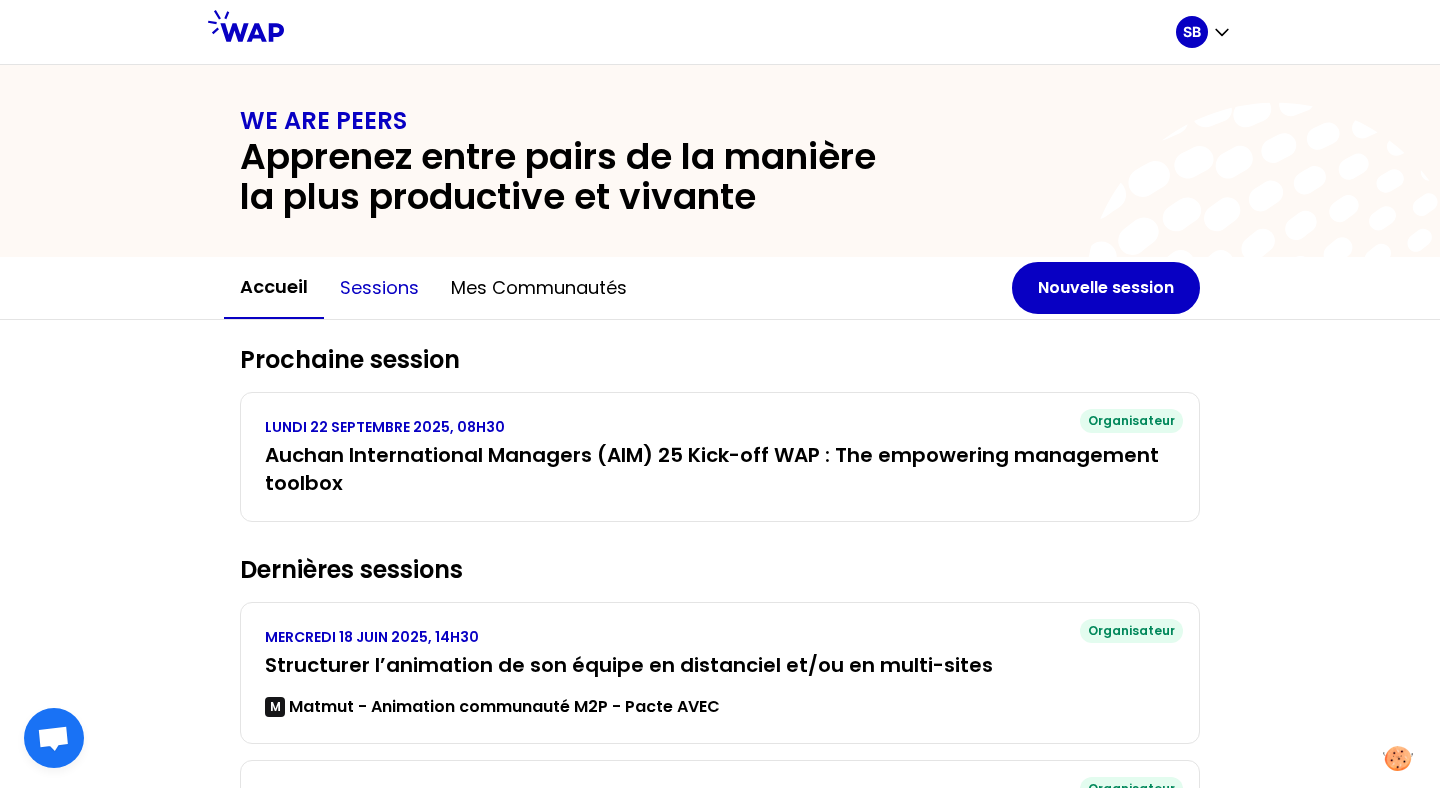 click on "Sessions" at bounding box center (379, 288) 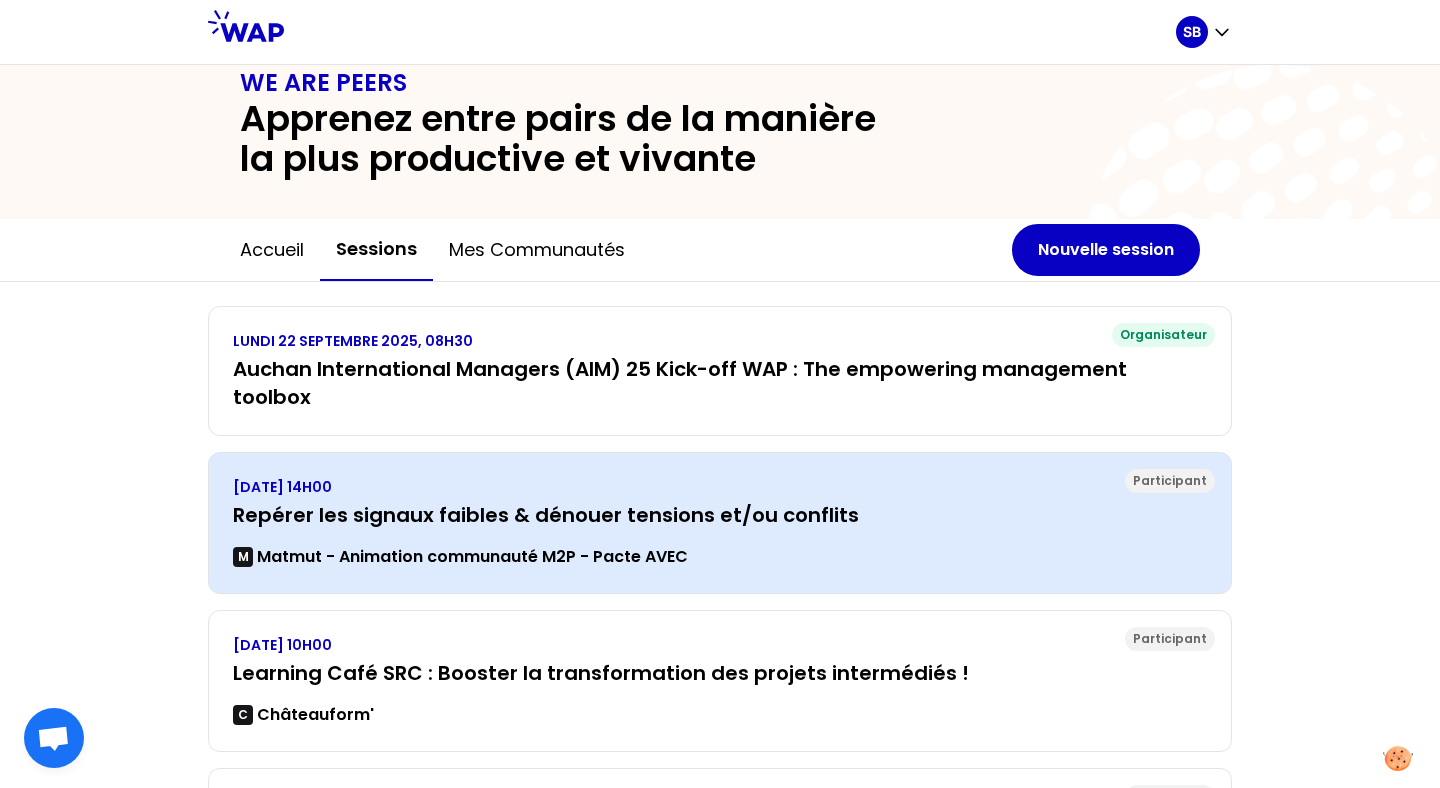 scroll, scrollTop: 0, scrollLeft: 0, axis: both 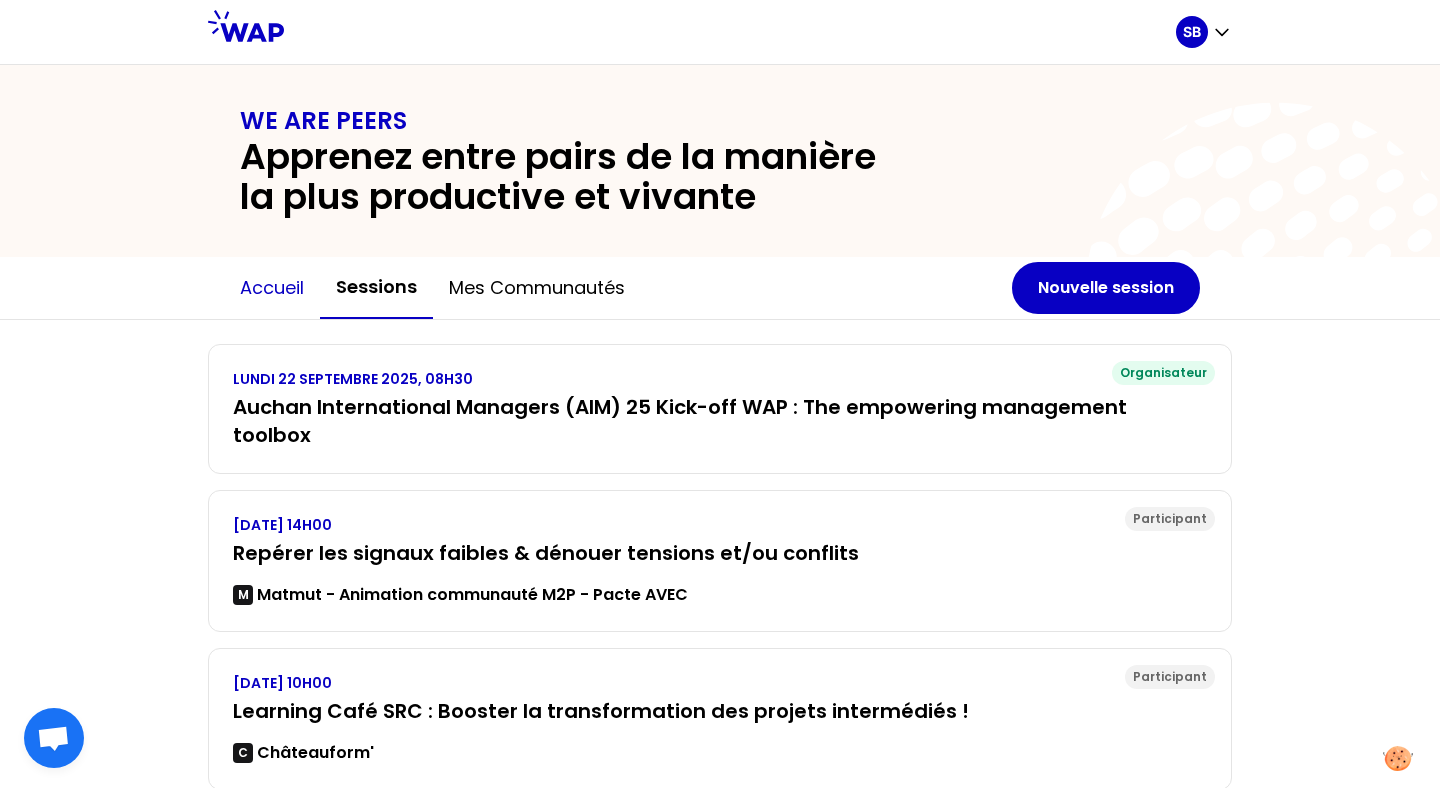 click on "Accueil" at bounding box center [272, 288] 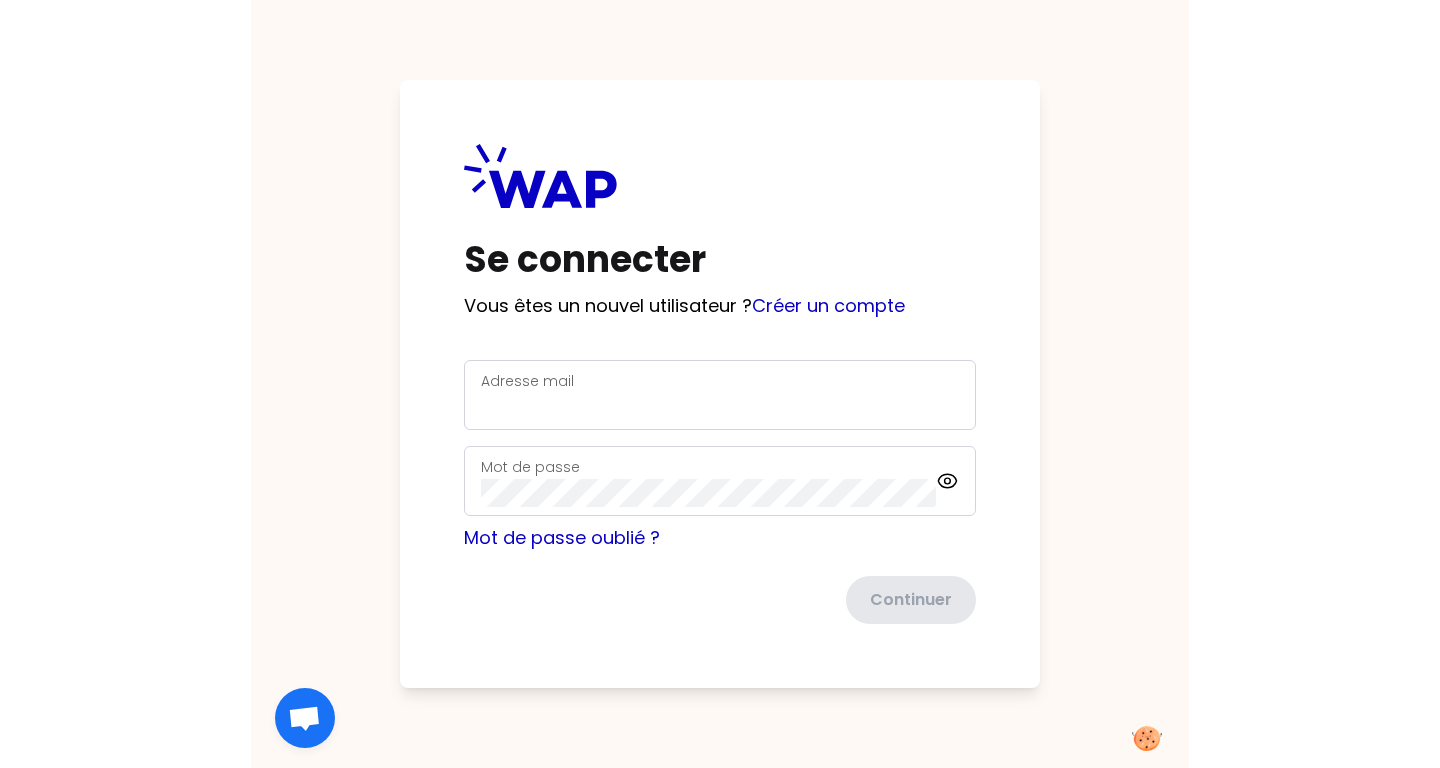scroll, scrollTop: 0, scrollLeft: 0, axis: both 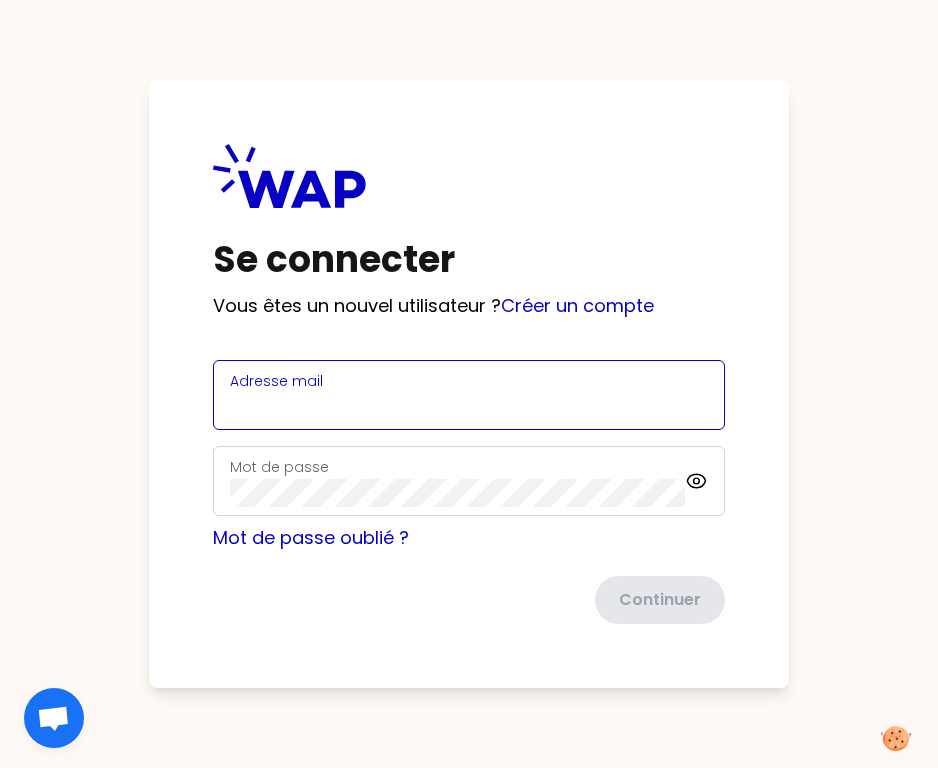 type on "[PERSON_NAME][EMAIL_ADDRESS][DOMAIN_NAME]" 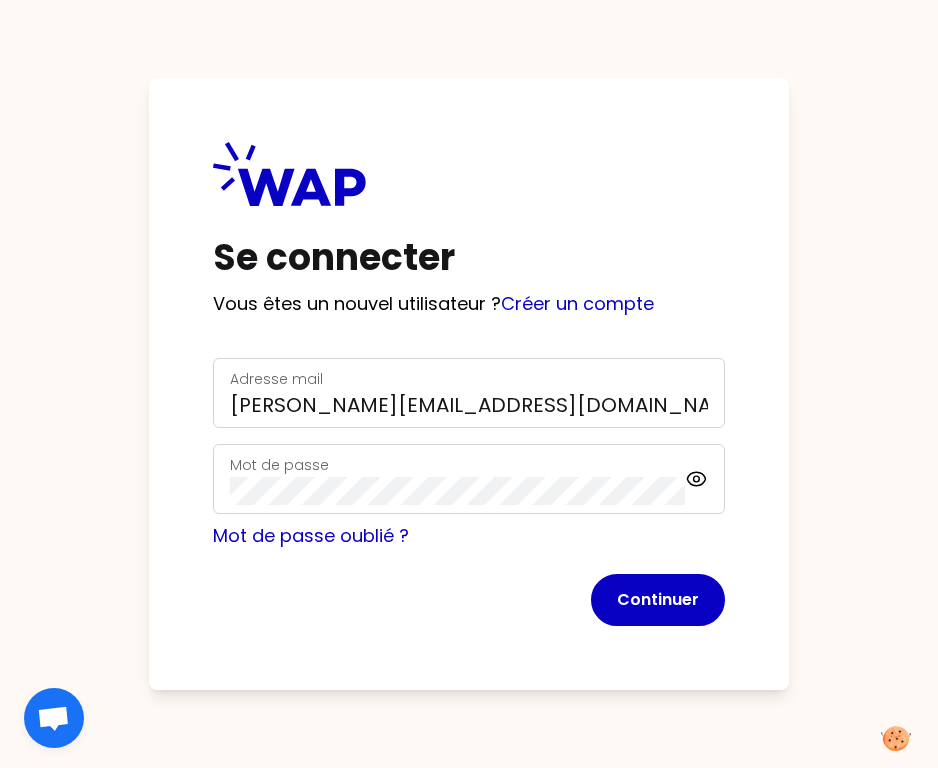 click on "Continuer" at bounding box center (658, 600) 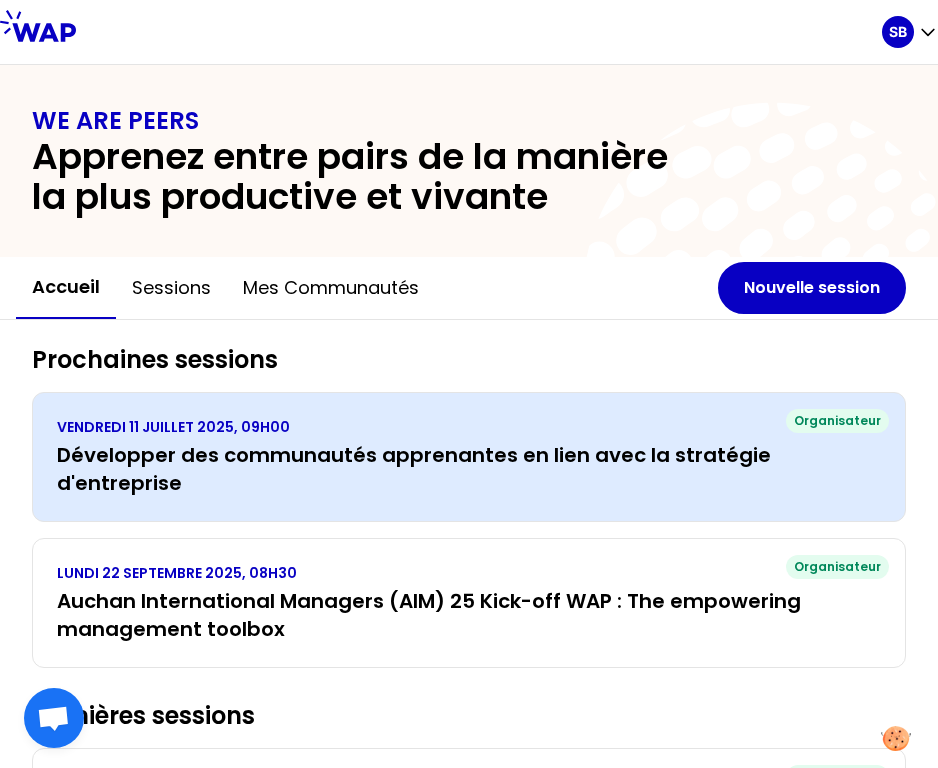 click on "Développer des communautés apprenantes en lien avec la stratégie d'entreprise" at bounding box center (469, 469) 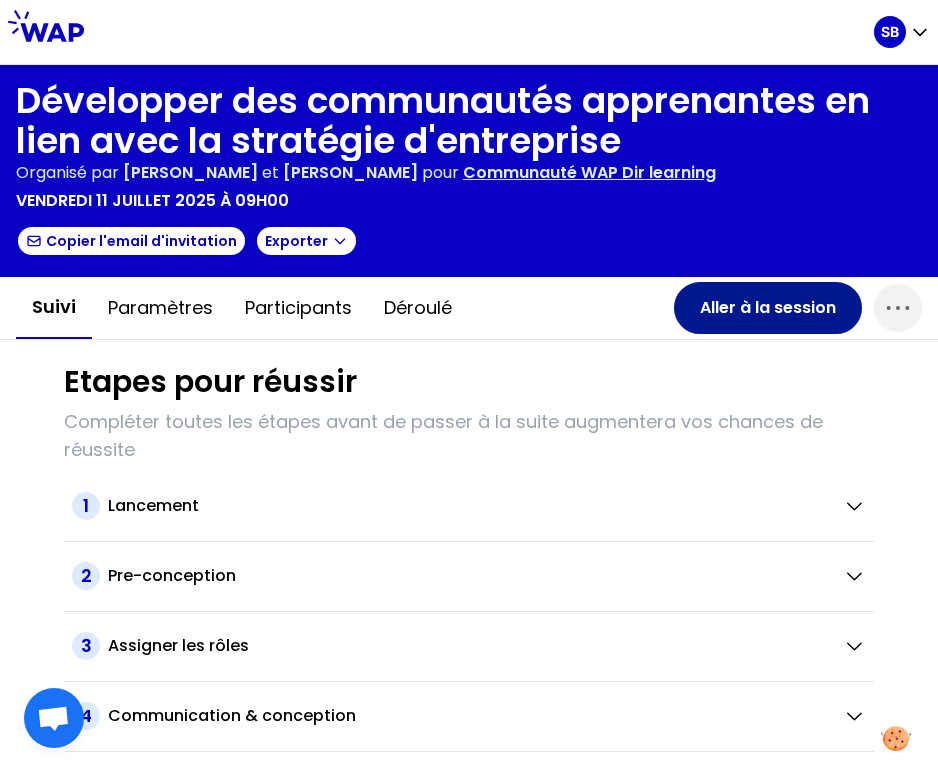 click on "Aller à la session" at bounding box center (768, 308) 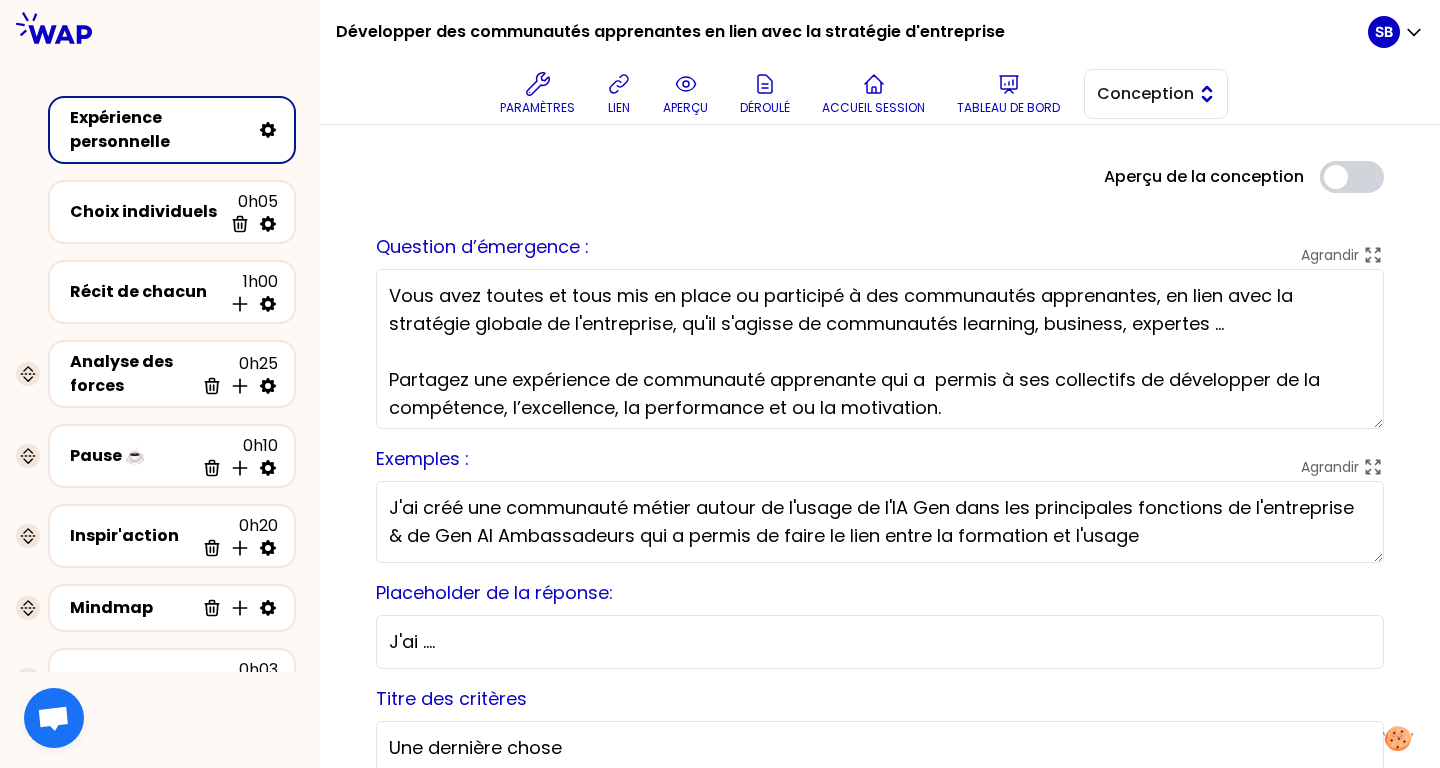 click on "Conception" at bounding box center (1142, 94) 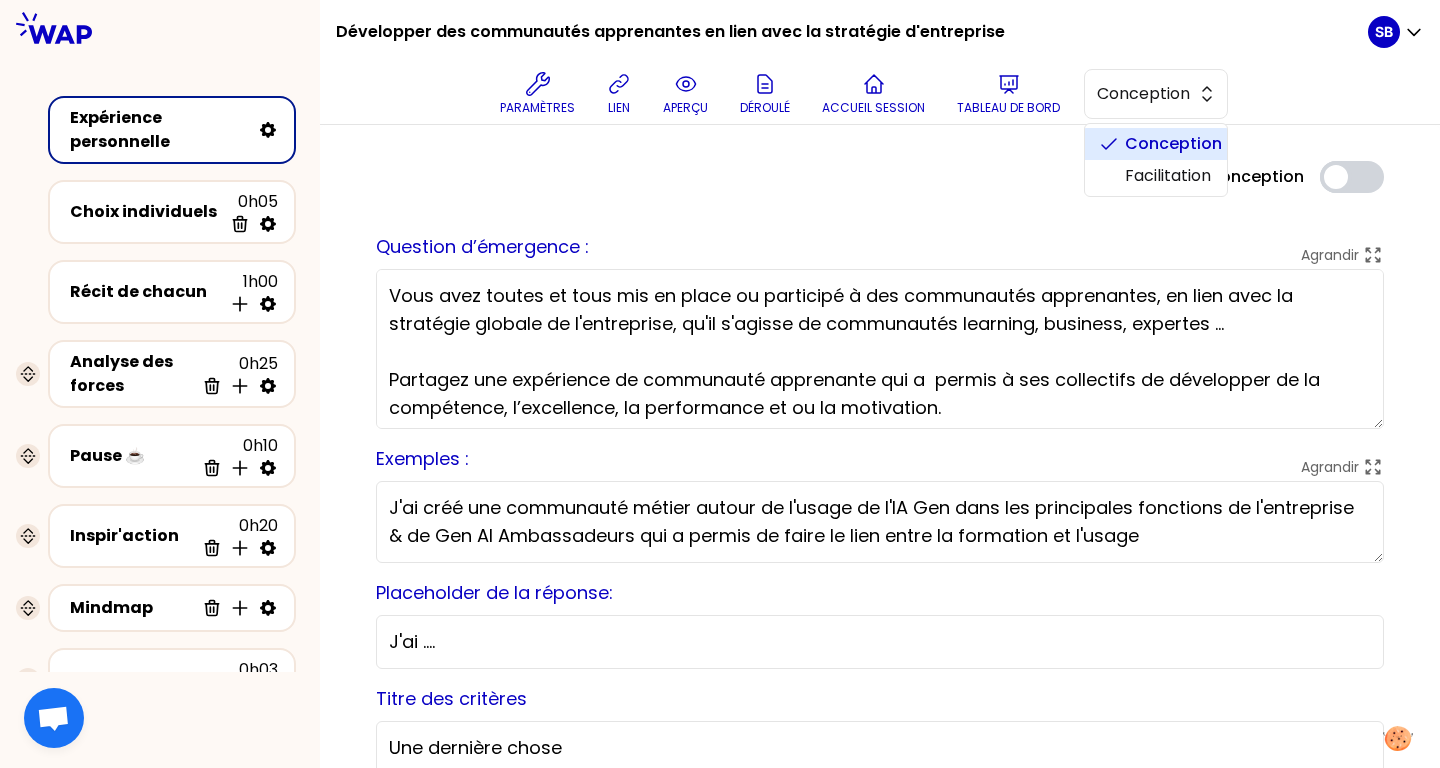 click on "Facilitation" at bounding box center [1168, 176] 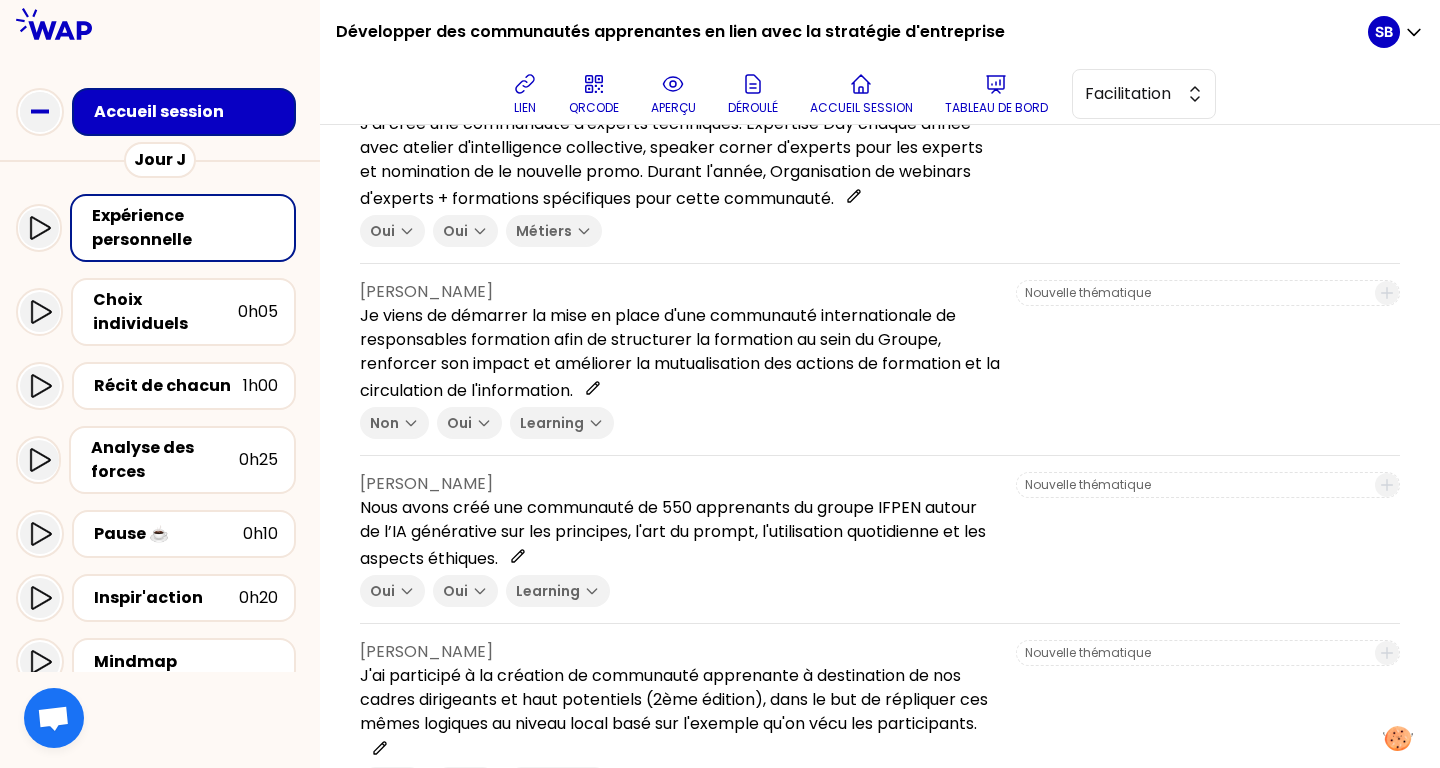 scroll, scrollTop: 3294, scrollLeft: 0, axis: vertical 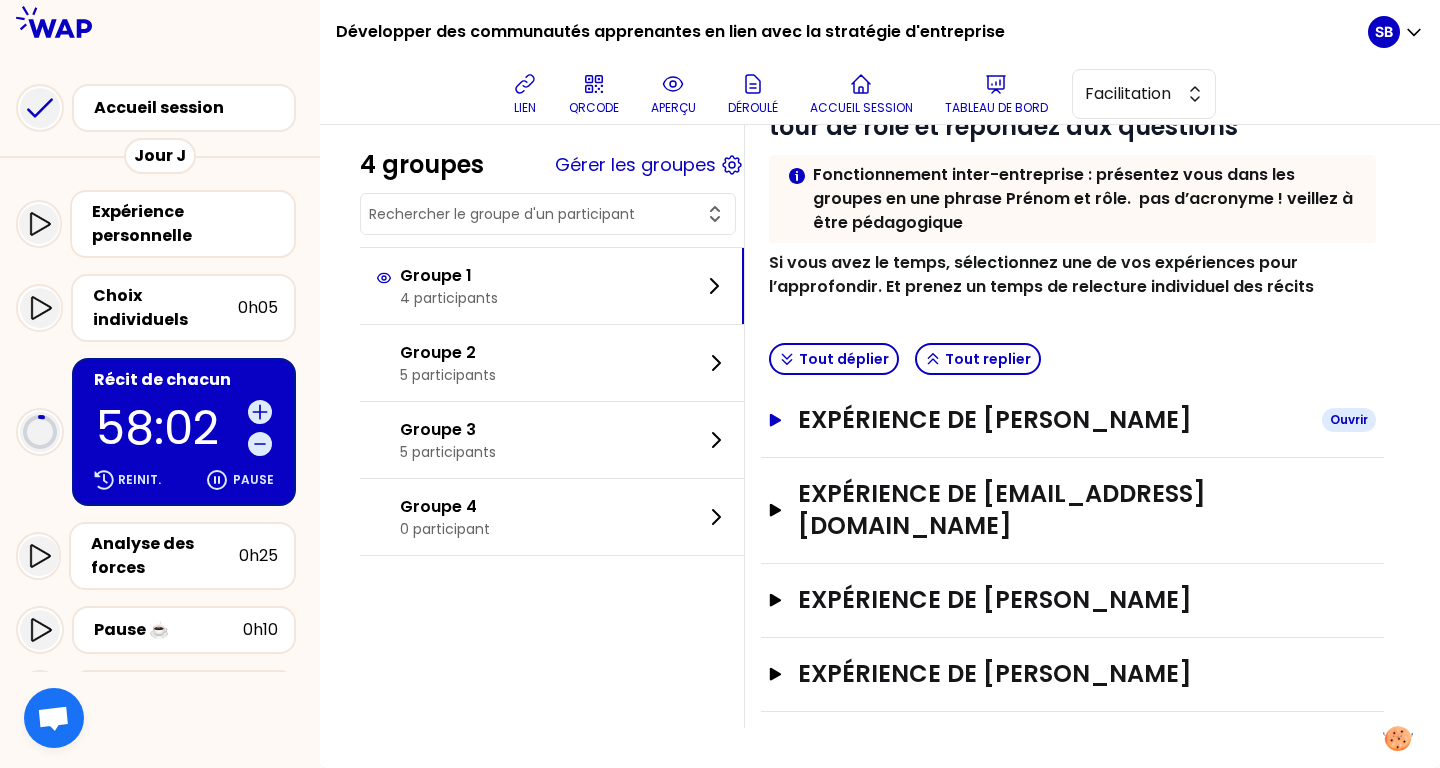 click 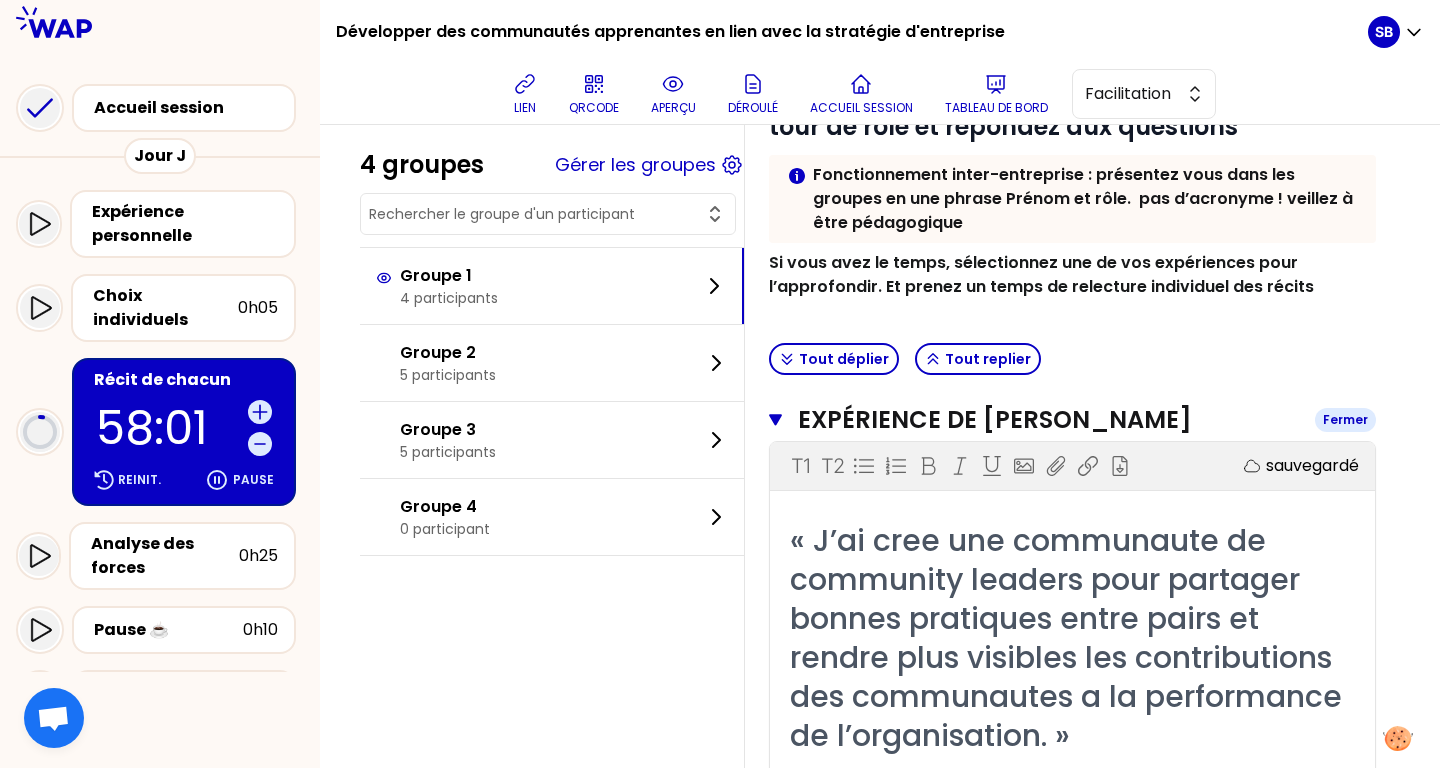 click 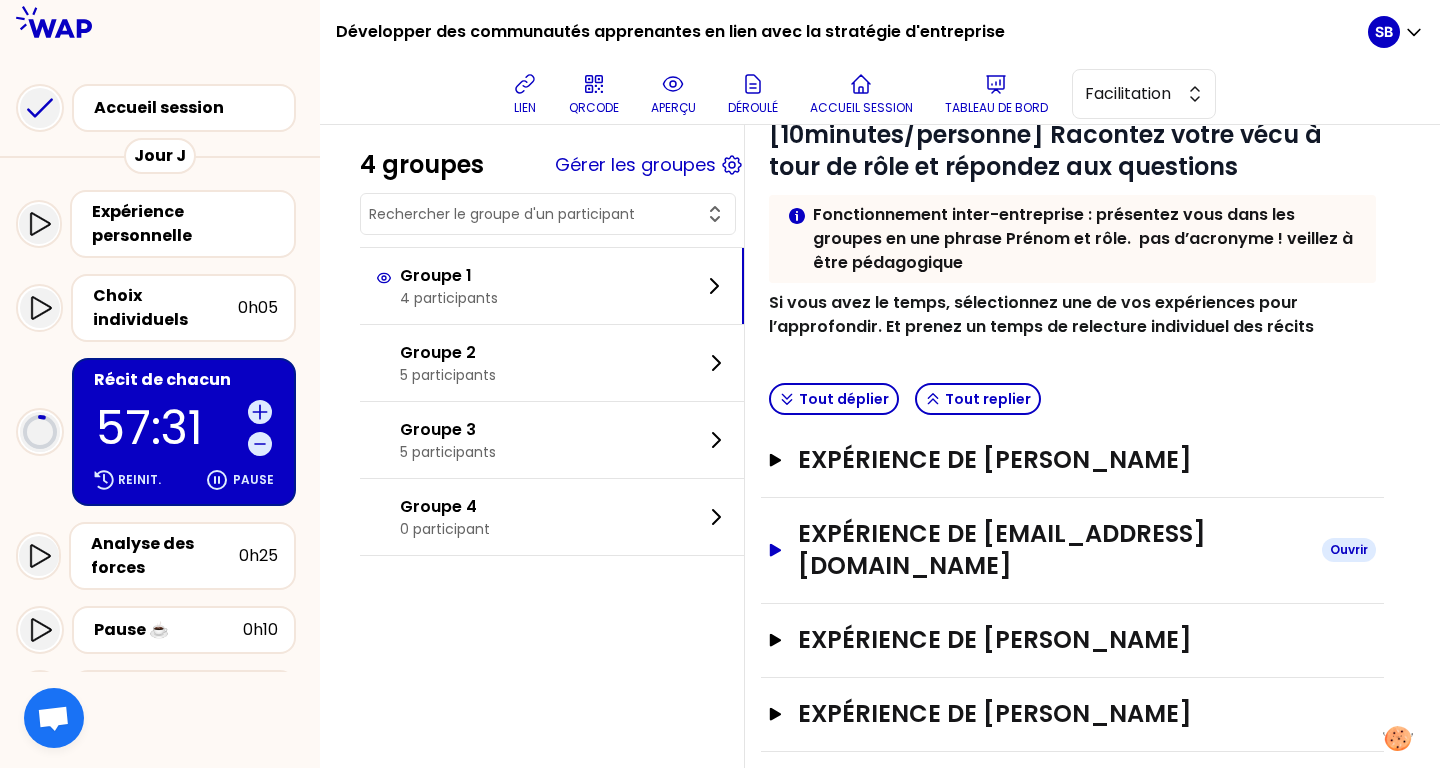 scroll, scrollTop: 223, scrollLeft: 0, axis: vertical 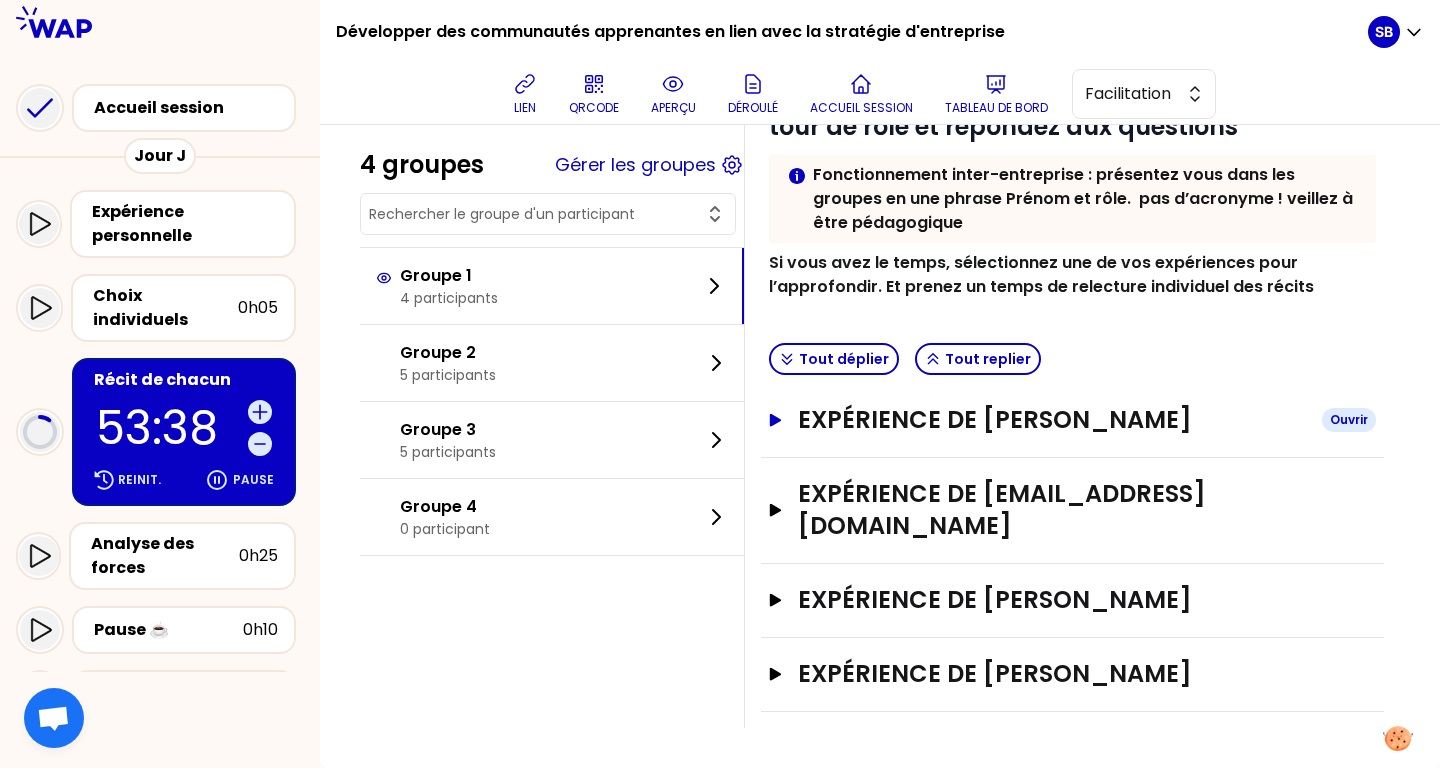 click on "Expérience de Edith Lemieux" at bounding box center (1052, 420) 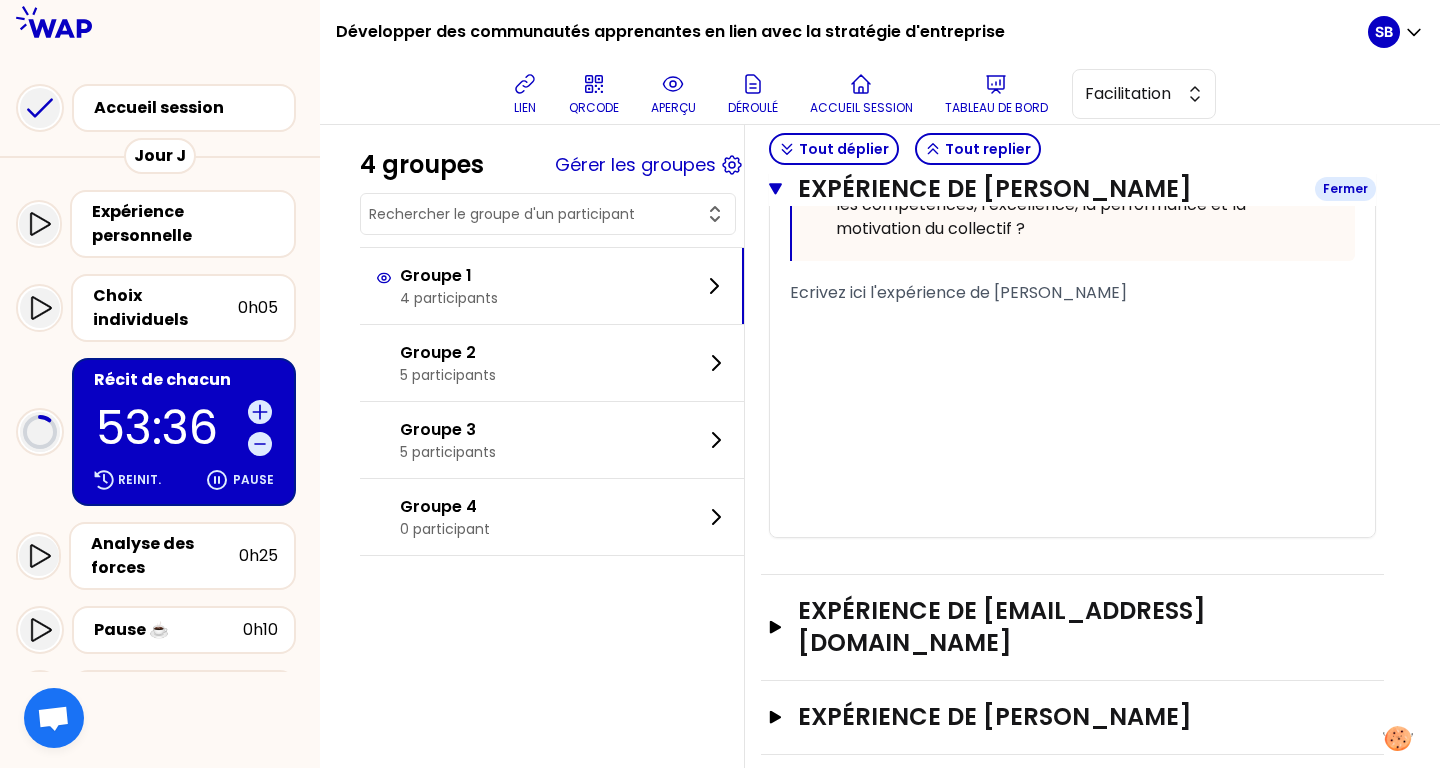 scroll, scrollTop: 1433, scrollLeft: 0, axis: vertical 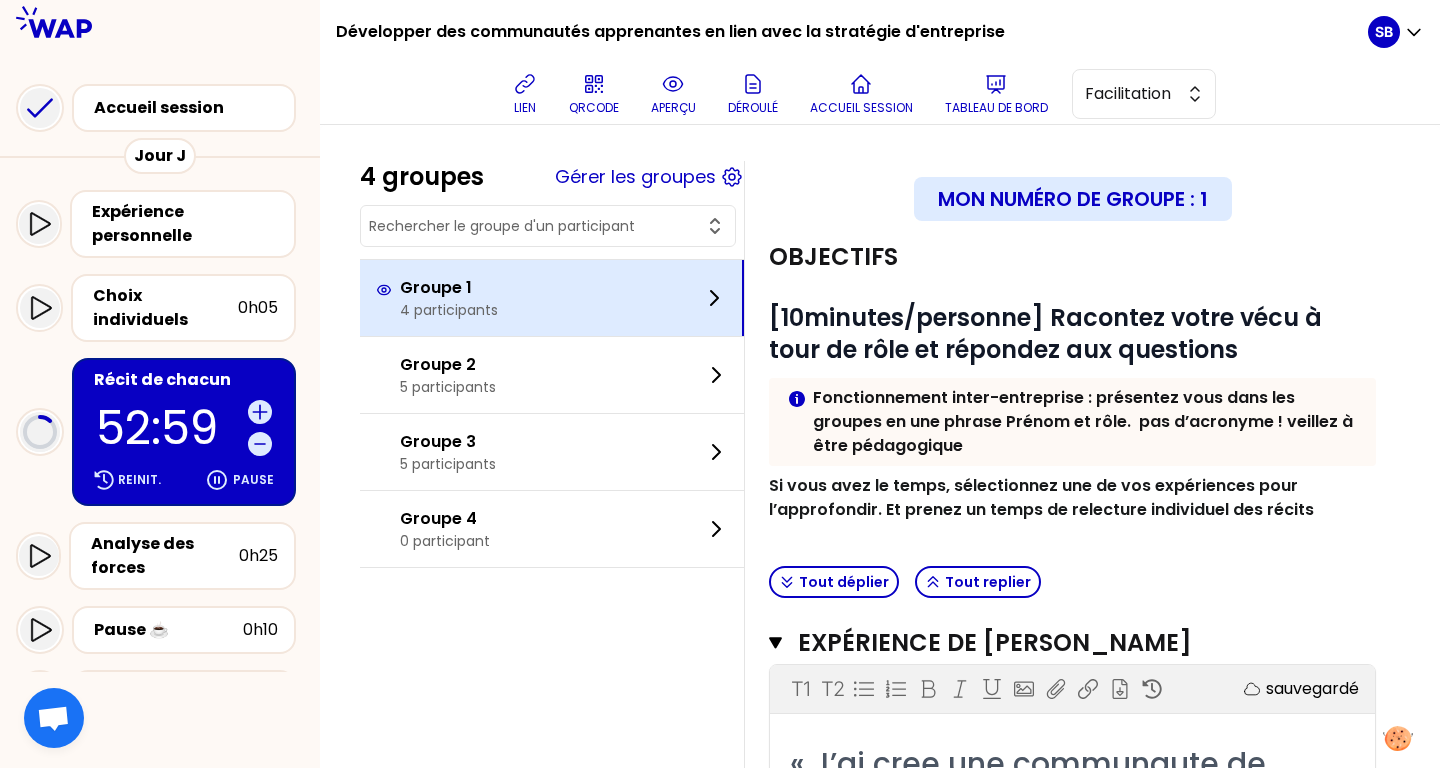 click on "Groupe 1 4 participants" at bounding box center [552, 298] 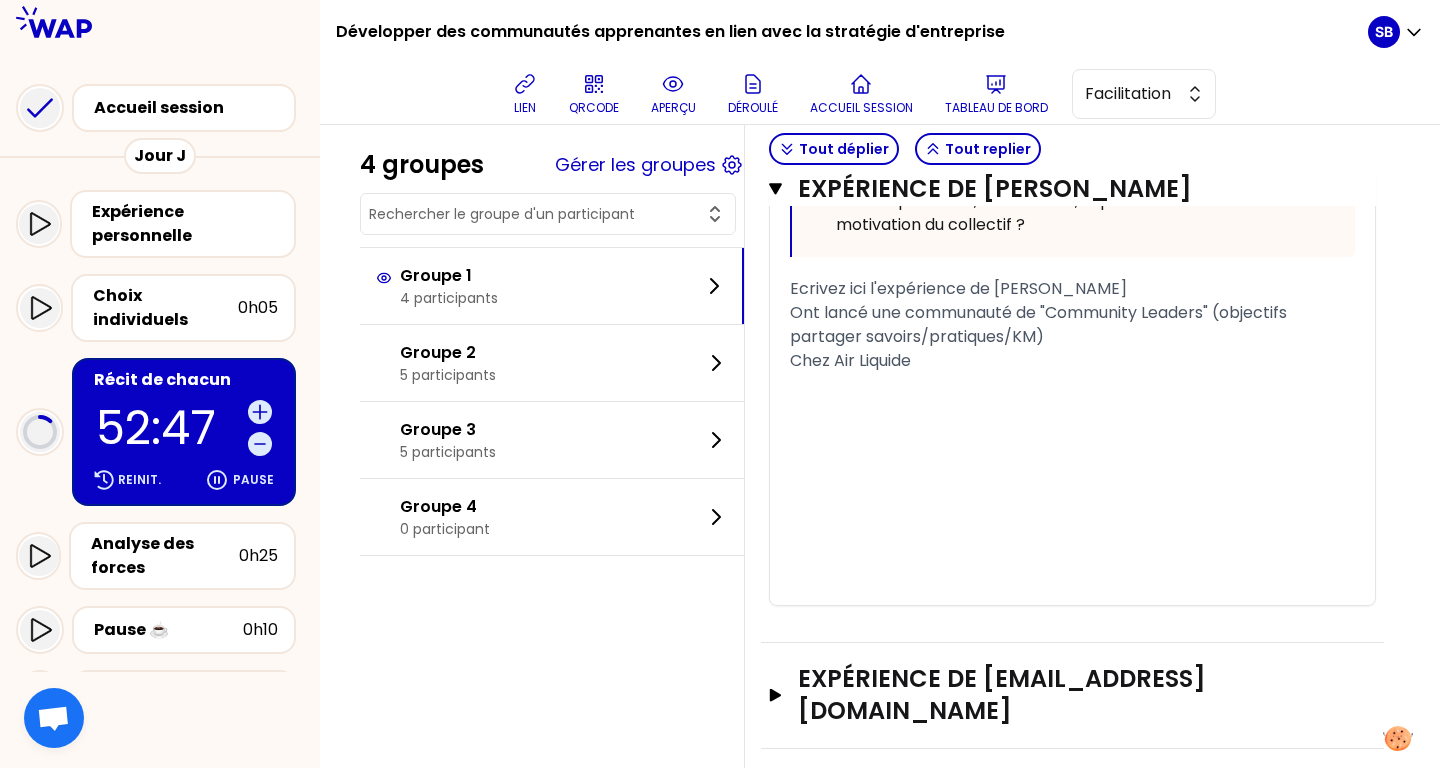 scroll, scrollTop: 1367, scrollLeft: 0, axis: vertical 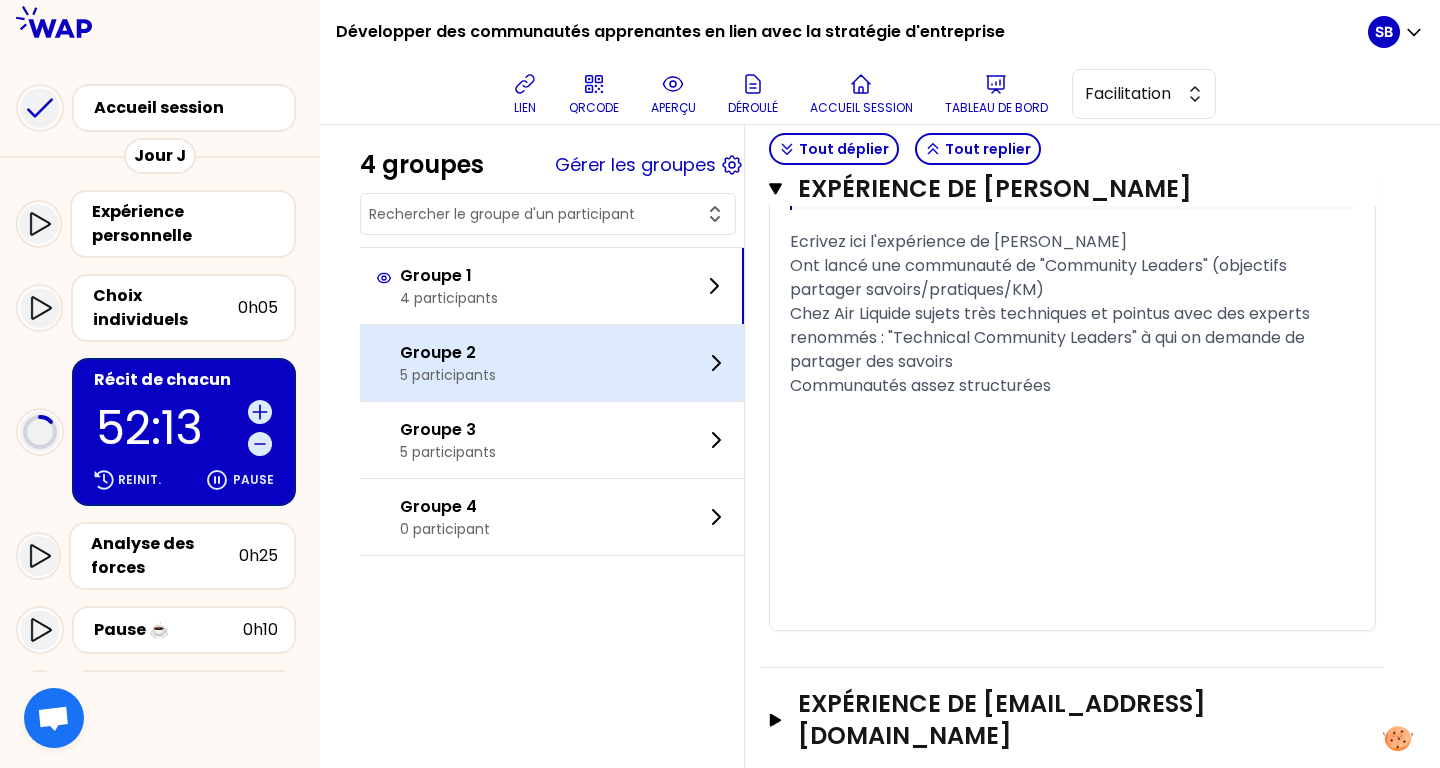 click on "Groupe 2 5 participants" at bounding box center (552, 363) 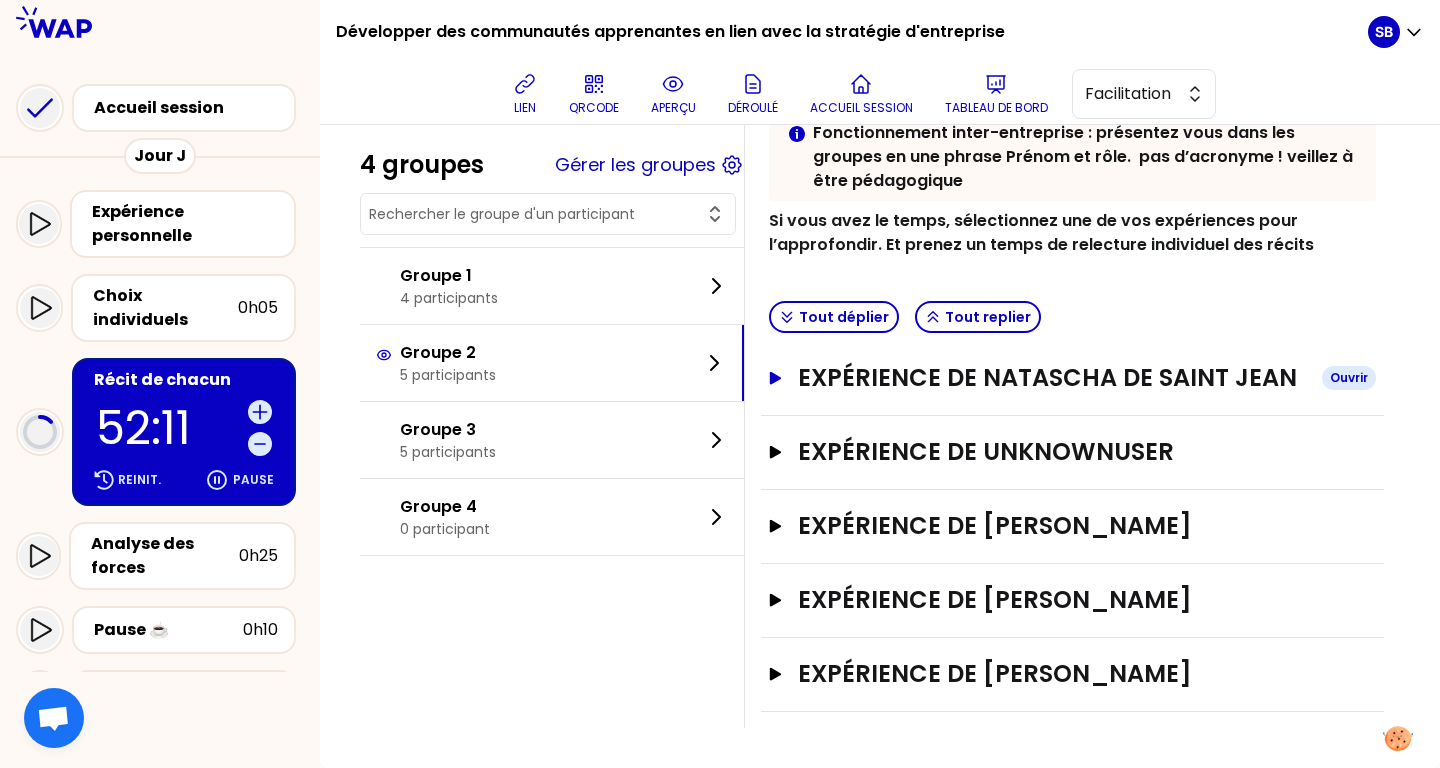 click on "Expérience de Natascha DE SAINT JEAN" at bounding box center [1052, 378] 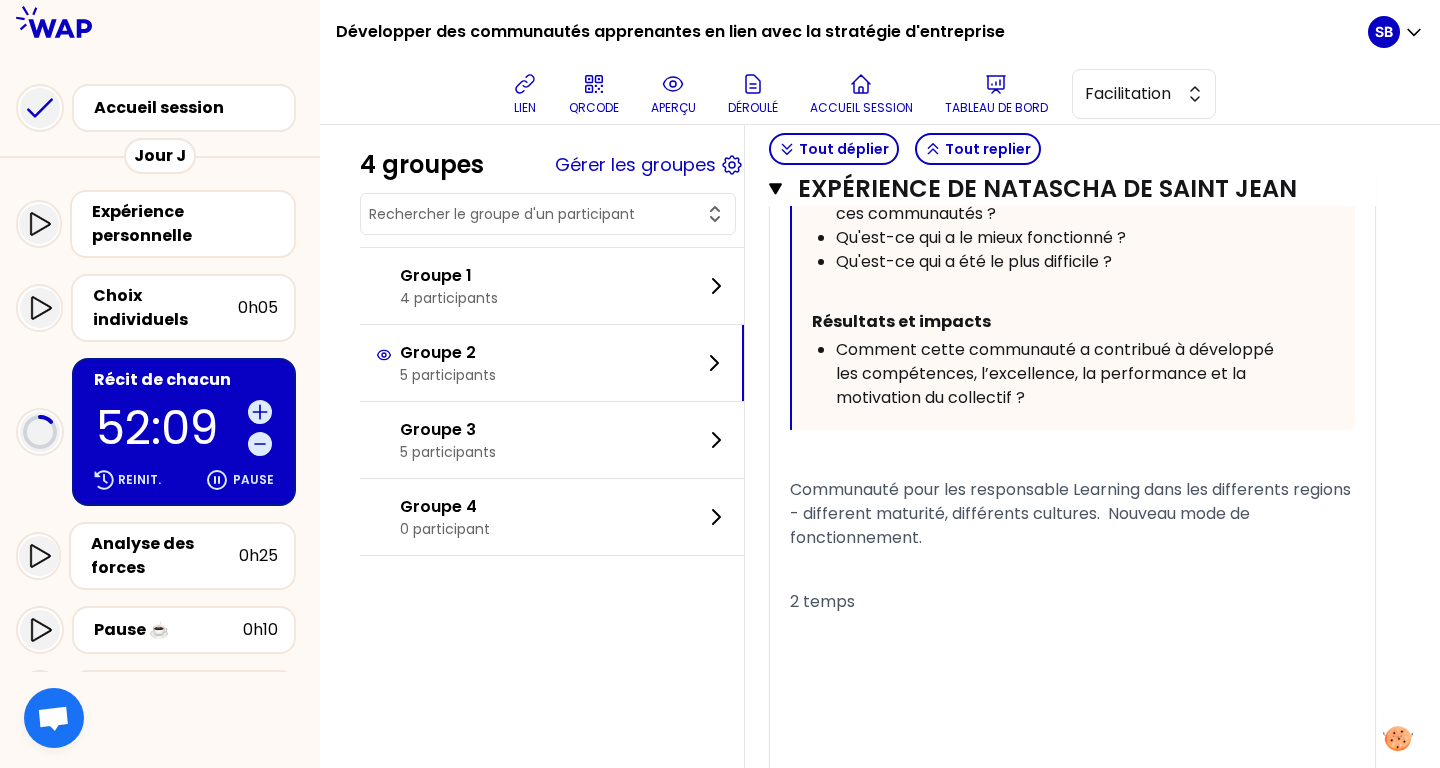scroll, scrollTop: 1189, scrollLeft: 0, axis: vertical 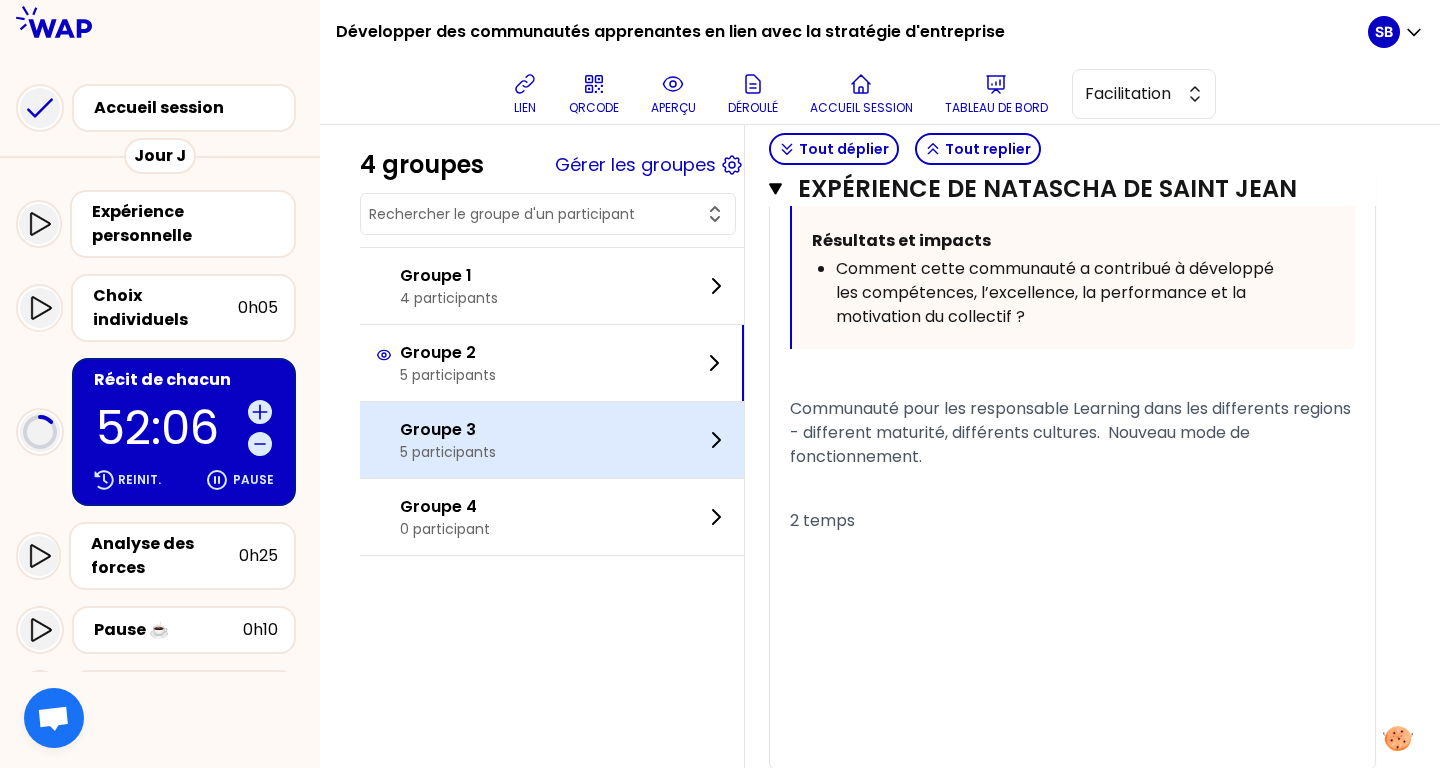 click on "Groupe 3 5 participants" at bounding box center (552, 440) 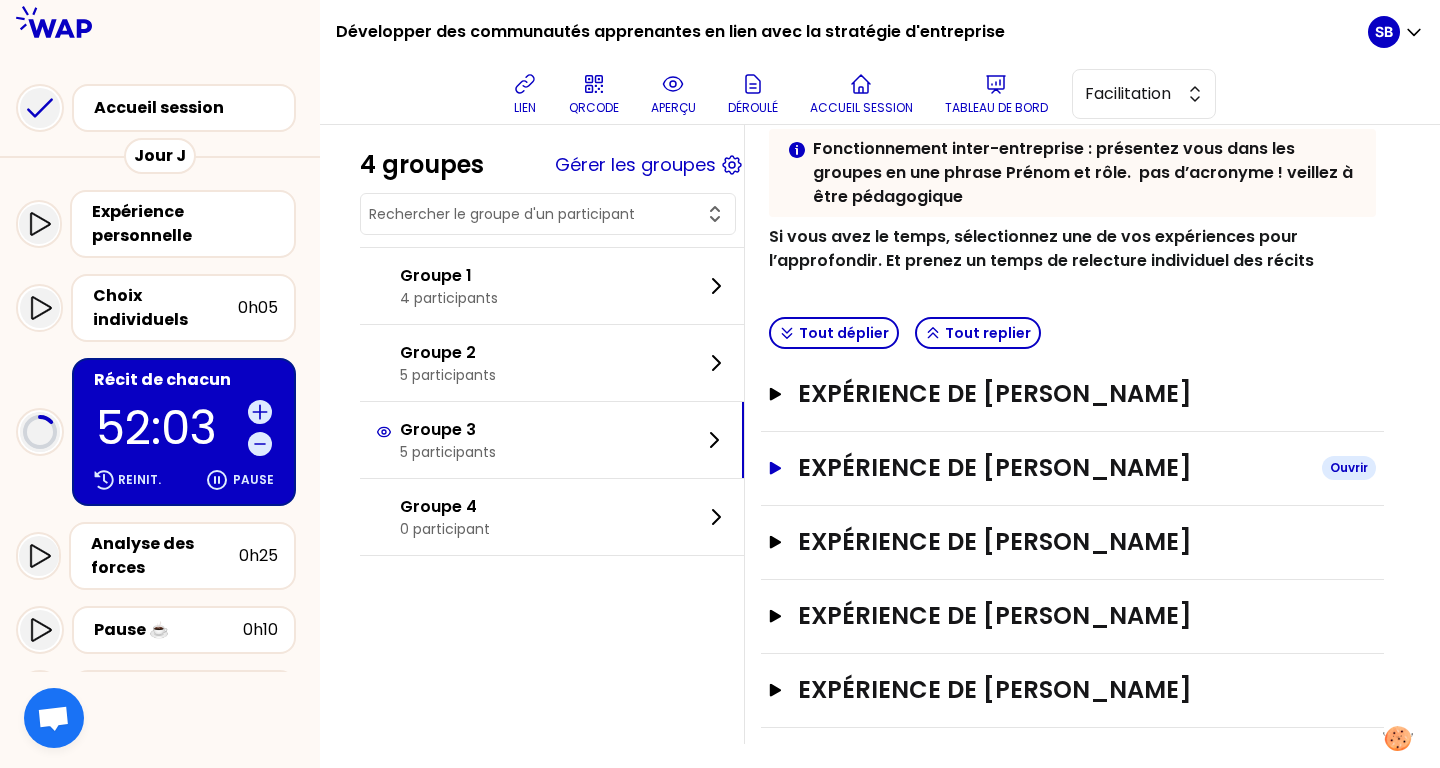 scroll, scrollTop: 265, scrollLeft: 0, axis: vertical 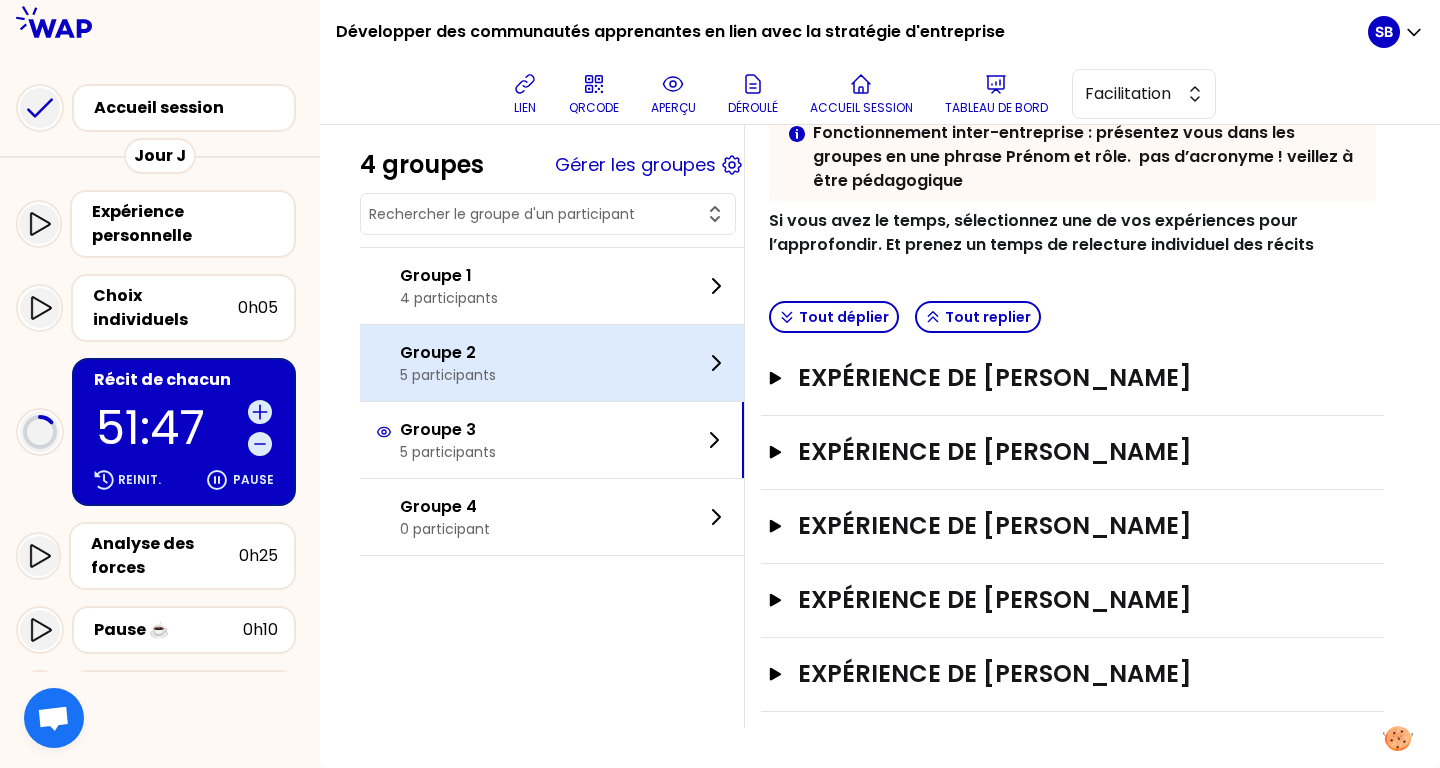 click on "Groupe 2 5 participants" at bounding box center (552, 363) 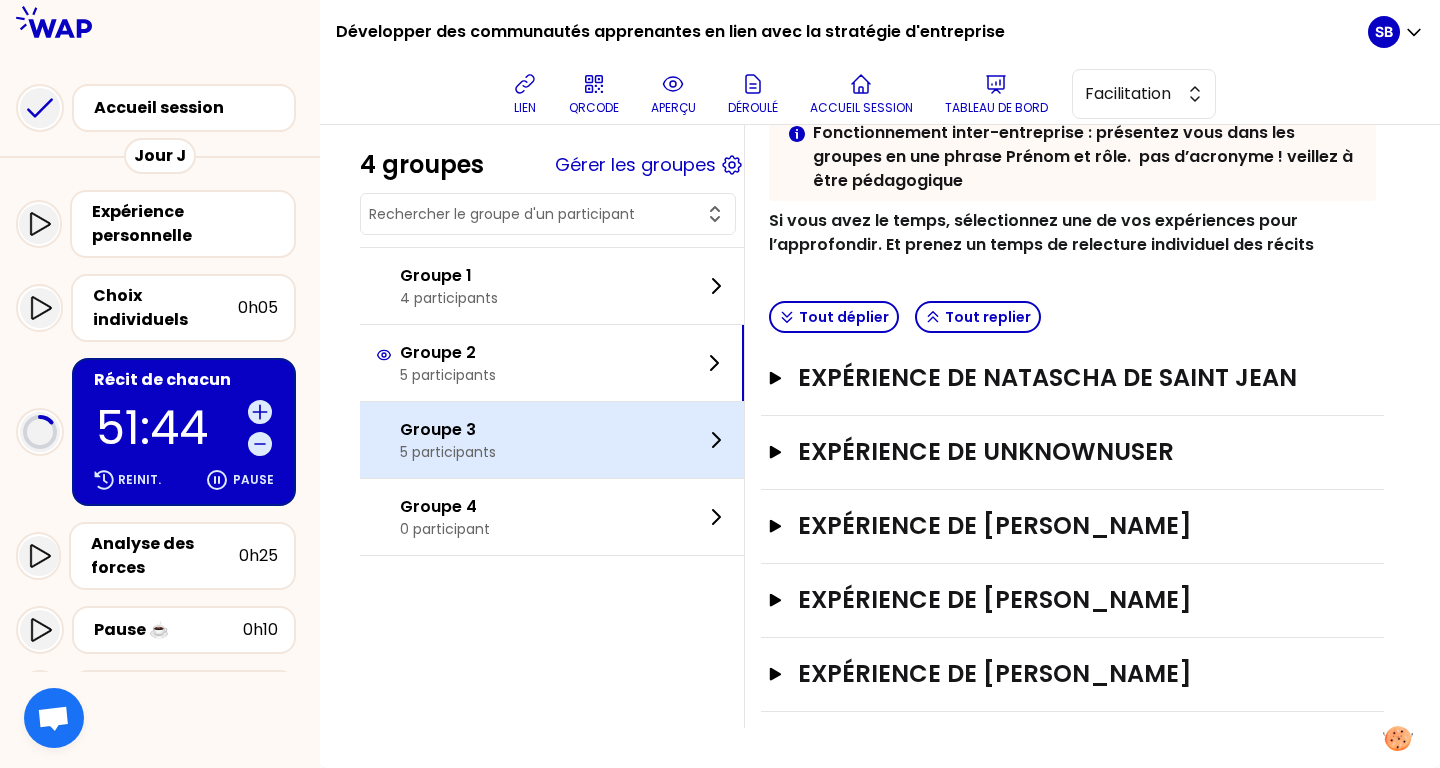 click on "Groupe 3 5 participants" at bounding box center (552, 440) 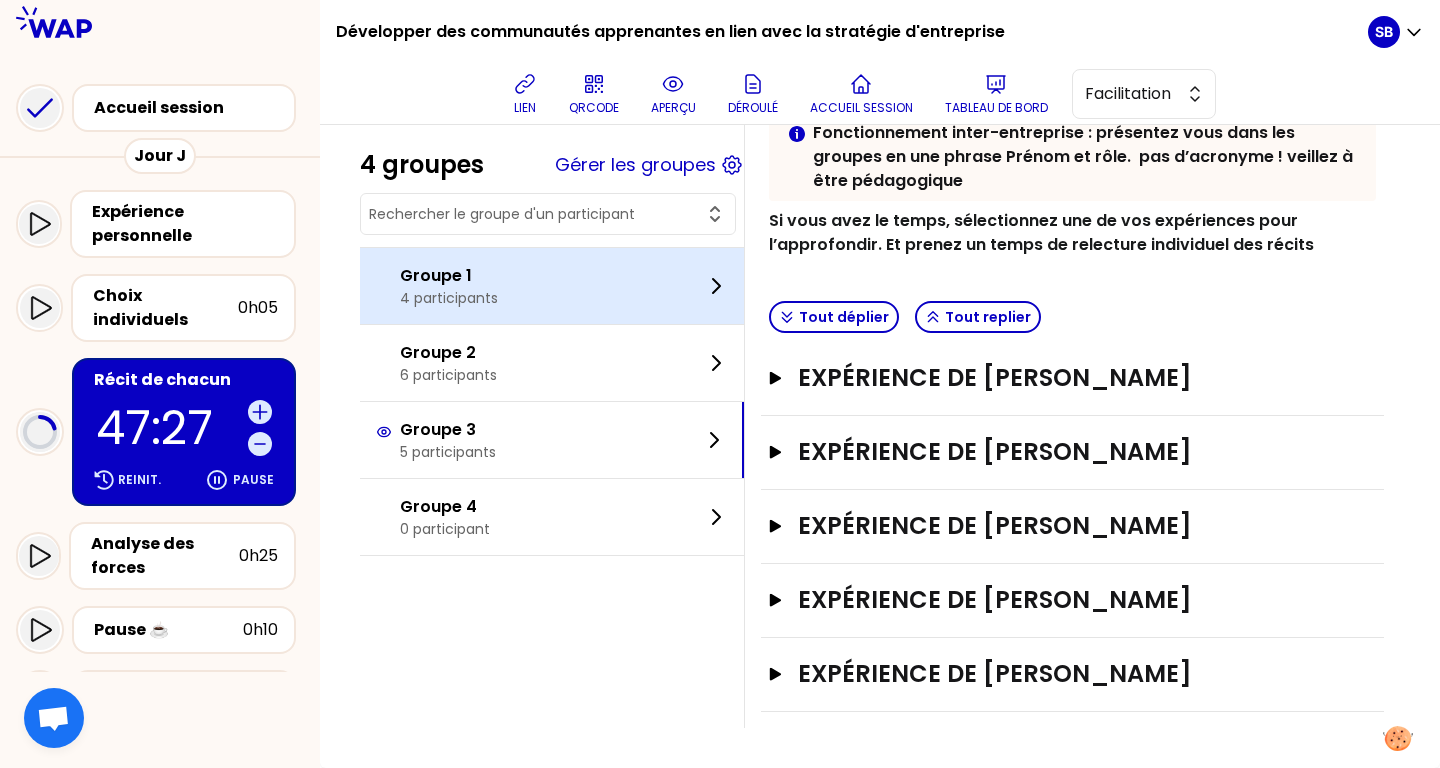 click on "Groupe 1 4 participants" at bounding box center [552, 286] 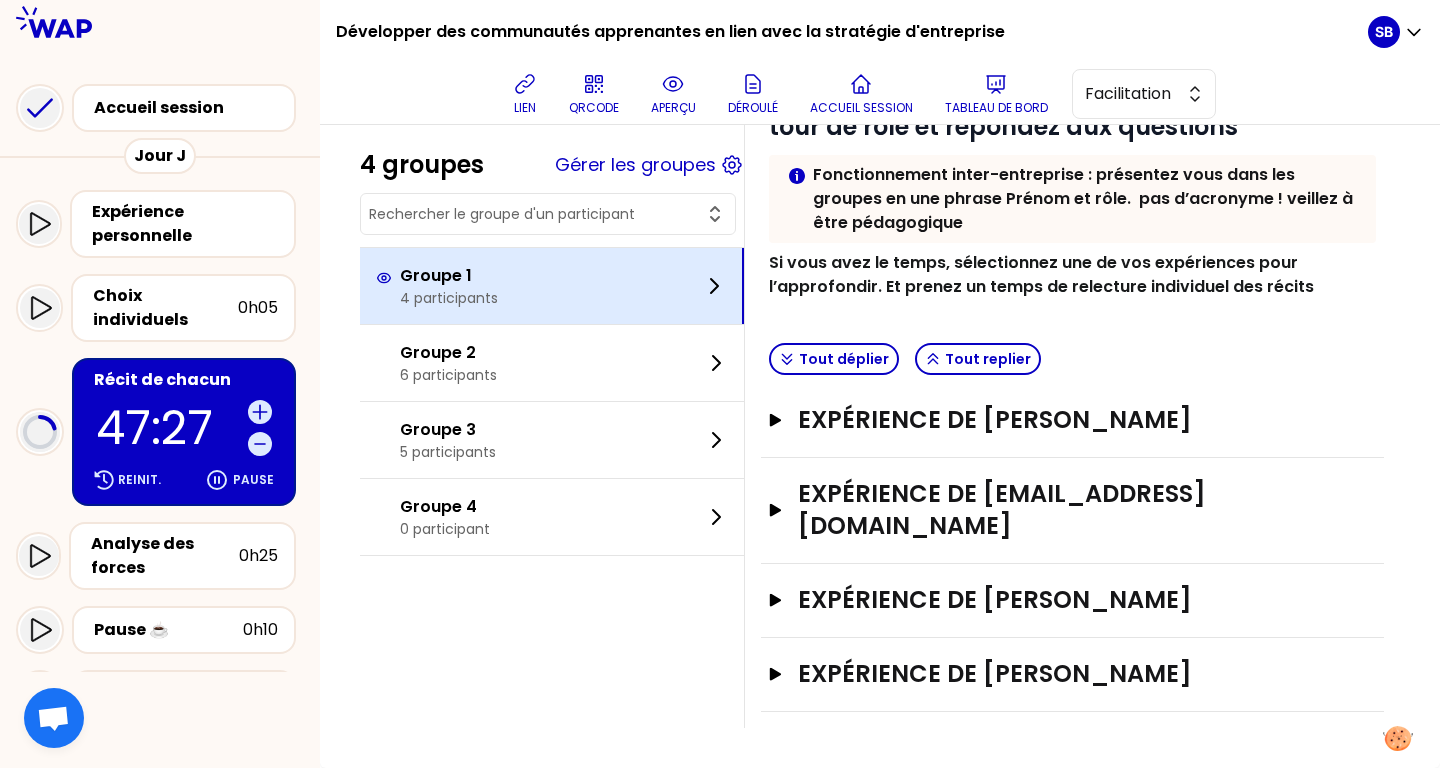 scroll, scrollTop: 223, scrollLeft: 0, axis: vertical 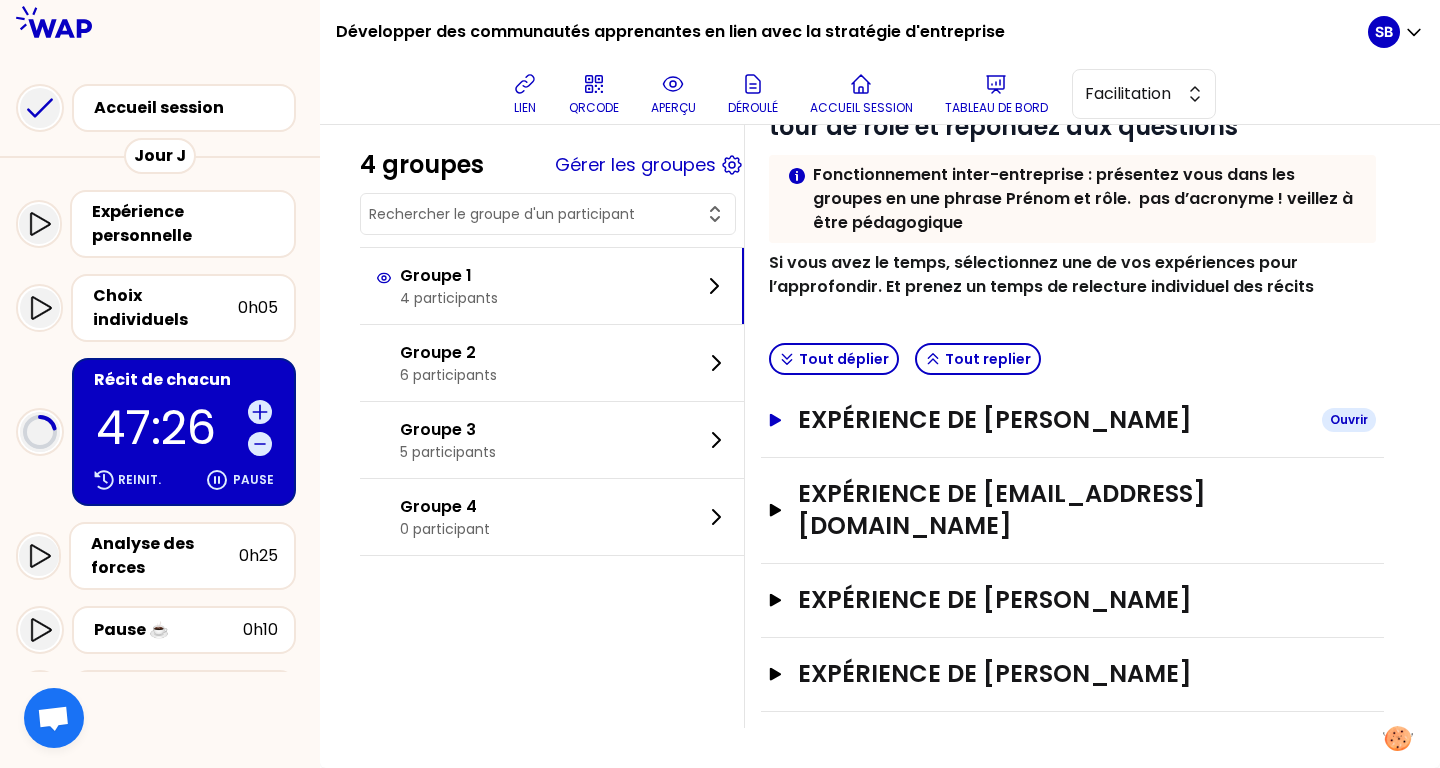 click on "Expérience de Edith Lemieux" at bounding box center [1052, 420] 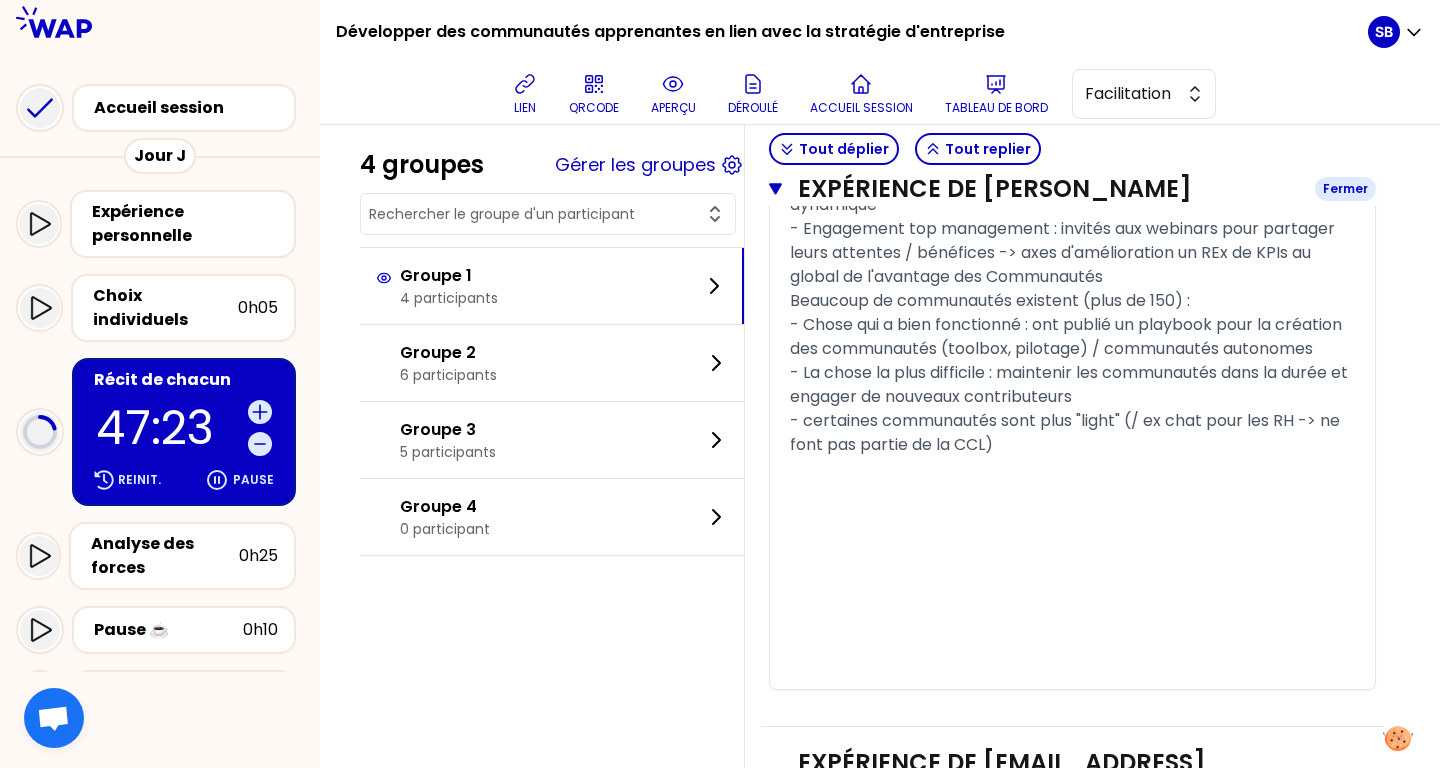 scroll, scrollTop: 1671, scrollLeft: 0, axis: vertical 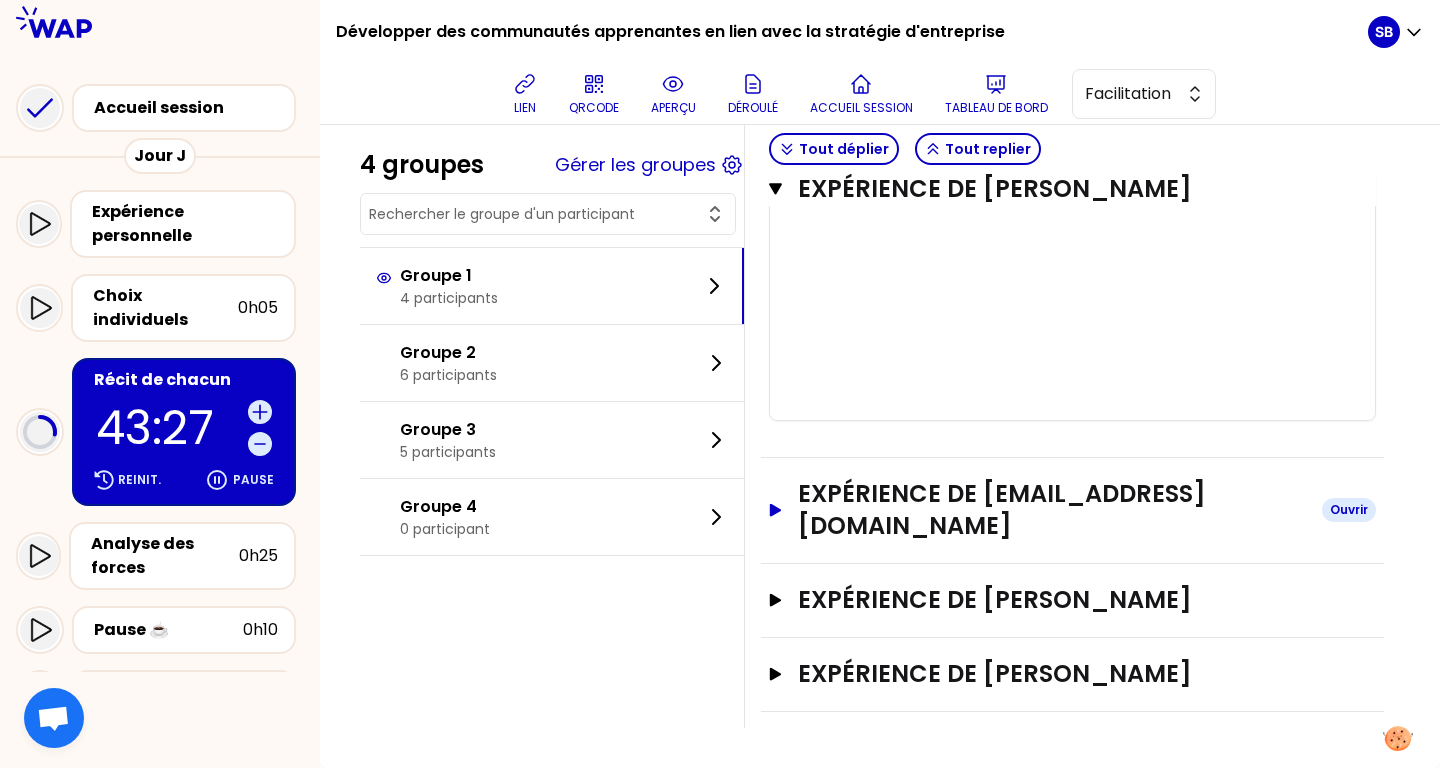 click 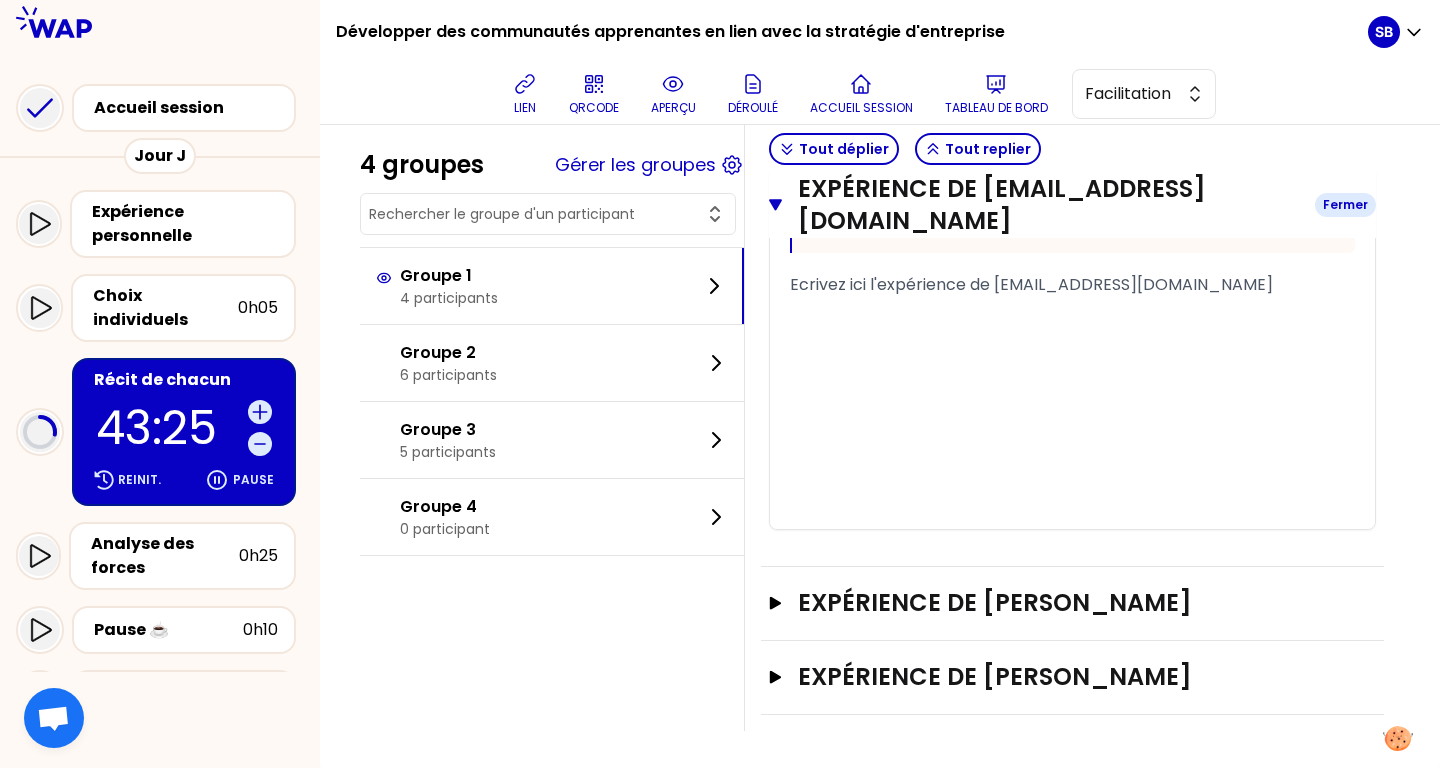 scroll, scrollTop: 3345, scrollLeft: 0, axis: vertical 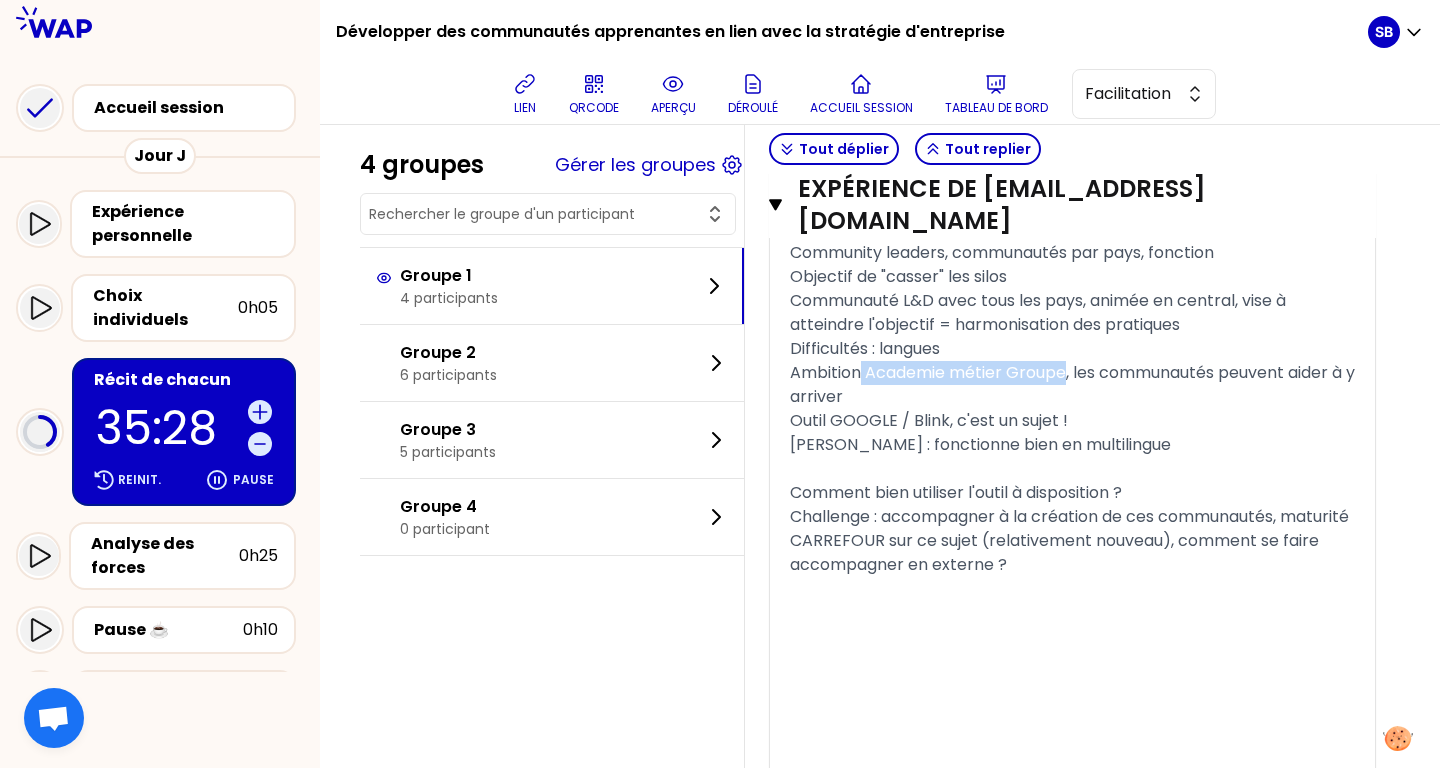 drag, startPoint x: 859, startPoint y: 375, endPoint x: 1066, endPoint y: 375, distance: 207 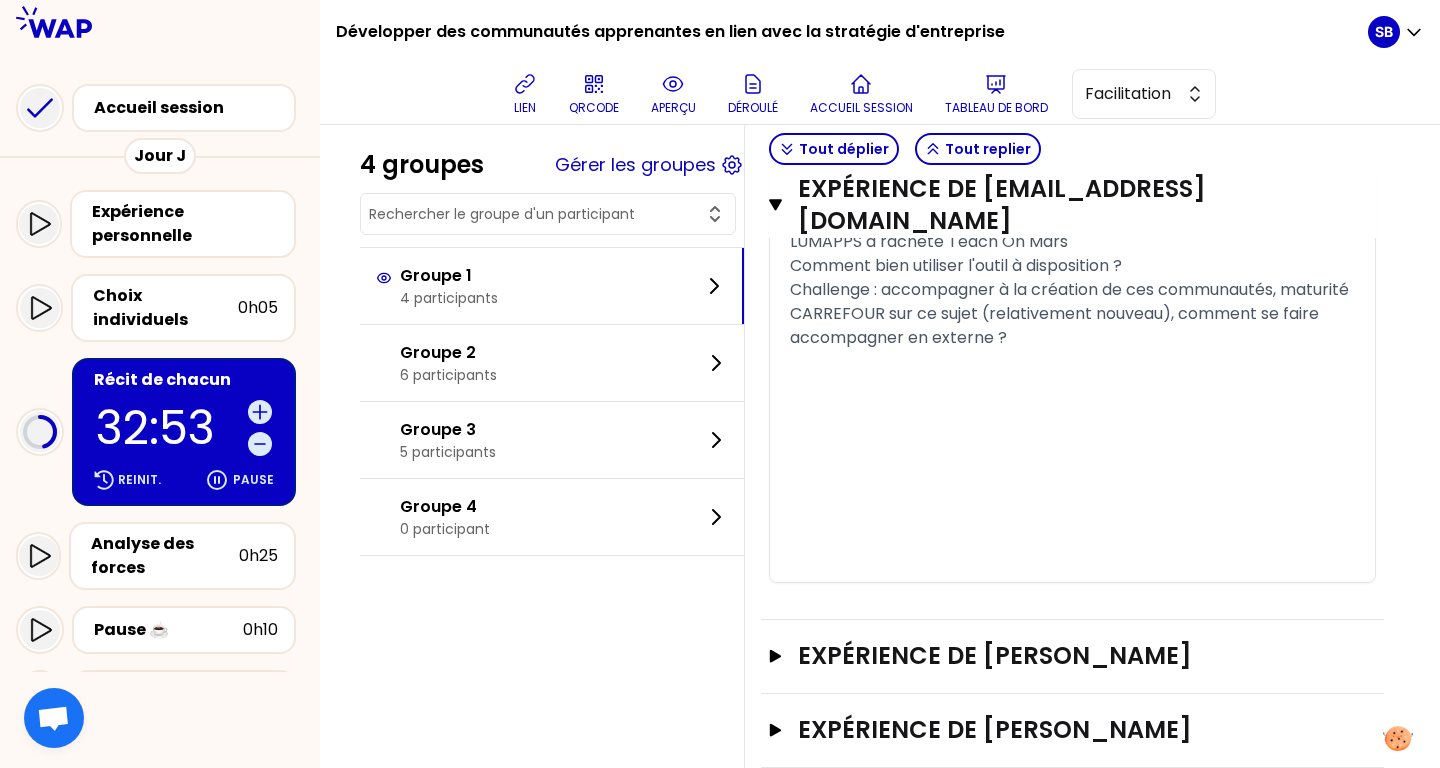 scroll, scrollTop: 3825, scrollLeft: 0, axis: vertical 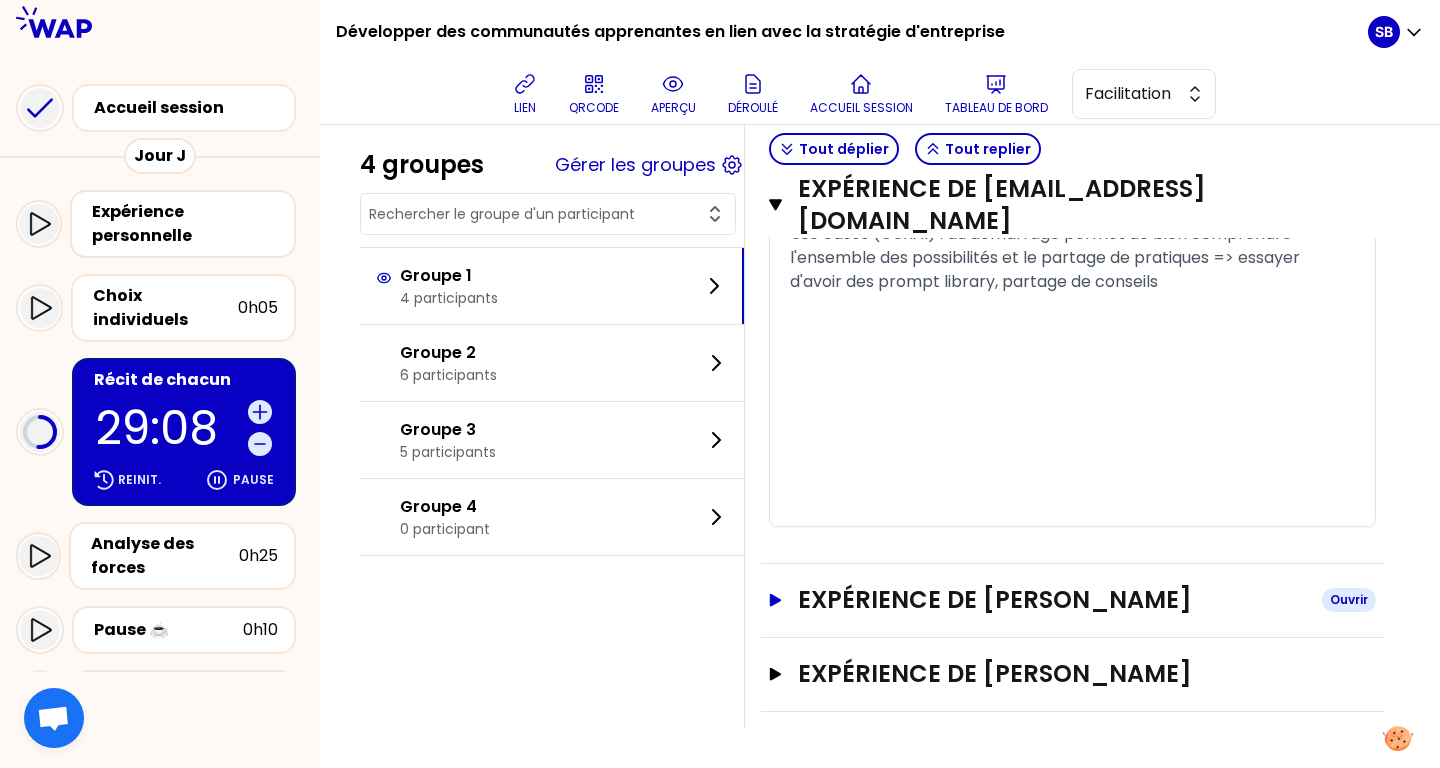 click on "Expérience de Frédéric DEMARCQ Ouvrir" at bounding box center [1072, 600] 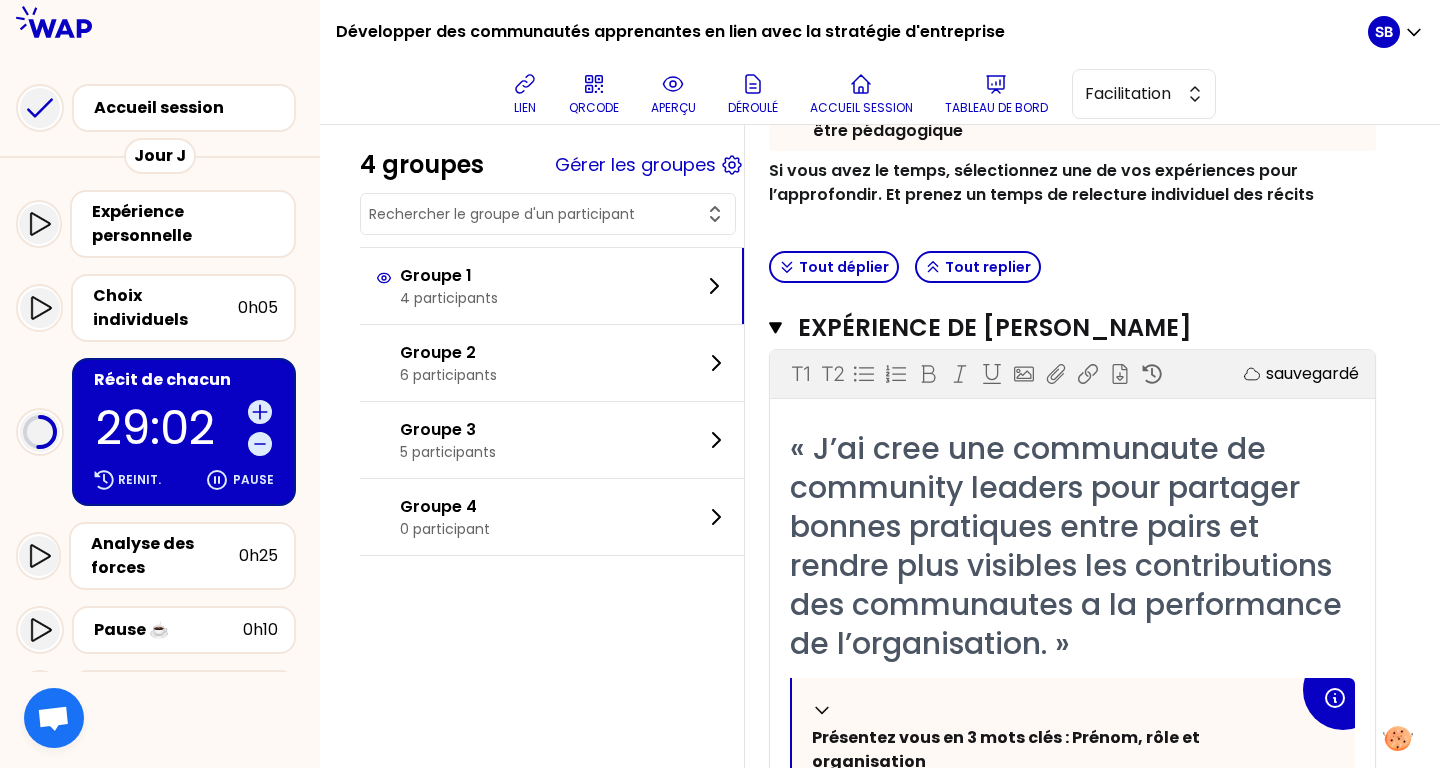 scroll, scrollTop: 313, scrollLeft: 0, axis: vertical 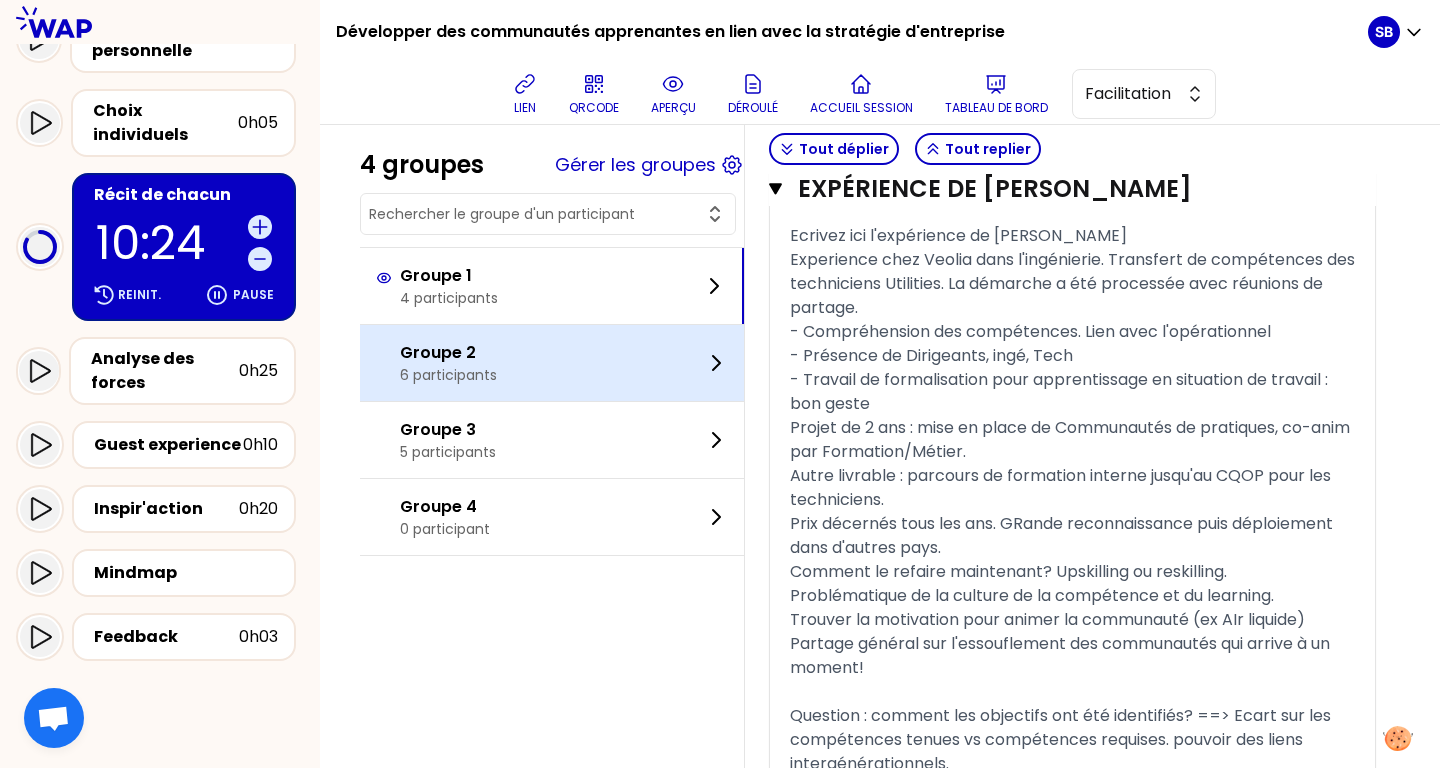 click on "Groupe 2 6 participants" at bounding box center [552, 363] 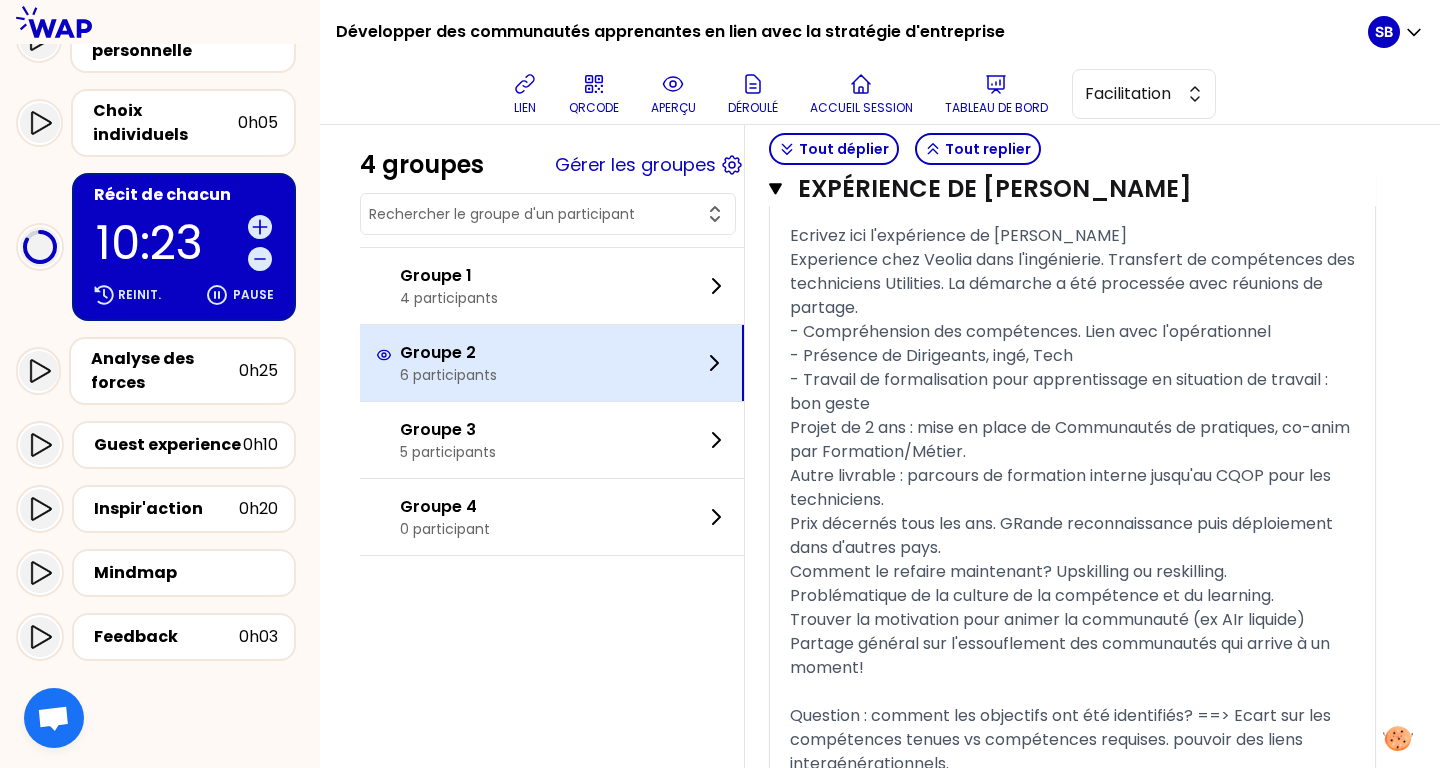 scroll, scrollTop: 339, scrollLeft: 0, axis: vertical 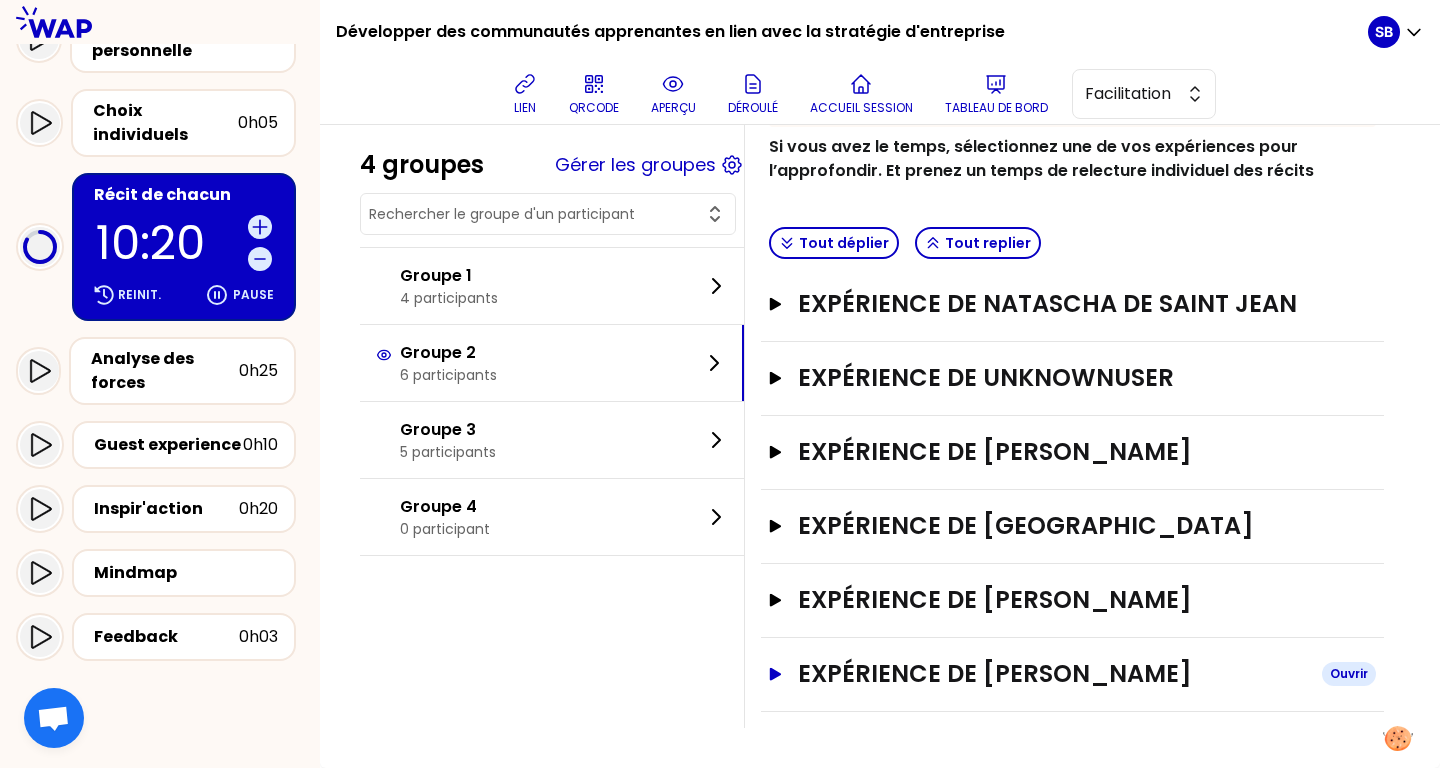 click on "Expérience de Geoffrey Ecarnot" at bounding box center [1052, 674] 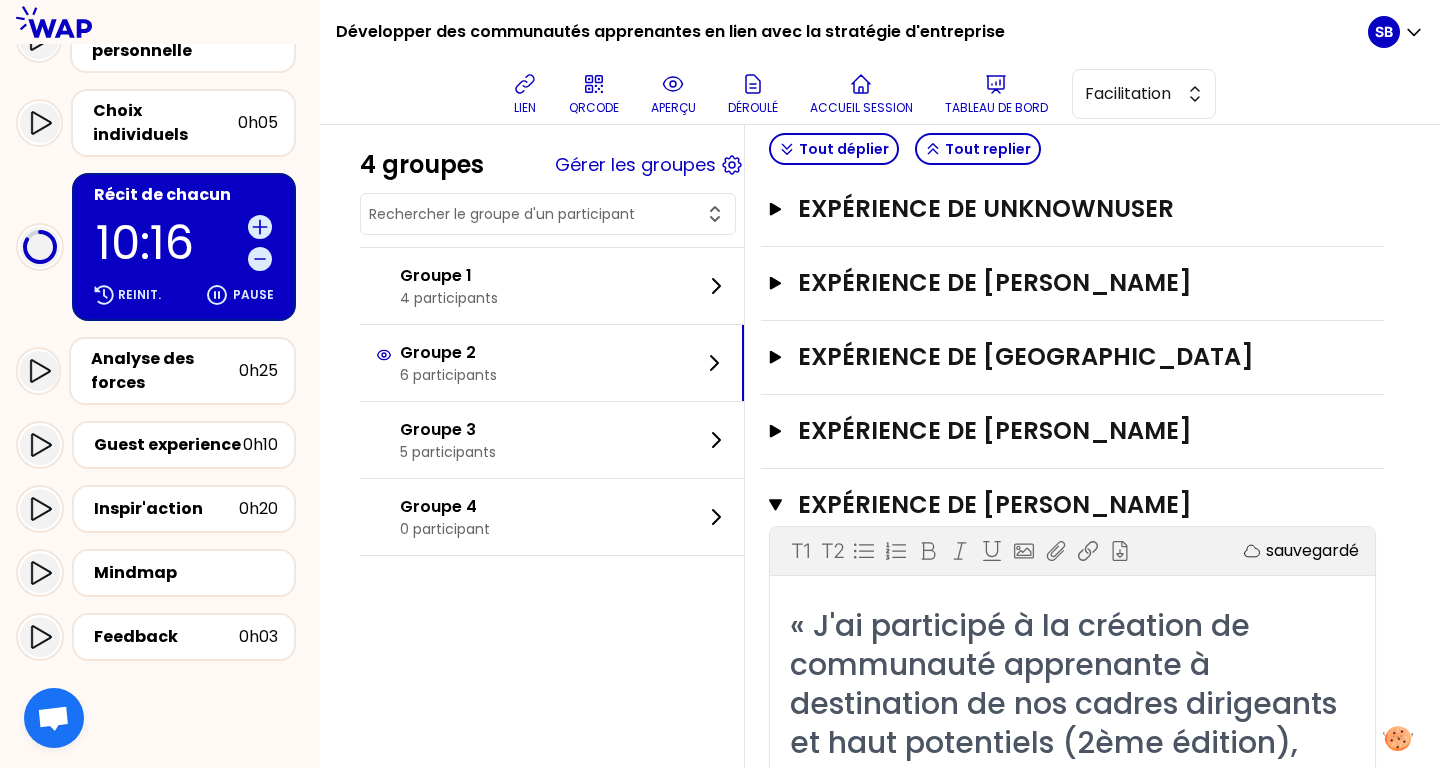 scroll, scrollTop: 505, scrollLeft: 0, axis: vertical 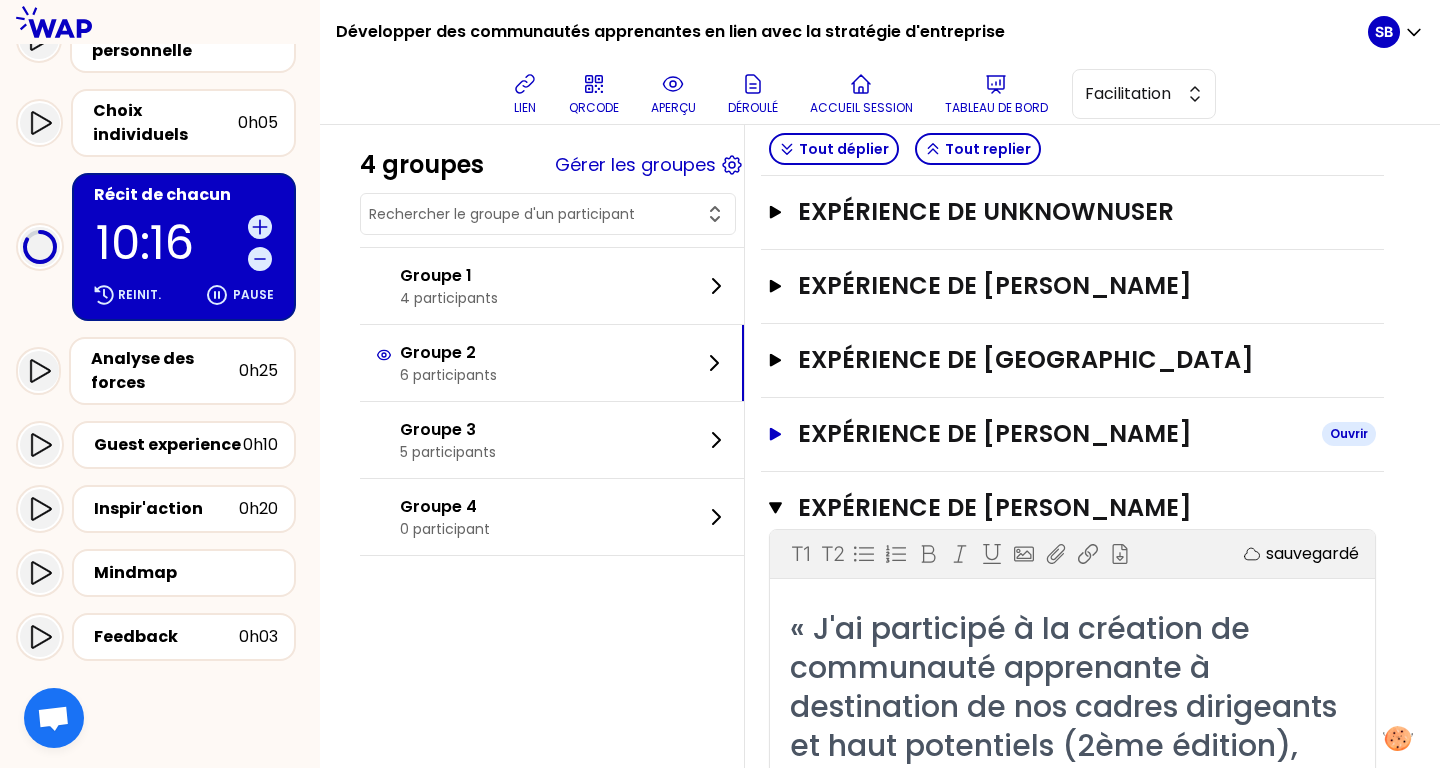 click on "Expérience de Céline CANDELOT" at bounding box center [1052, 434] 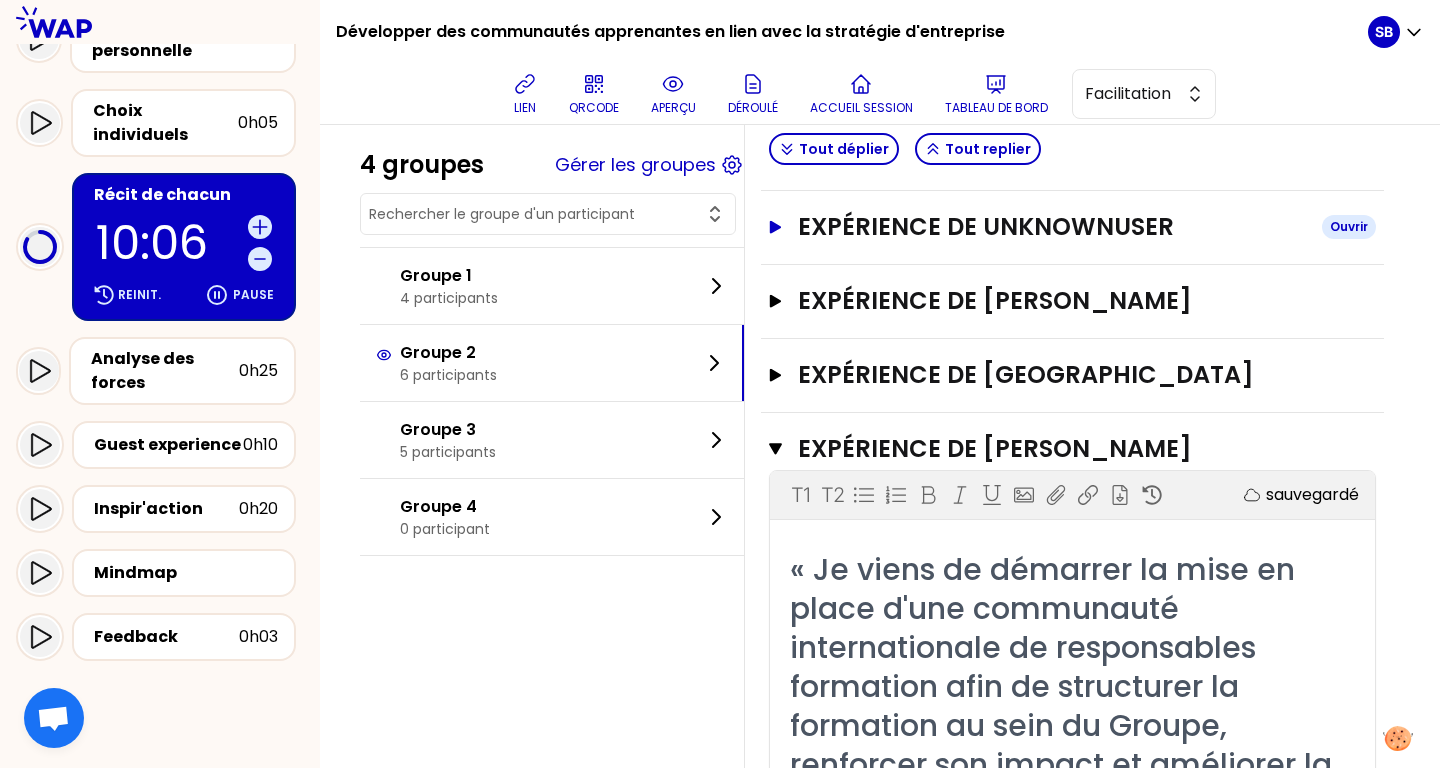 scroll, scrollTop: 515, scrollLeft: 0, axis: vertical 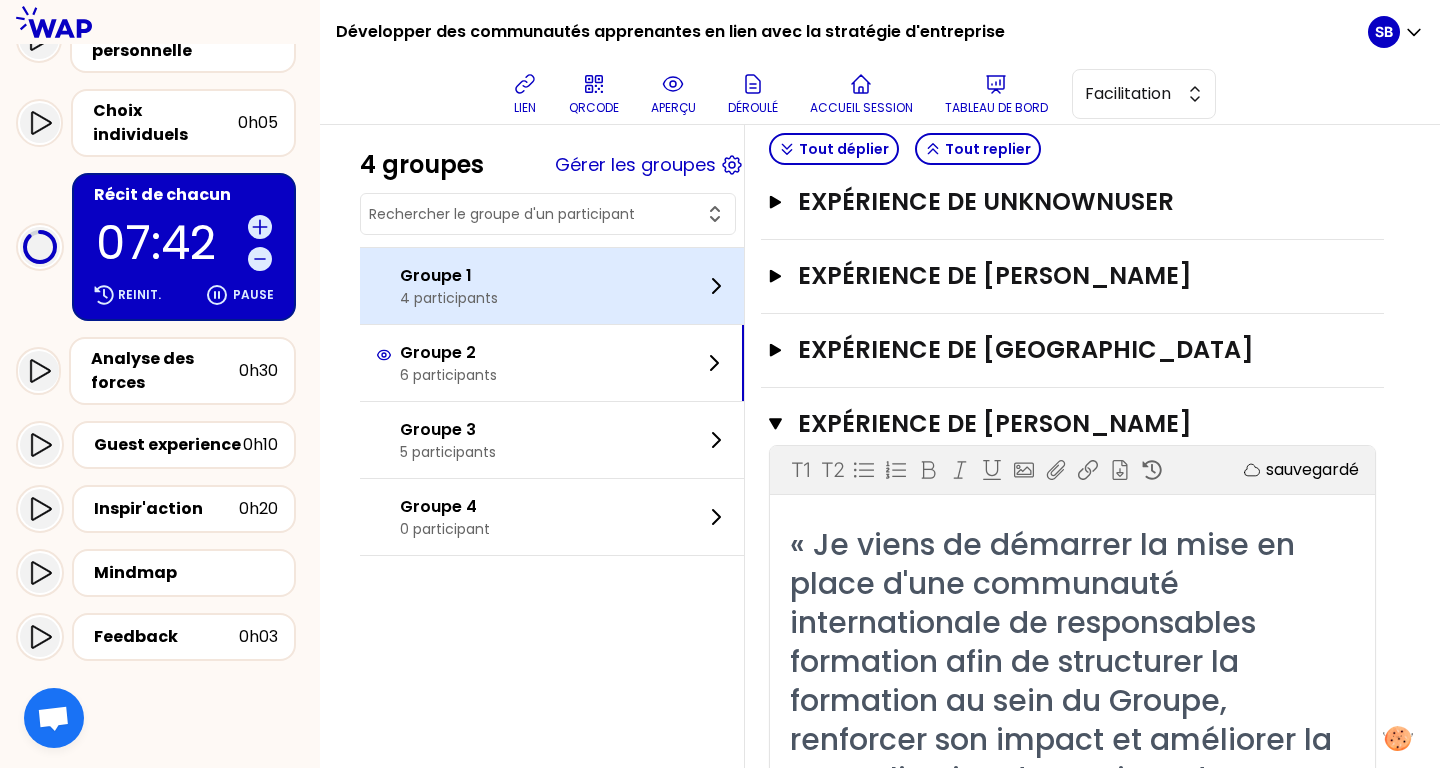 click on "Groupe 1 4 participants" at bounding box center [552, 286] 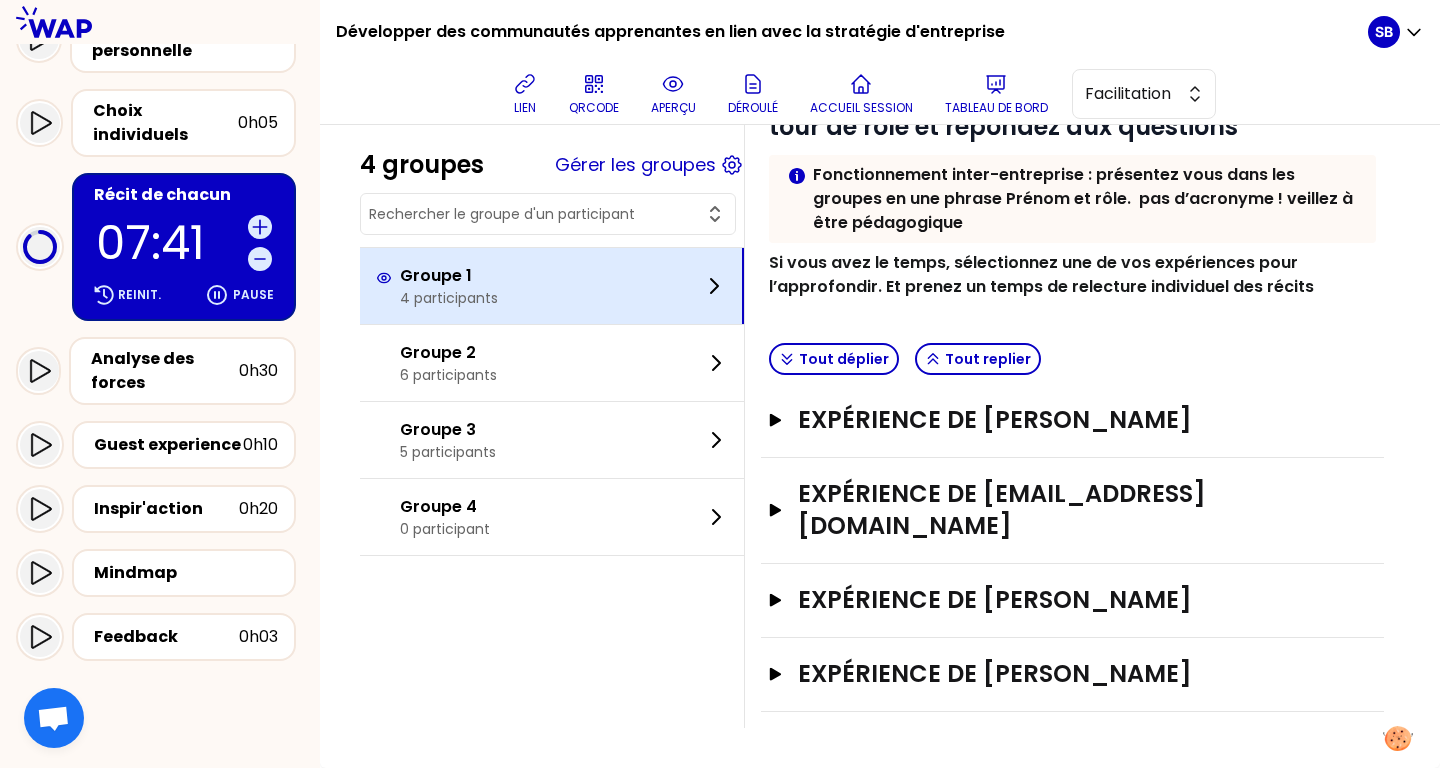 scroll, scrollTop: 223, scrollLeft: 0, axis: vertical 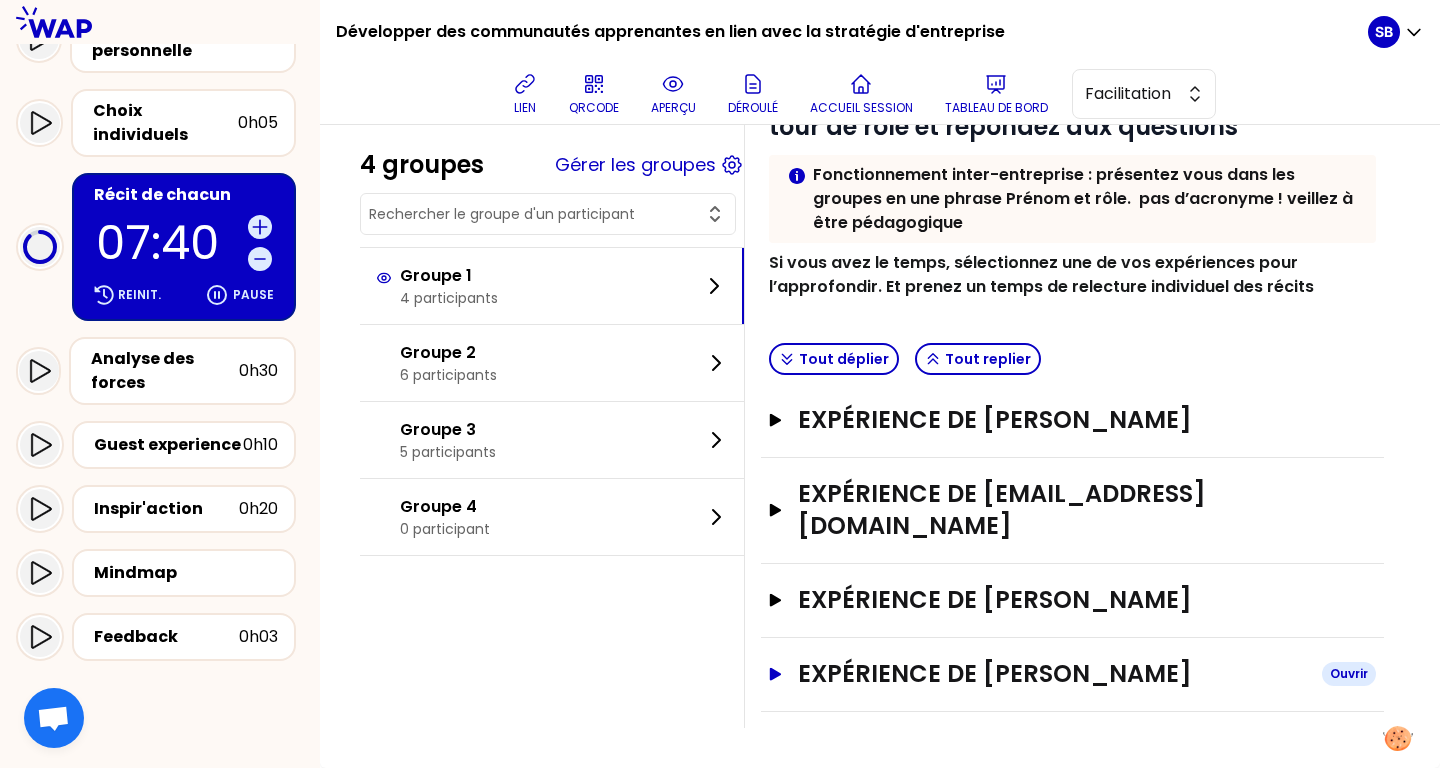 click on "Expérience de Olivier Le Roy" at bounding box center [1052, 674] 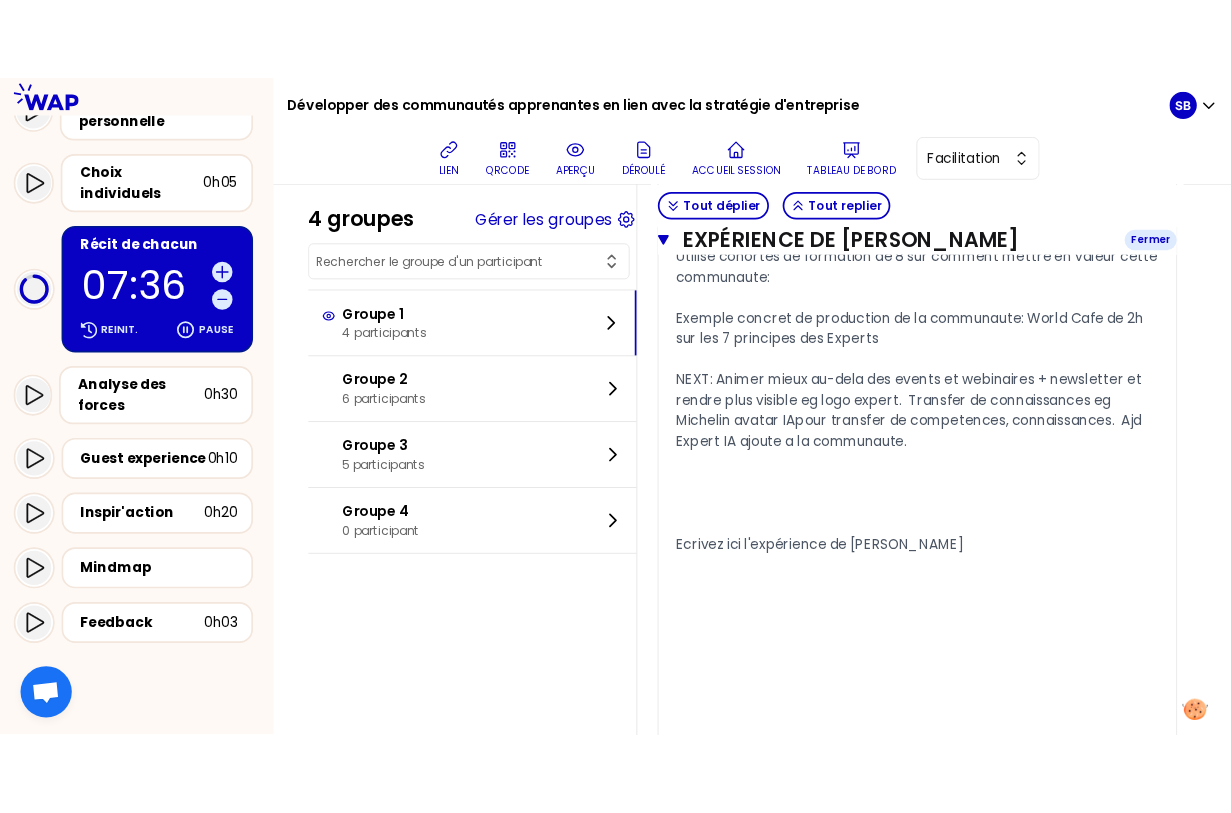scroll, scrollTop: 2459, scrollLeft: 0, axis: vertical 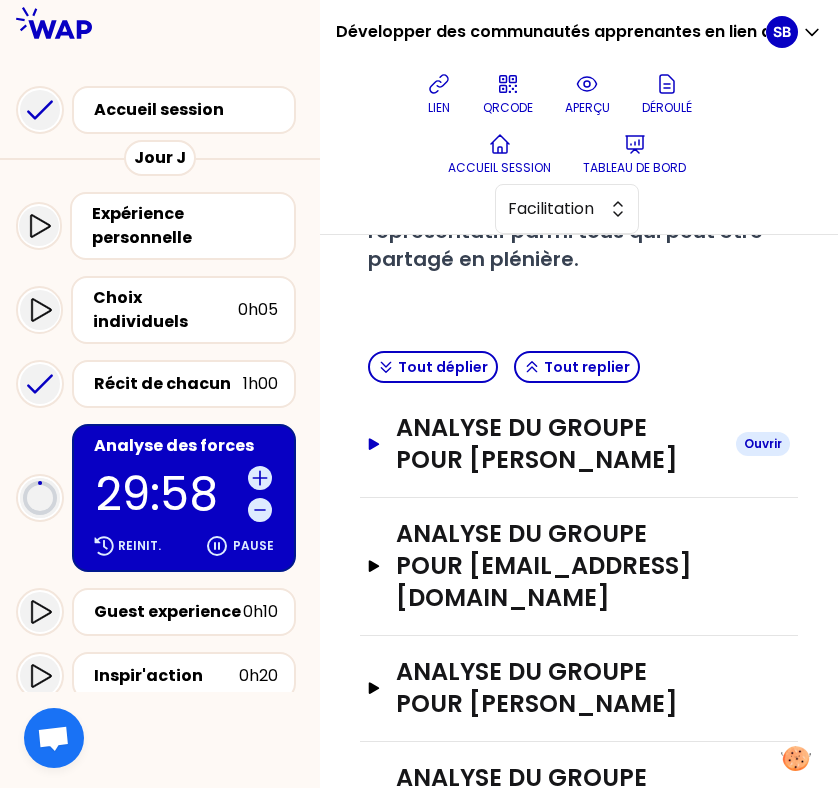 click on "analyse du groupe pour Edith Lemieux Ouvrir" at bounding box center [579, 444] 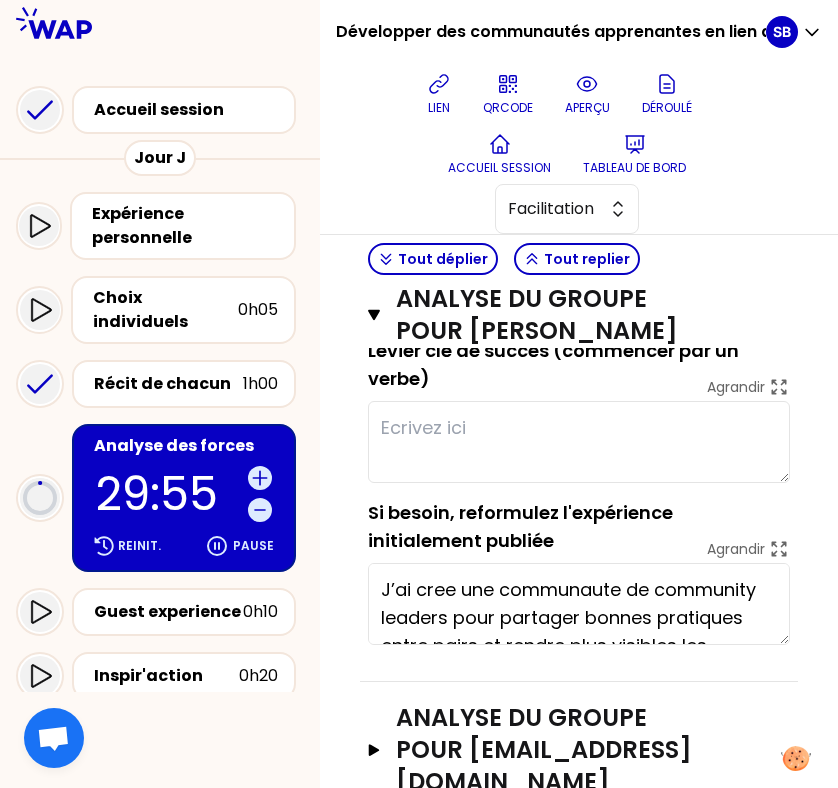 scroll, scrollTop: 1183, scrollLeft: 0, axis: vertical 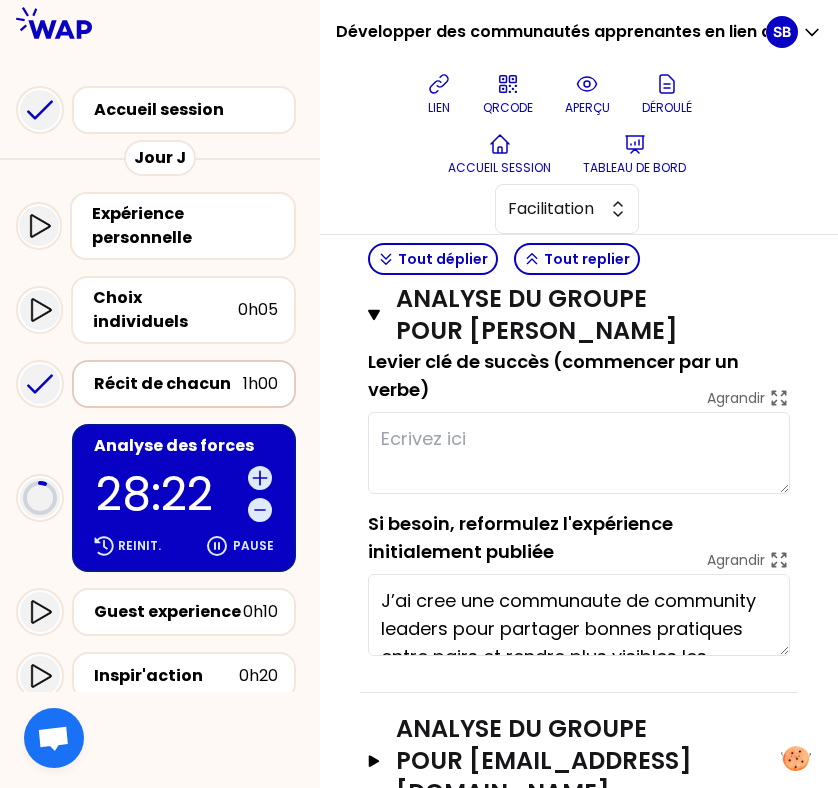 click on "Récit de chacun" at bounding box center [168, 384] 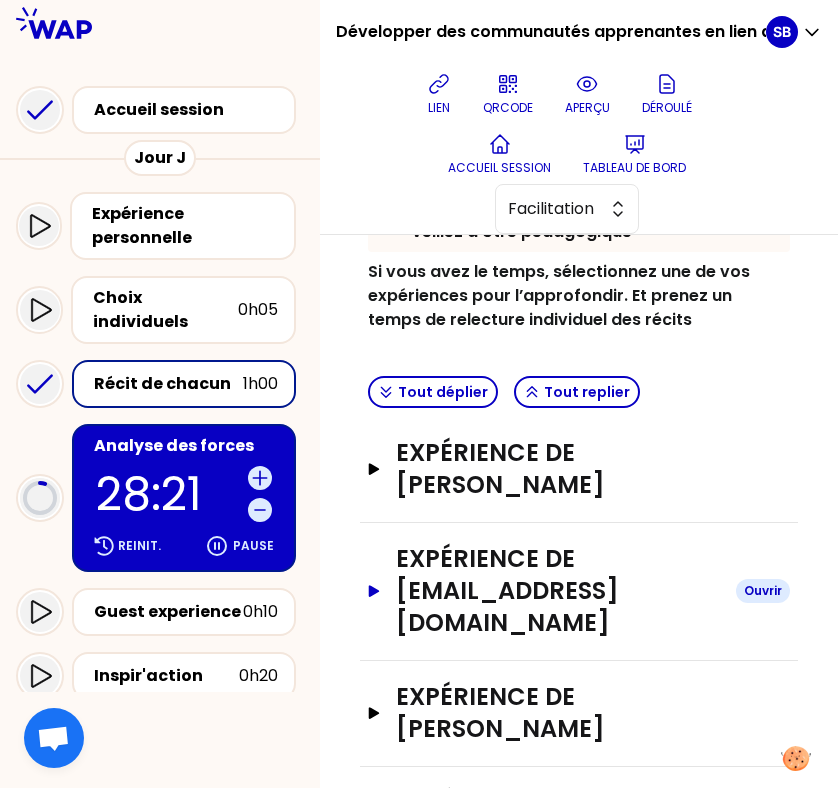 scroll, scrollTop: 645, scrollLeft: 0, axis: vertical 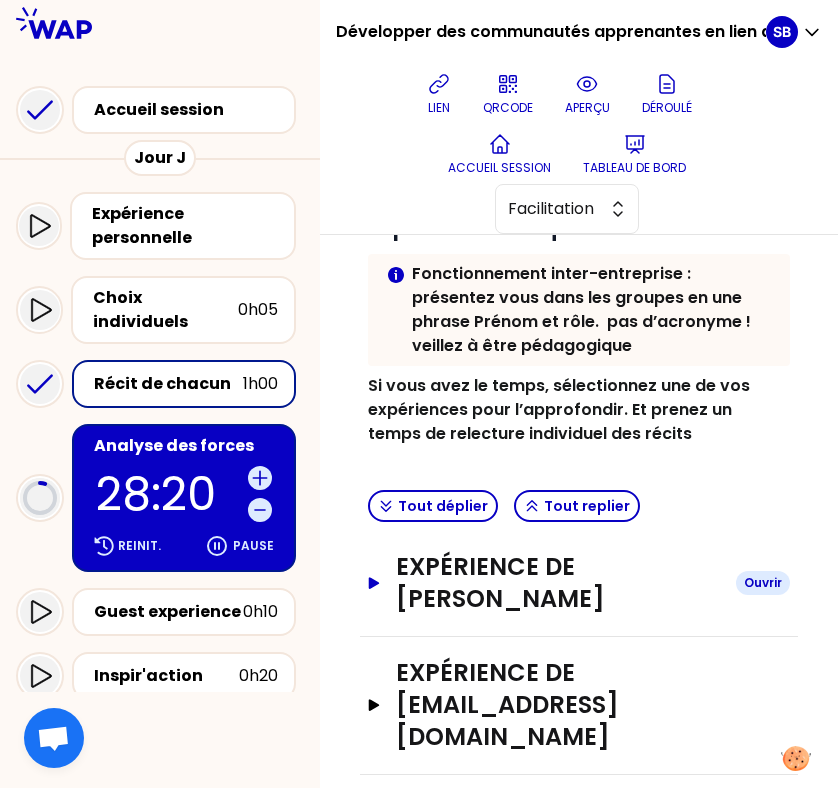 click 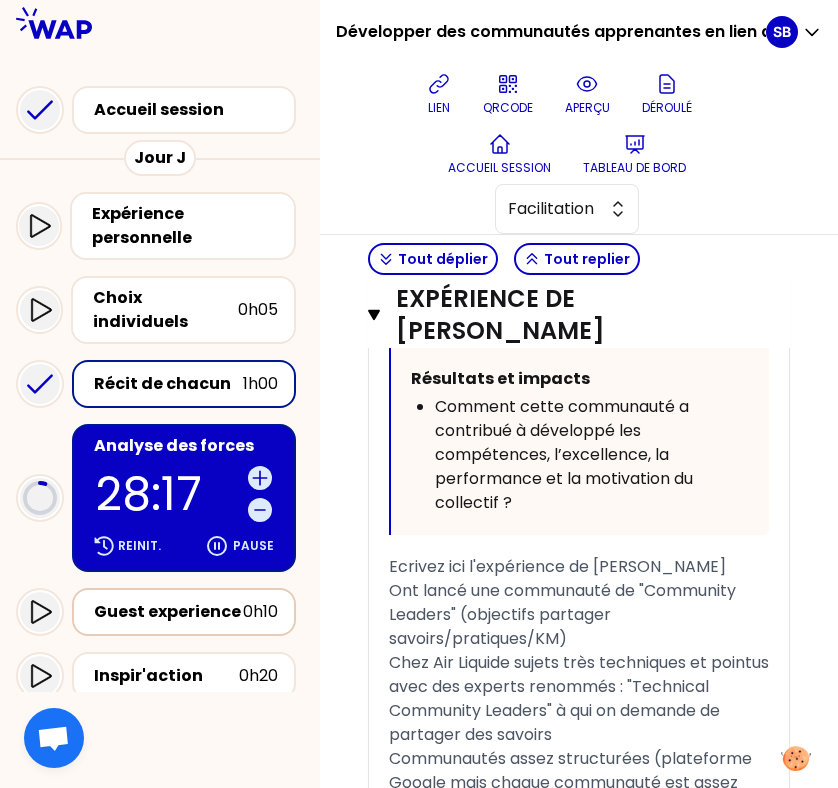 scroll, scrollTop: 2053, scrollLeft: 0, axis: vertical 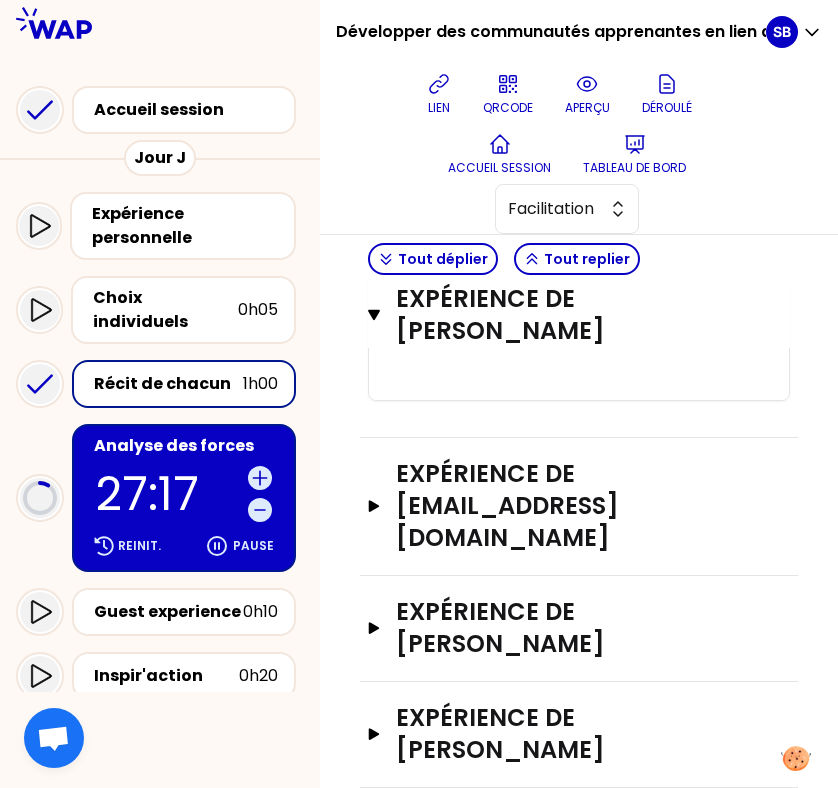 click on "27:17" at bounding box center (168, 494) 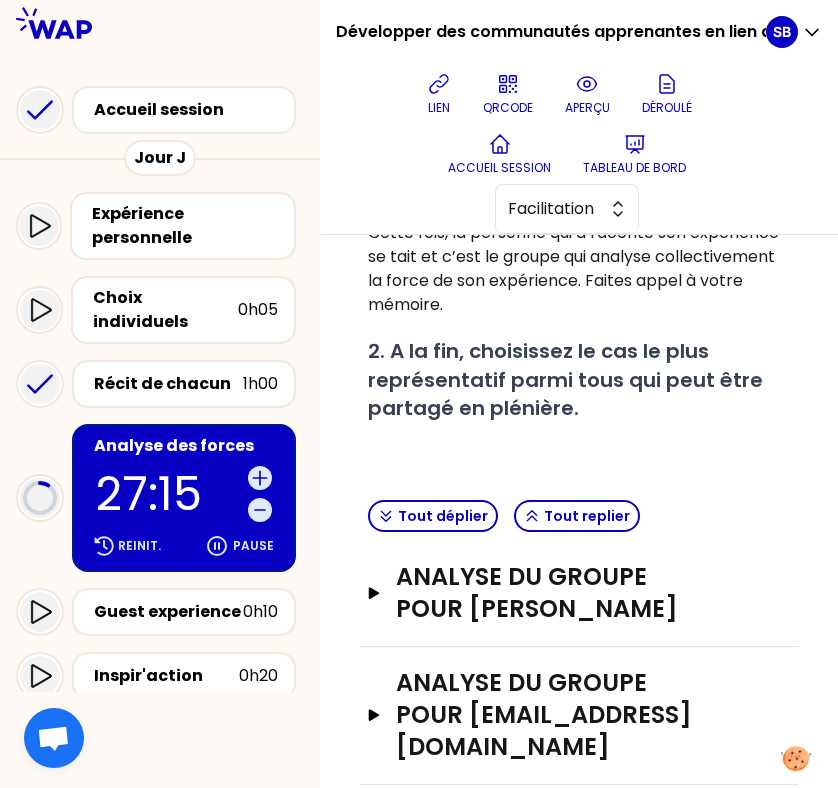 scroll, scrollTop: 903, scrollLeft: 0, axis: vertical 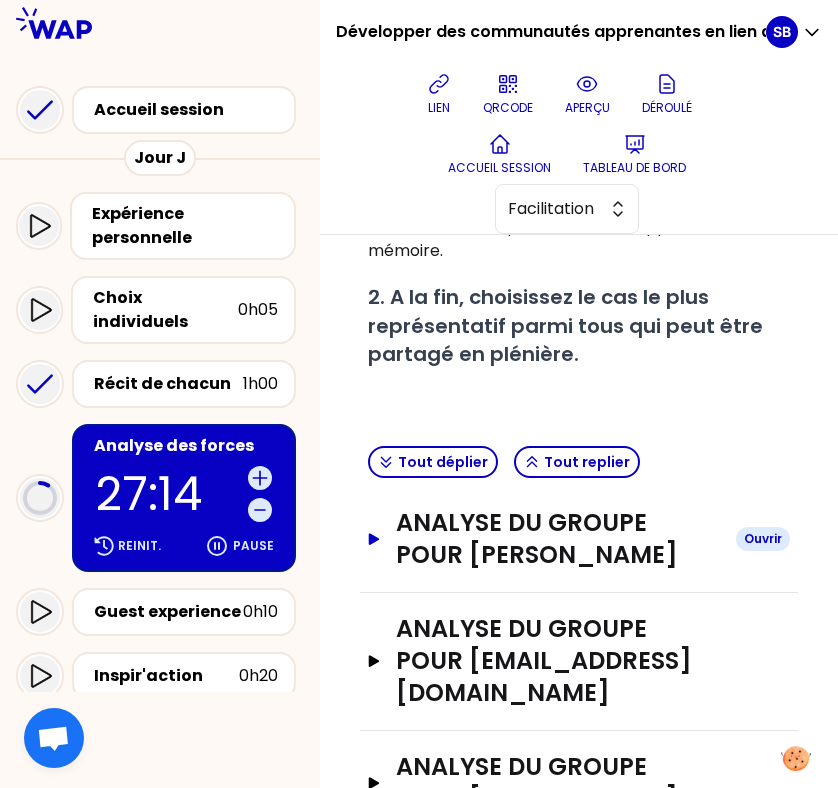 click on "analyse du groupe pour Edith Lemieux Ouvrir" at bounding box center [579, 539] 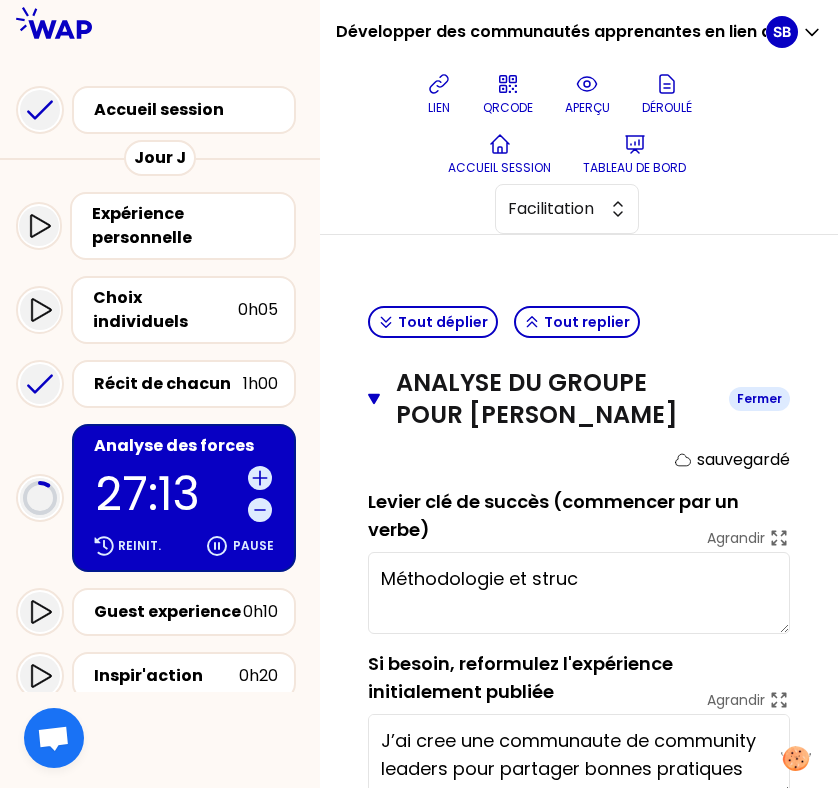scroll, scrollTop: 1061, scrollLeft: 0, axis: vertical 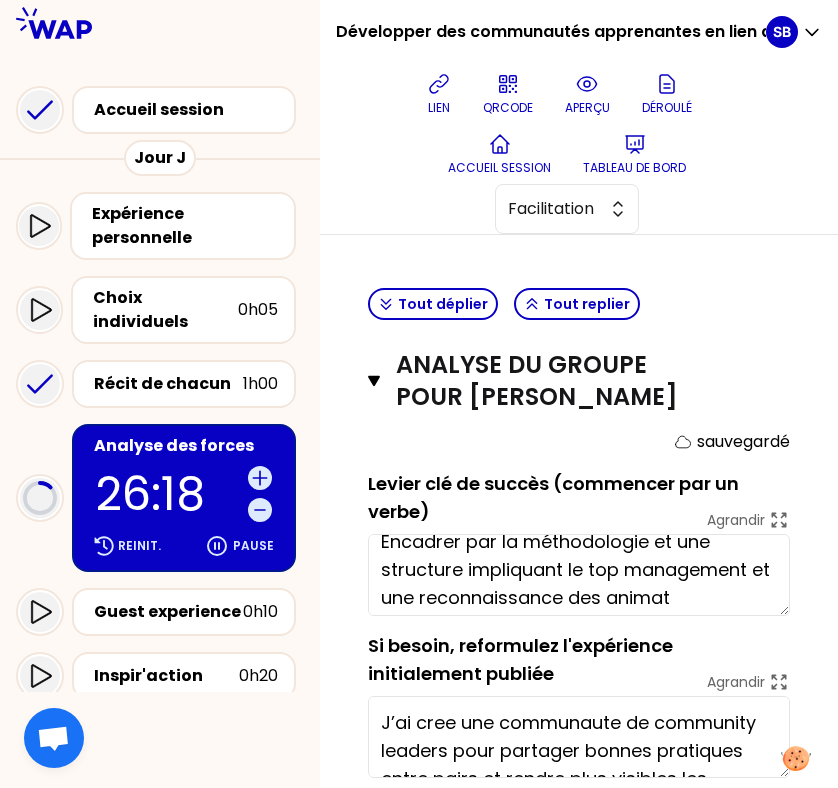 type on "Encadrer par la méthodologie et une structure impliquant le top management et une reconnaissance des animateurs" 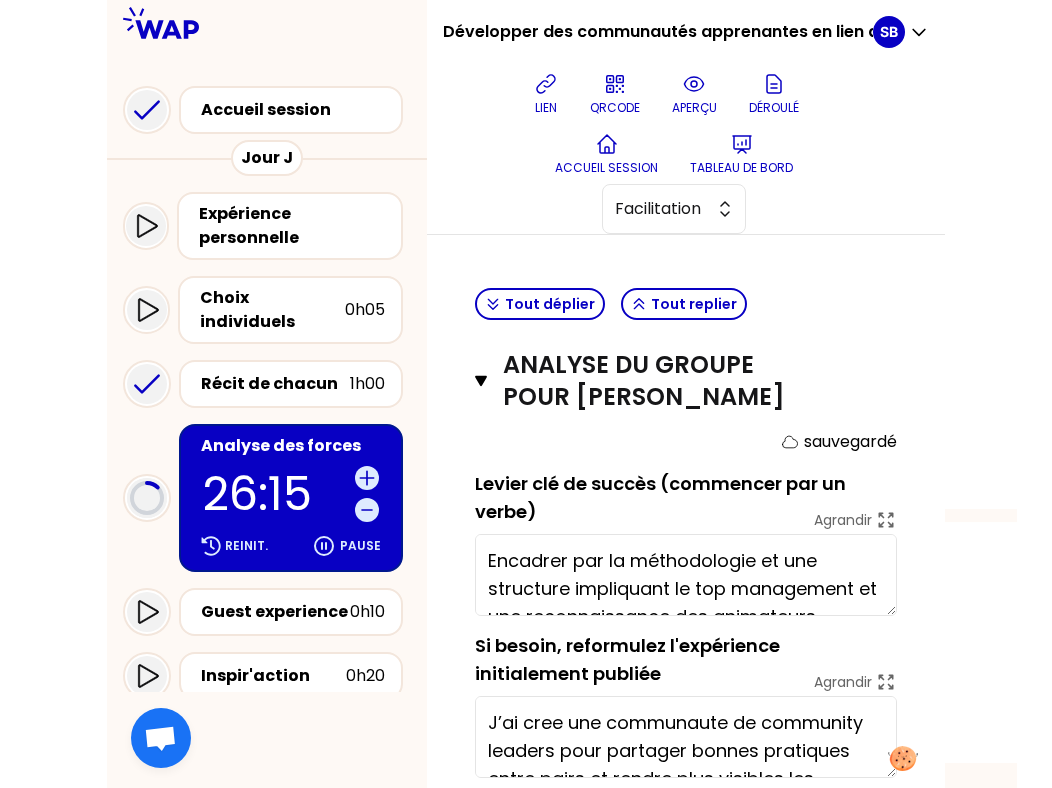 scroll, scrollTop: 28, scrollLeft: 0, axis: vertical 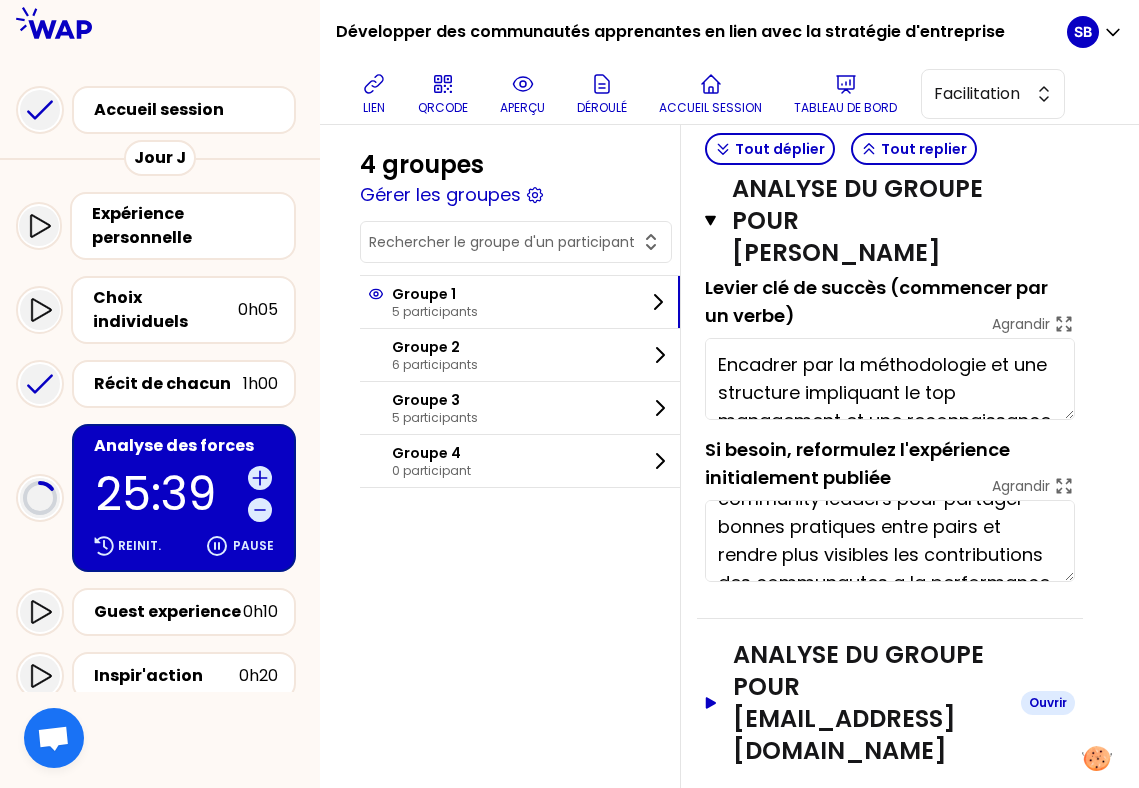 click 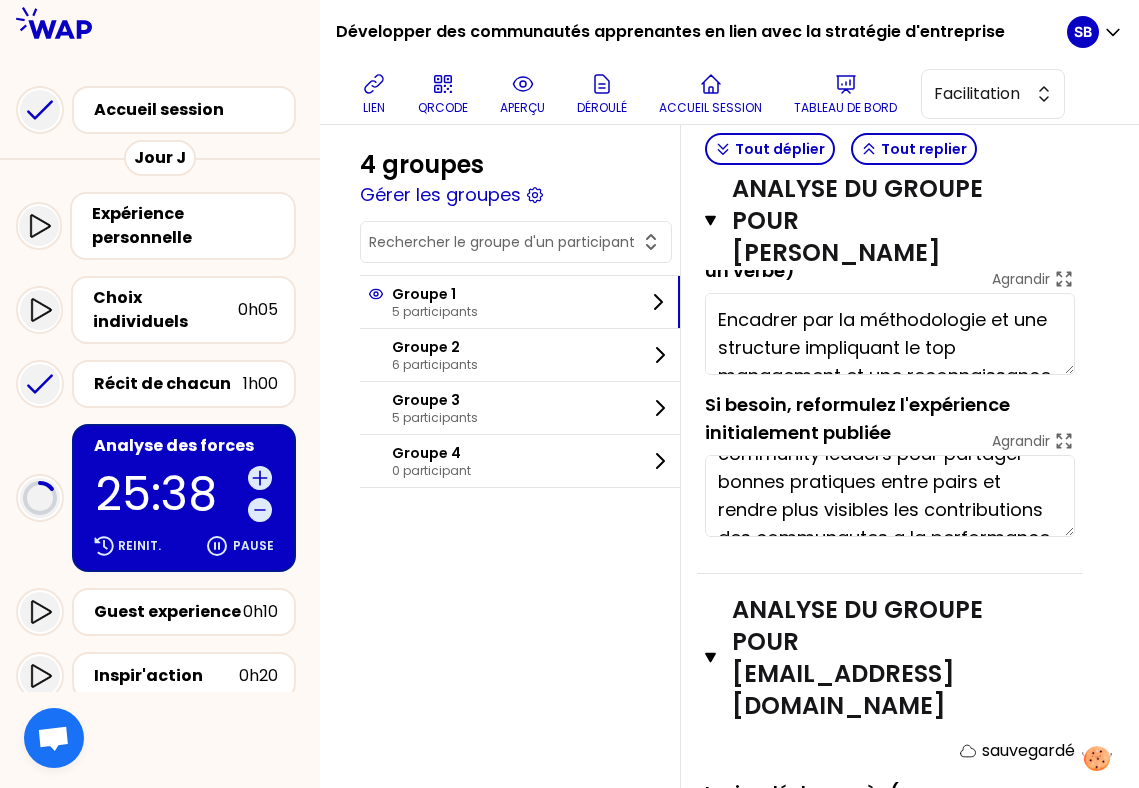 scroll, scrollTop: 909, scrollLeft: 140, axis: both 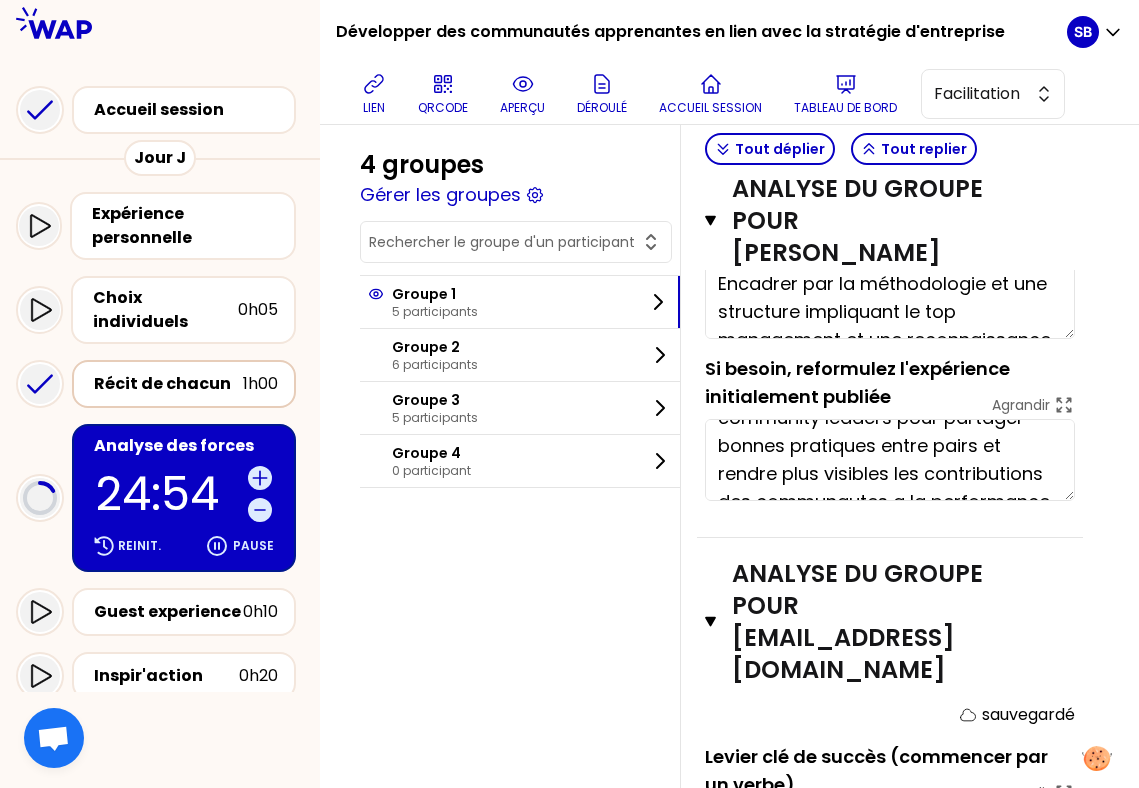 click on "Récit de chacun" at bounding box center (168, 384) 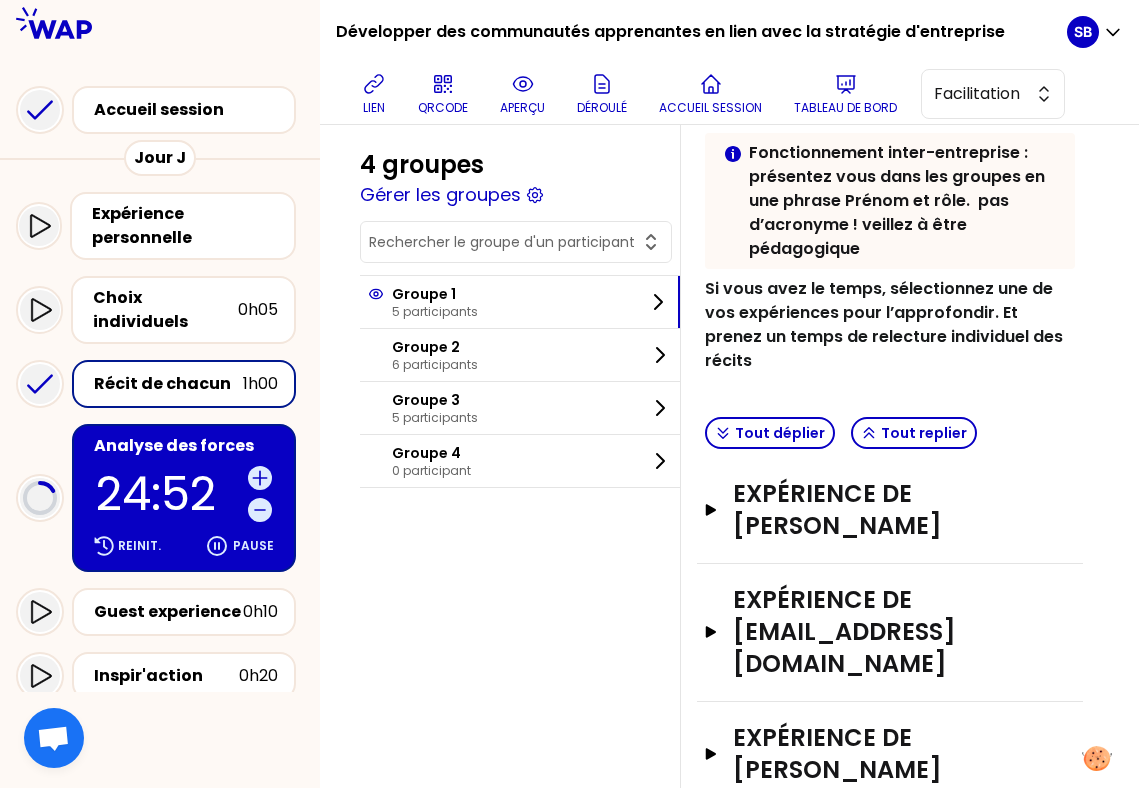 scroll, scrollTop: 309, scrollLeft: 140, axis: both 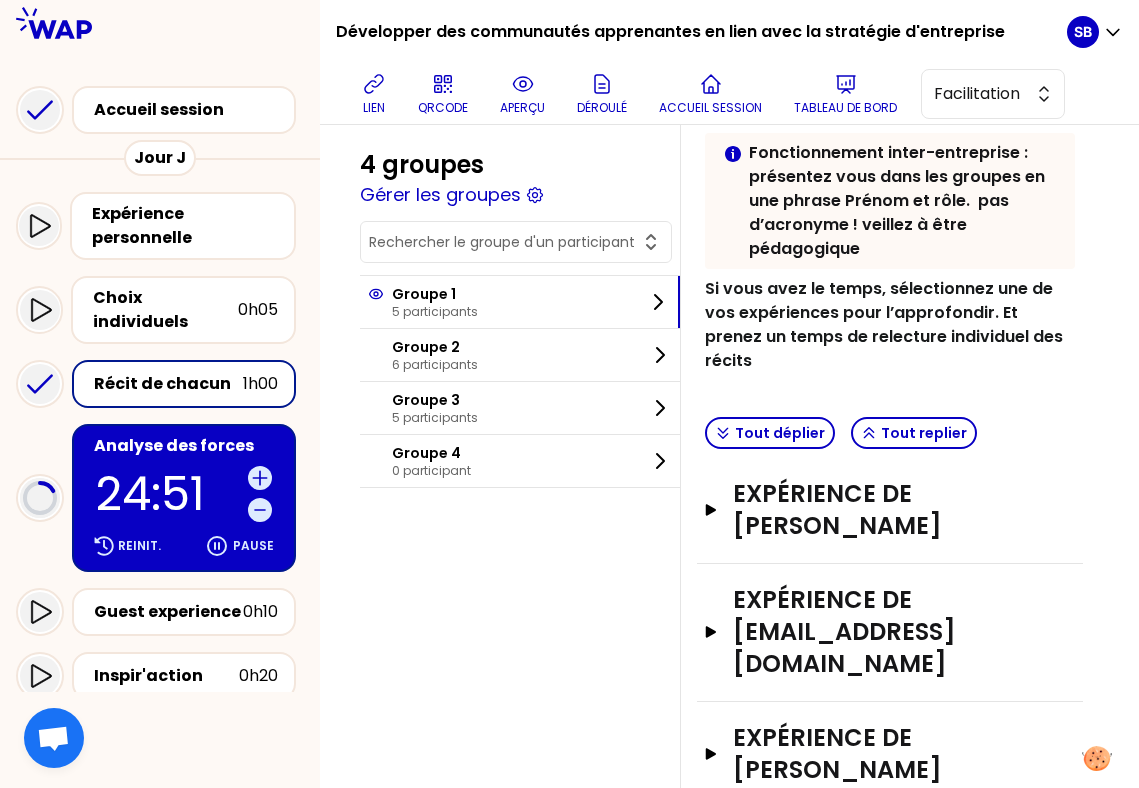 click on "Expérience de kenza_benomar@carrefour.com Ouvrir" at bounding box center [890, 633] 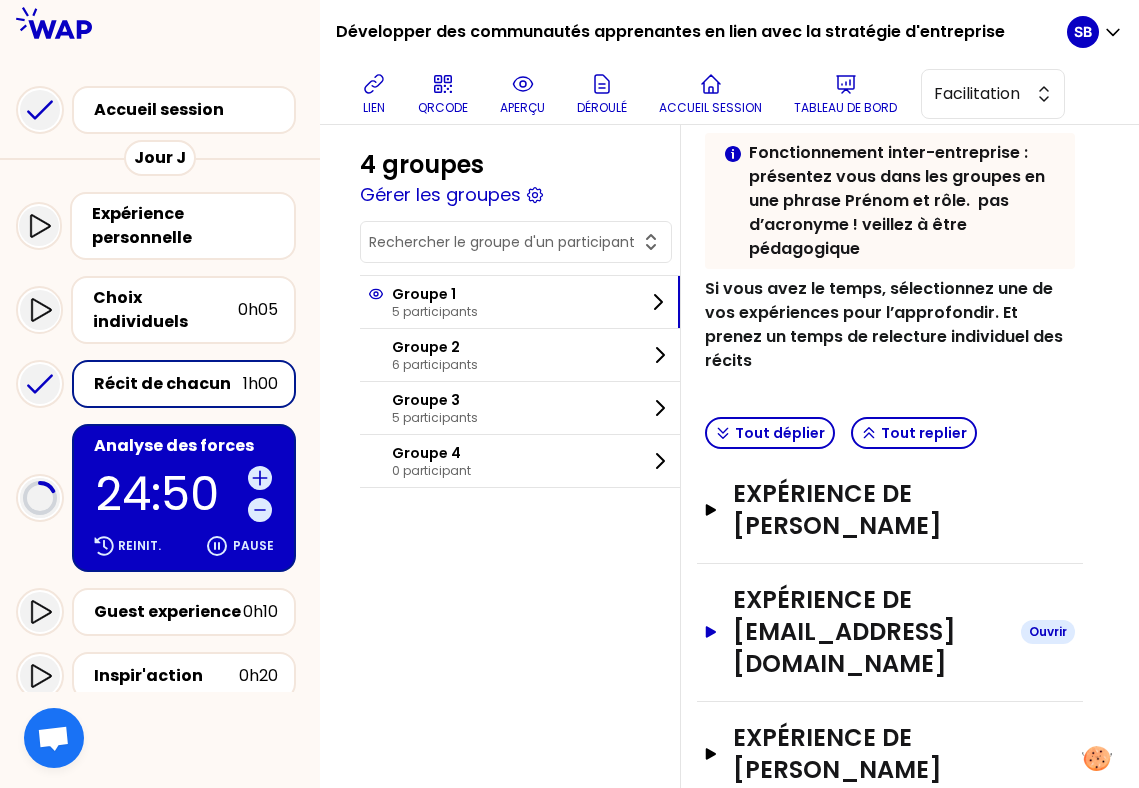 click 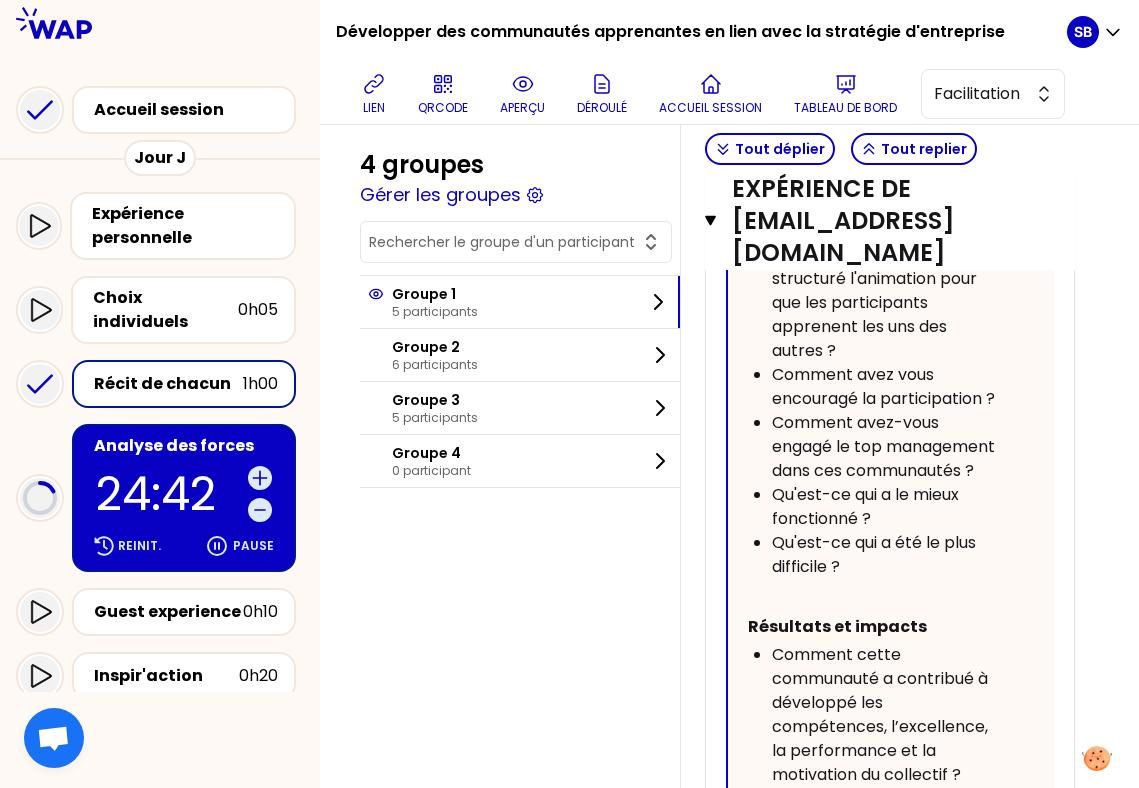 scroll, scrollTop: 1663, scrollLeft: 140, axis: both 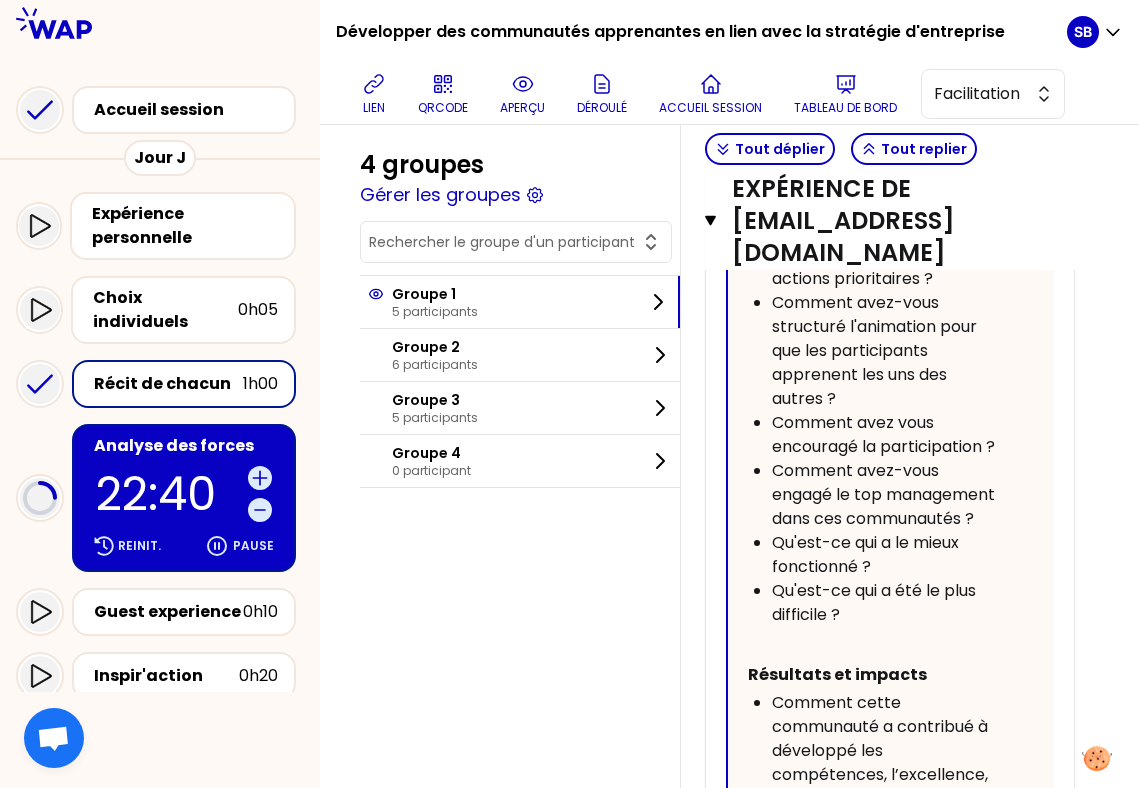 click on "22:40" at bounding box center (168, 494) 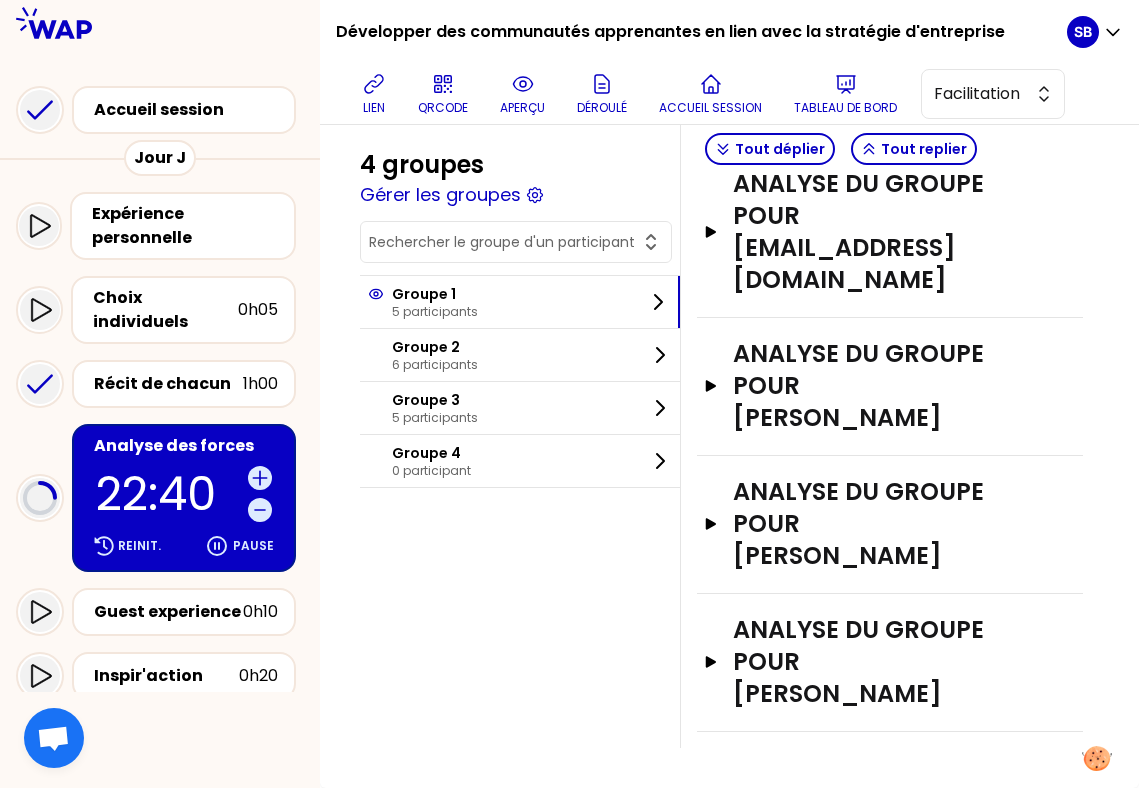 scroll, scrollTop: 582, scrollLeft: 140, axis: both 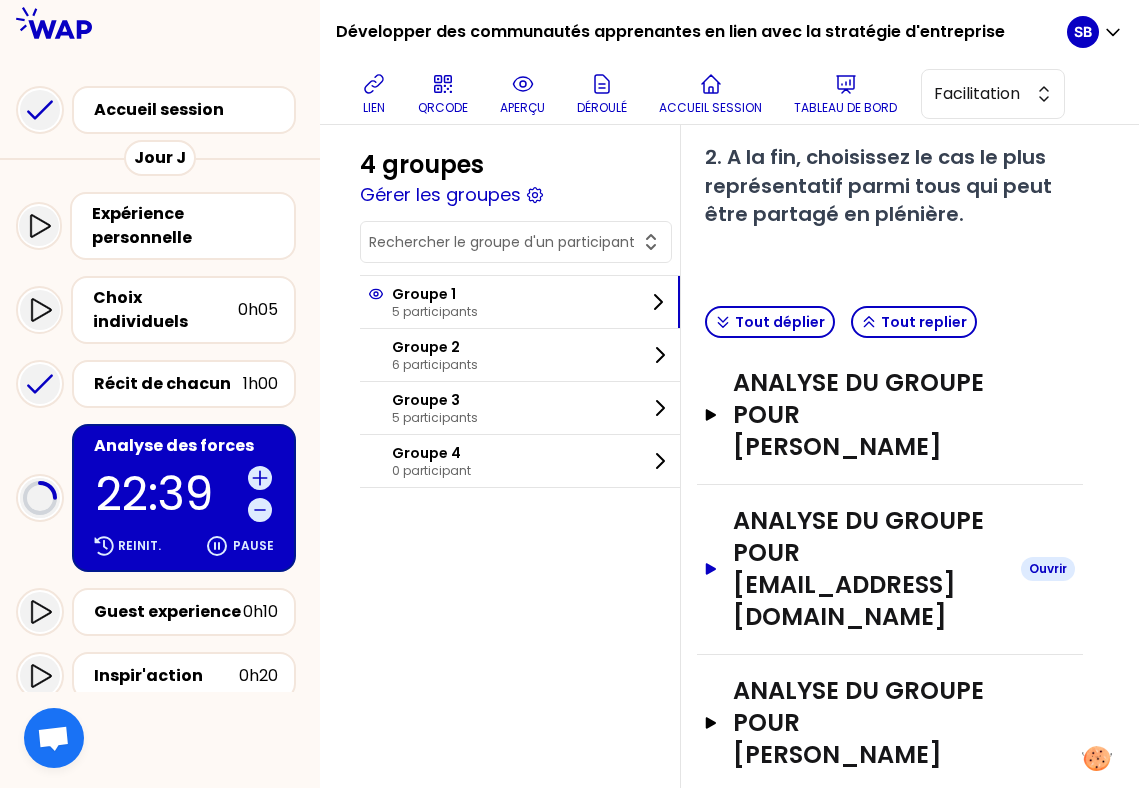 click on "analyse du groupe pour kenza_benomar@carrefour.com" at bounding box center [869, 569] 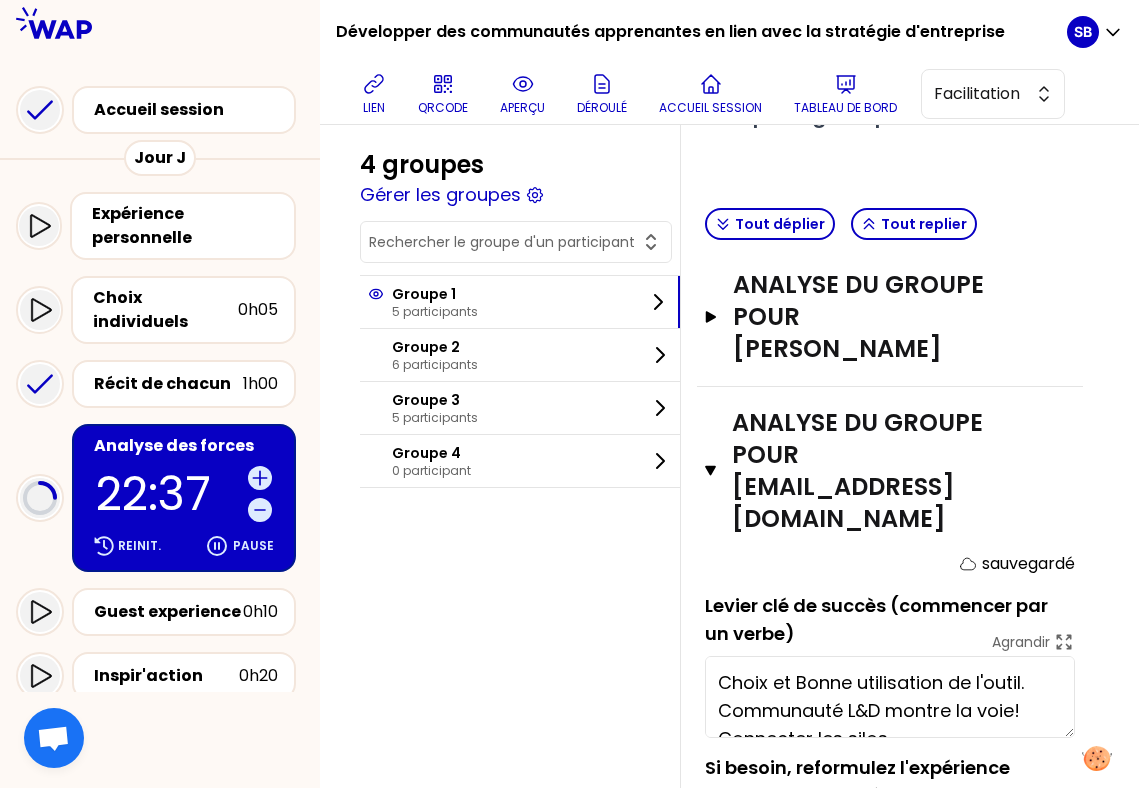 scroll, scrollTop: 683, scrollLeft: 140, axis: both 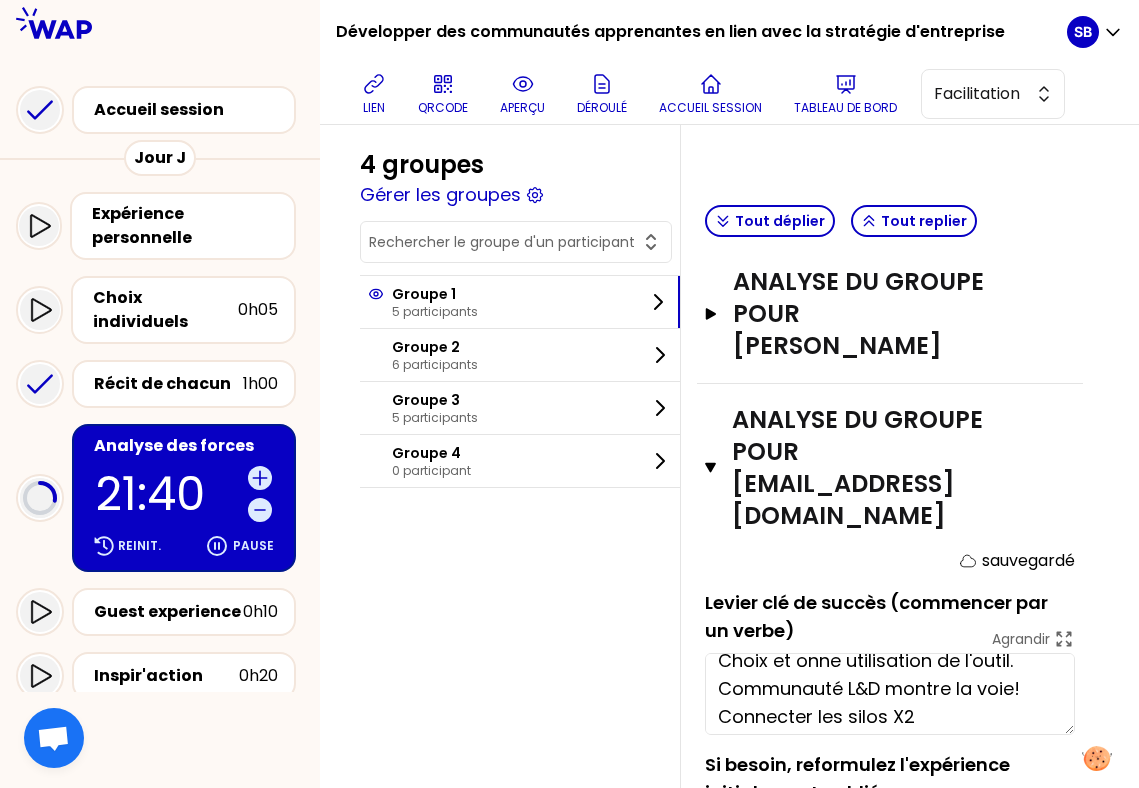 type on "Choix et bonne utilisation de l'outil.
Communauté L&D montre la voie!
Connecter les silos X2" 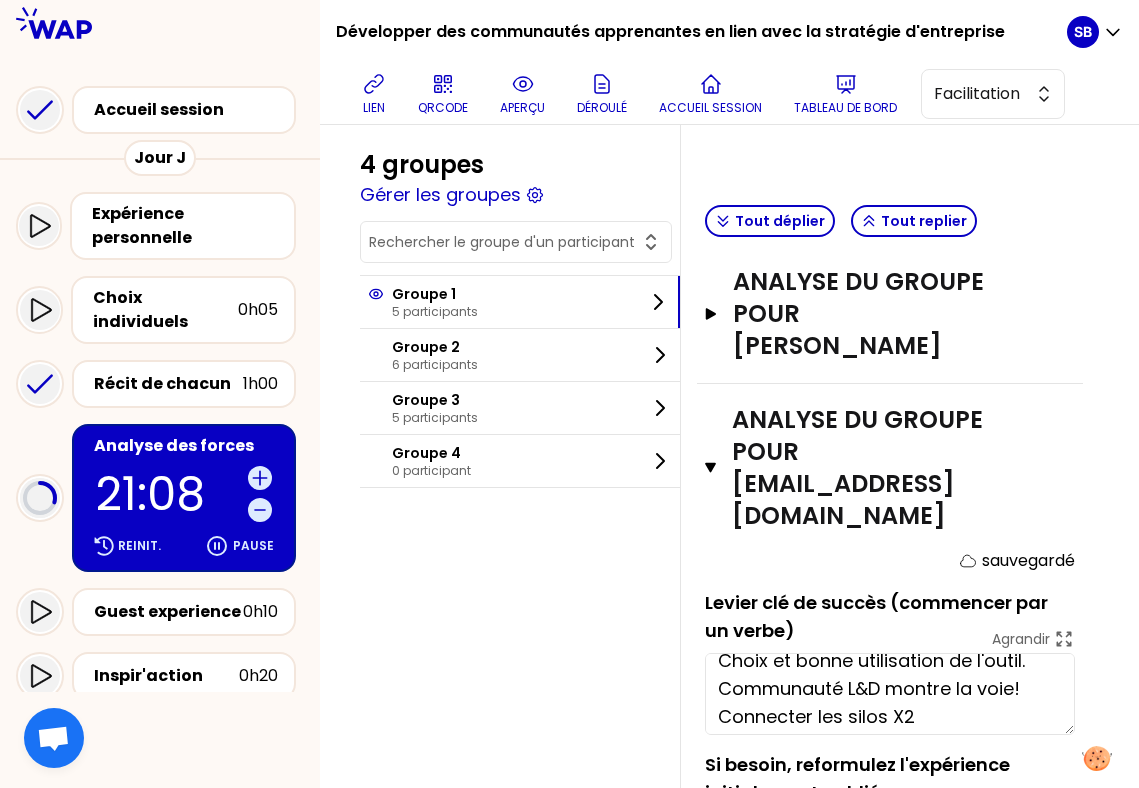 scroll, scrollTop: 84, scrollLeft: 0, axis: vertical 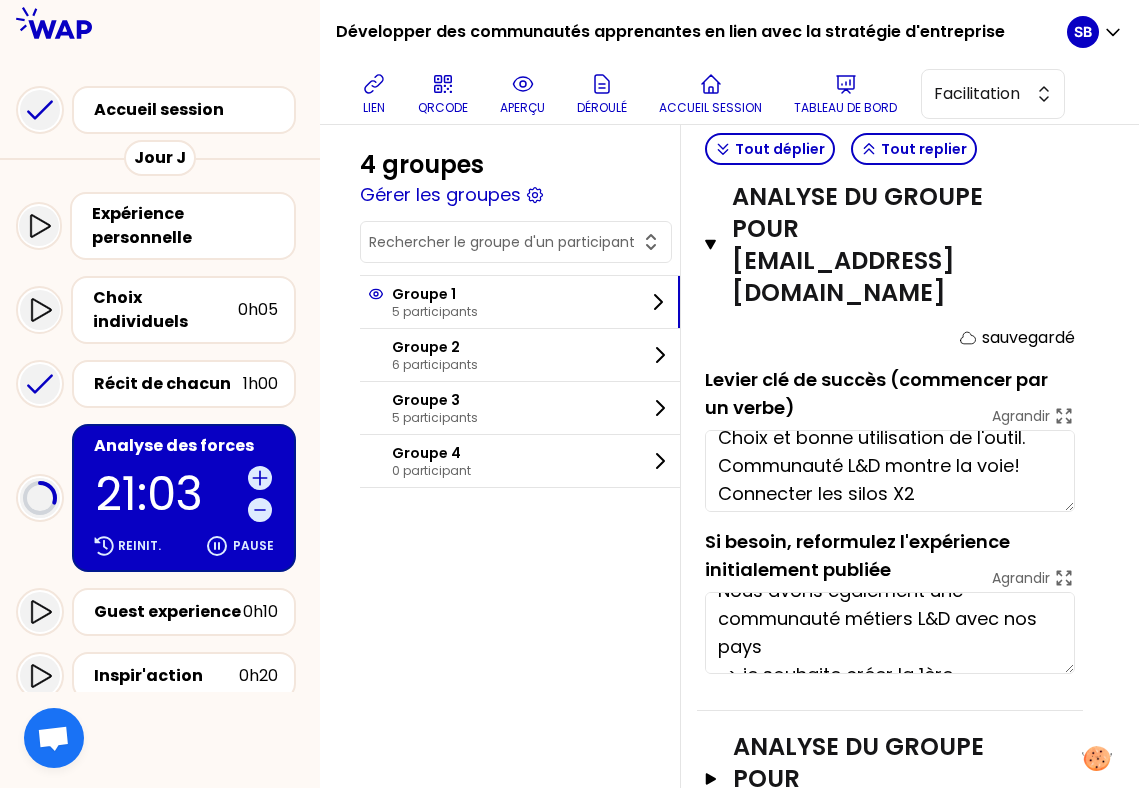 click 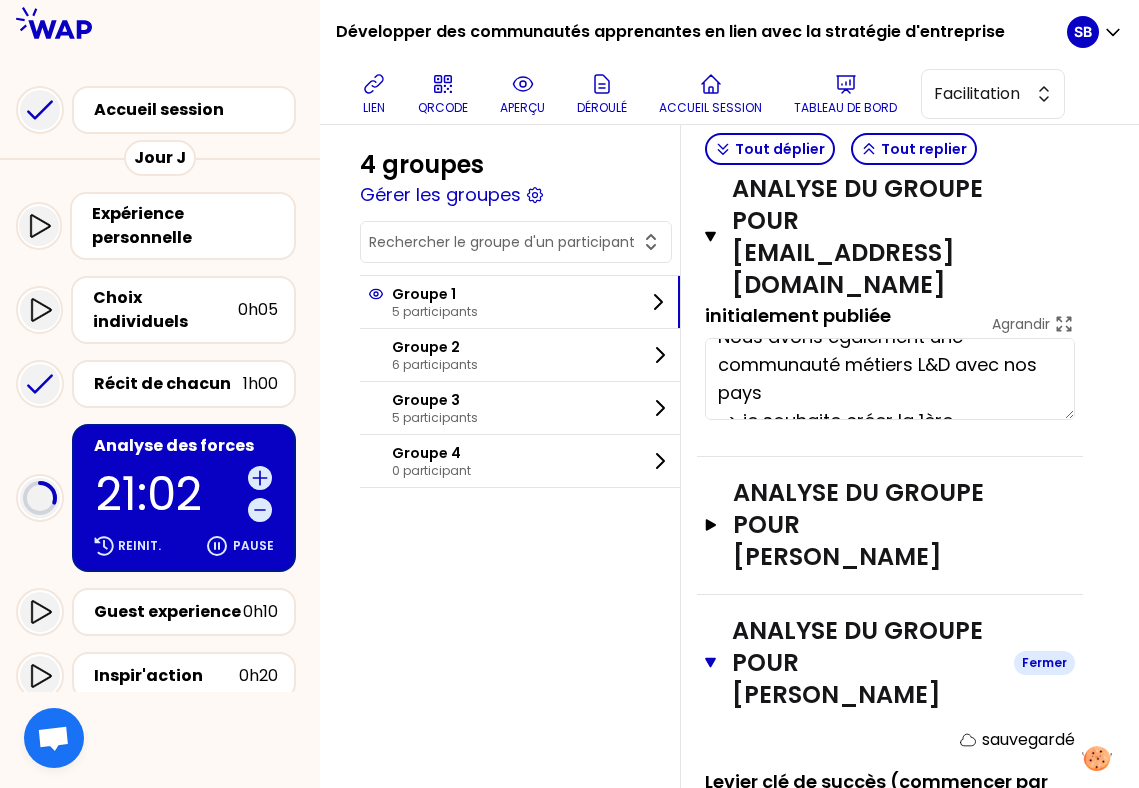 scroll, scrollTop: 1164, scrollLeft: 140, axis: both 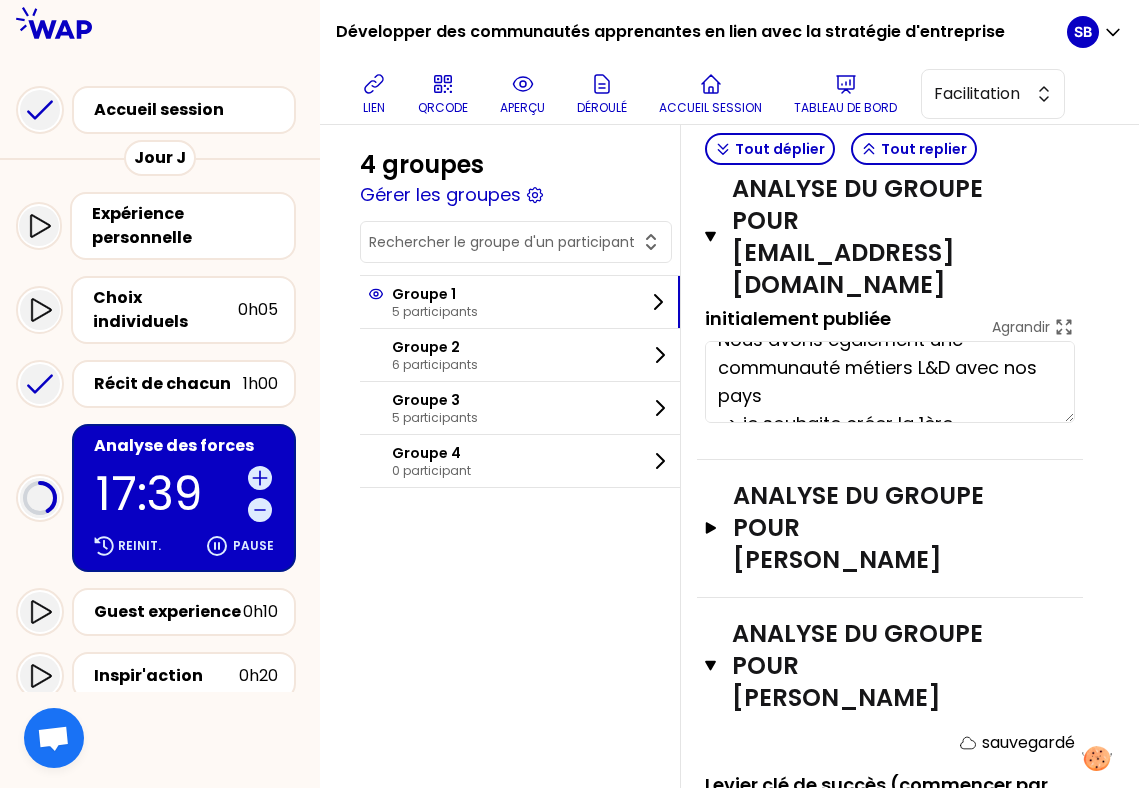 type on "Recette avec tous les ingrédients pour faire fonctionner une communauté d'experts.
Importance du sens et du partage de la compétence.
Livrables très concrets permettant une dynamique
Co-animation entre formation et métier/terrain" 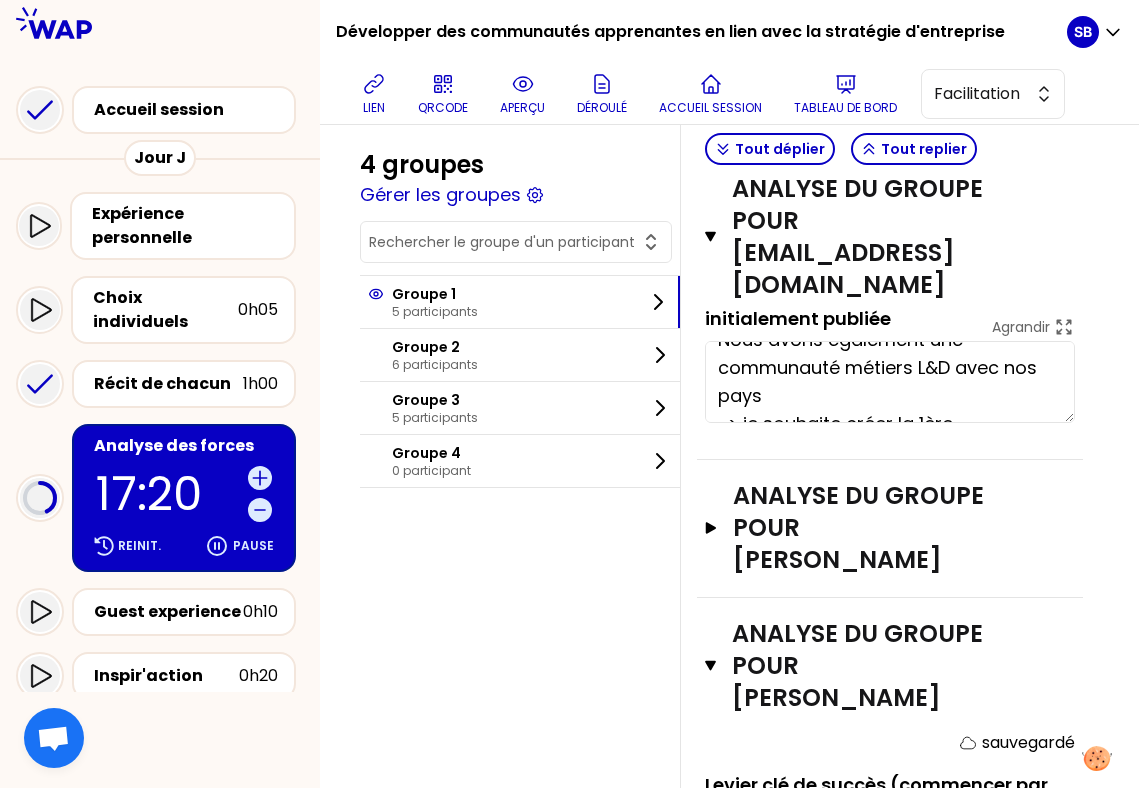 scroll, scrollTop: 112, scrollLeft: 0, axis: vertical 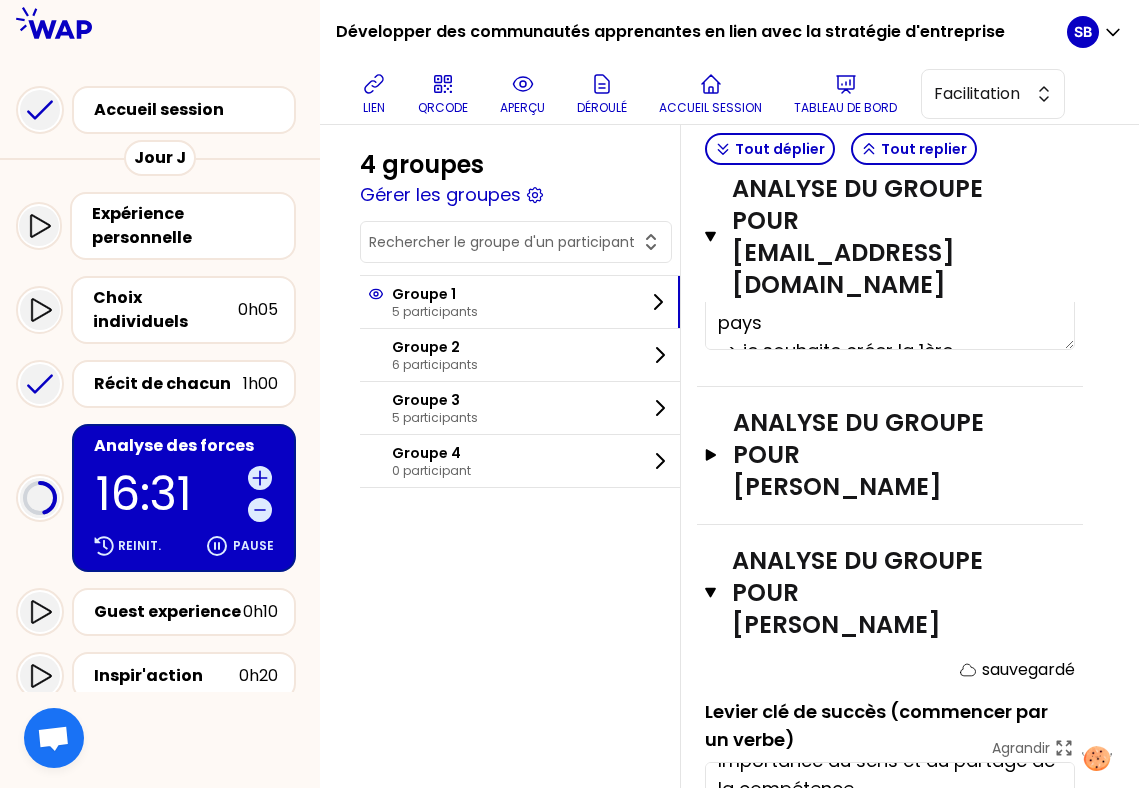 click on "analyse du groupe pour Olivier Le Roy Ouvrir" at bounding box center (890, 1111) 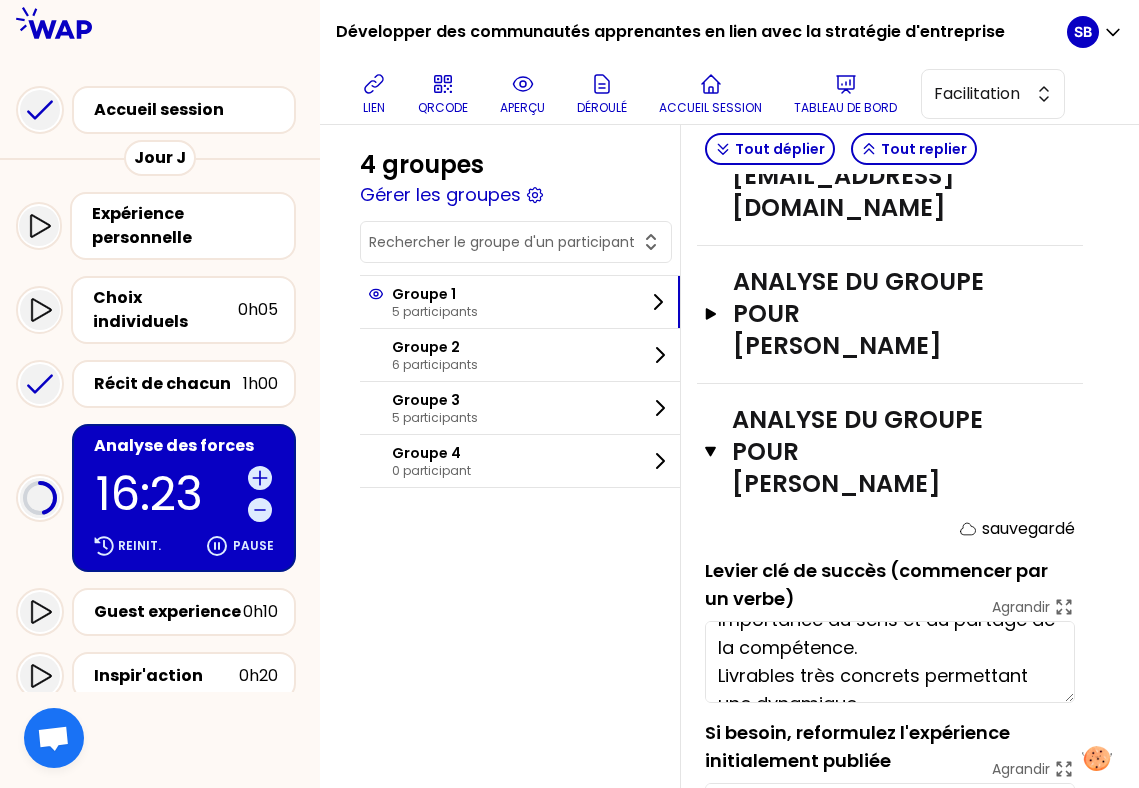 scroll, scrollTop: 1554, scrollLeft: 140, axis: both 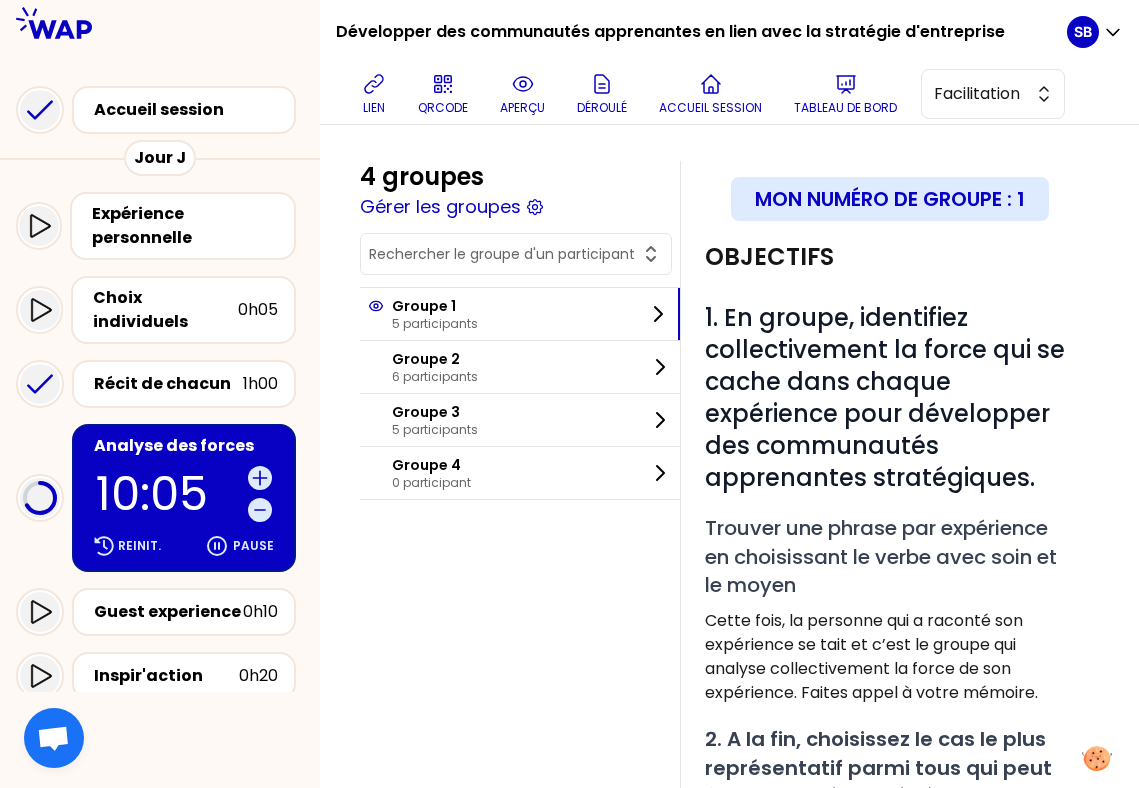 type on "Communication (from events to logo)
Prosci Change ADKAR en cours de creation du 'Desir' Whats in it for me? (AwarenessDesirKnowledgeAbilityReinforcement)" 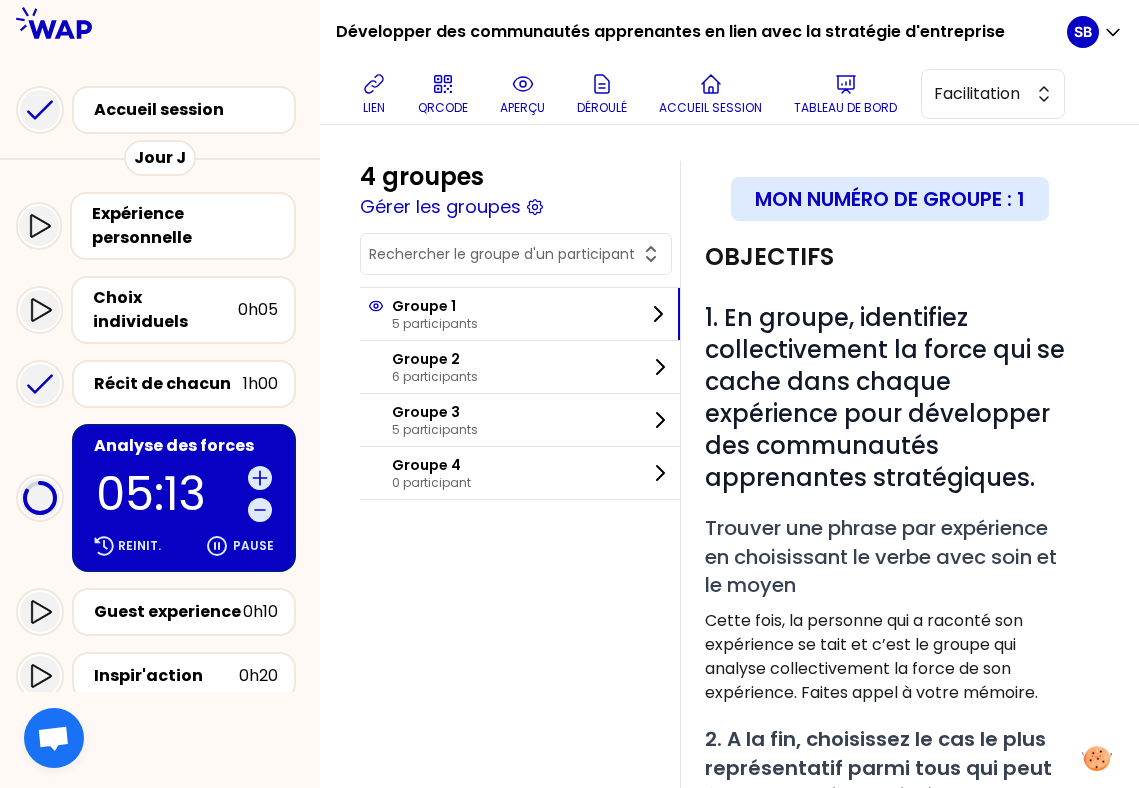click on "4 groupes Gérer les groupes Groupe 1 5 participants Groupe 2 6 participants Groupe 3 5 participants Groupe 4 0 participant Mon numéro de groupe : 1 Objectifs # 1. En groupe, identifiez collectivement la force qui se cache dans chaque expérience pour développer des communautés apprenantes stratégiques. # Trouver une phrase par expérience en choisissant le verbe avec soin et le moyen Cette fois, la personne qui a raconté son expérience se tait et c’est le groupe qui analyse collectivement la force de son expérience. Faites appel à votre mémoire. # 2. A la fin, choisissez le cas le plus représentatif parmi tous qui peut être partagé en plénière. Tout déplier Tout replier analyse du groupe pour Edith Lemieux Ouvrir analyse du groupe pour kenza_benomar@carrefour.com Fermer sauvegardé Levier clé de succès (commencer par un verbe) Agrandir Choix et bonne utilisation de l'outil.
Communauté L&D montre la voie!
Connecter les silos X2 Si besoin, reformulez l'expérience initialement publiée" at bounding box center [729, 1484] 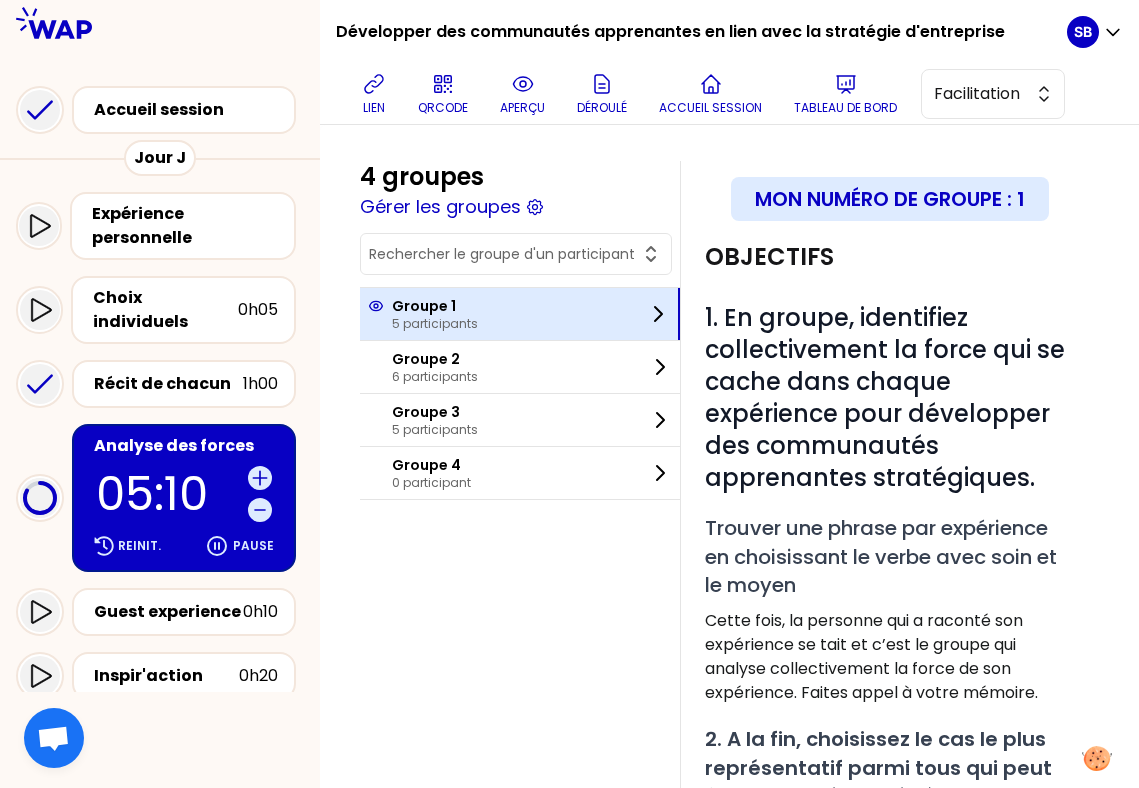 scroll, scrollTop: 0, scrollLeft: 0, axis: both 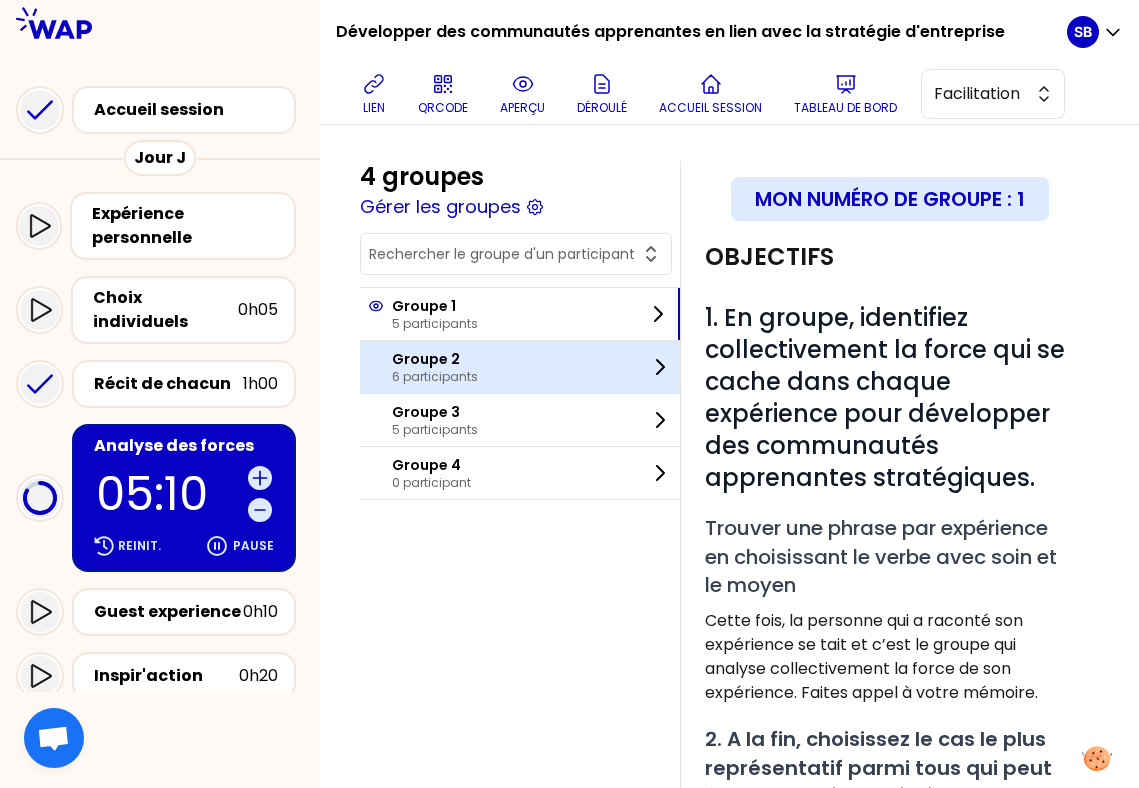 click on "Groupe 2 6 participants" at bounding box center [520, 367] 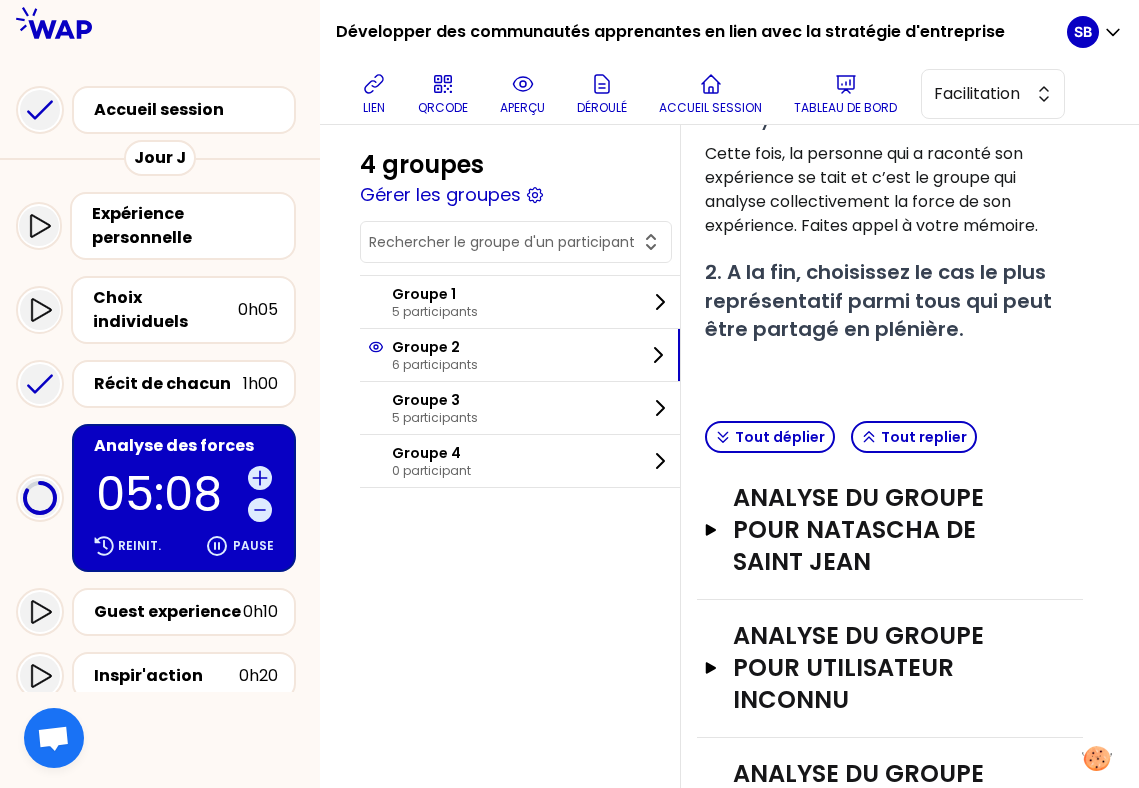 scroll, scrollTop: 675, scrollLeft: 0, axis: vertical 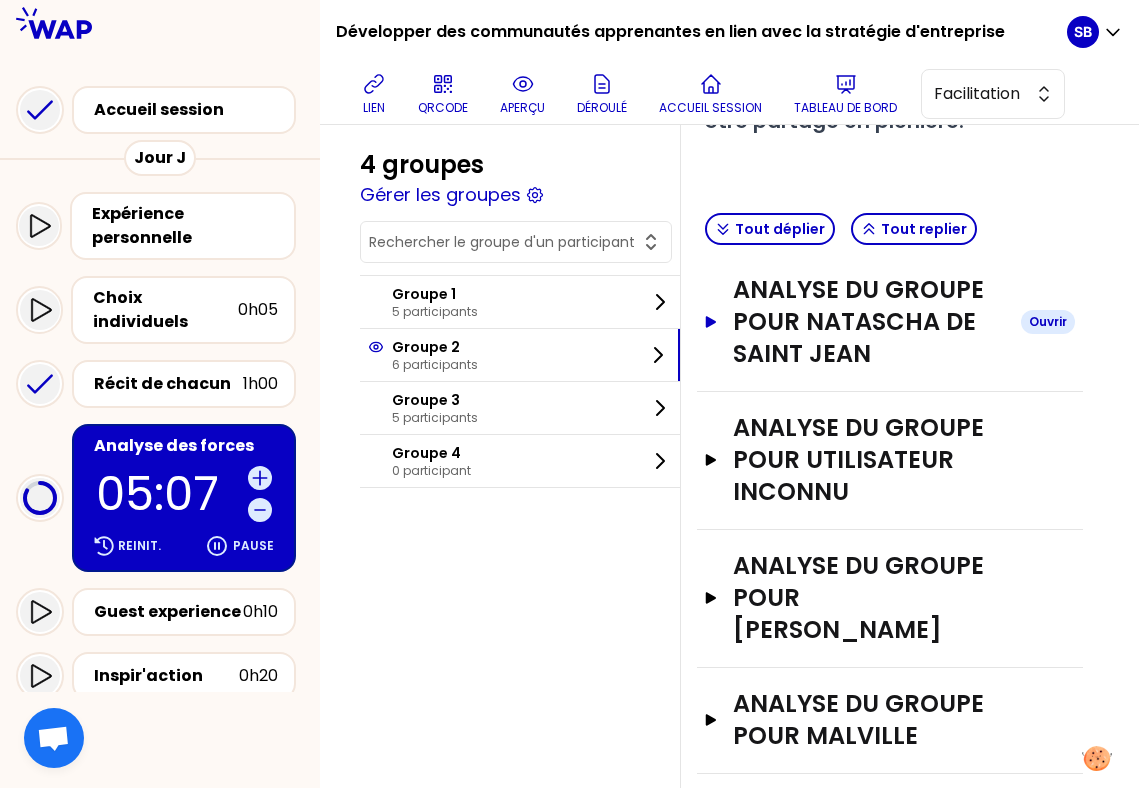 click on "analyse du groupe pour Natascha DE SAINT JEAN" at bounding box center [869, 322] 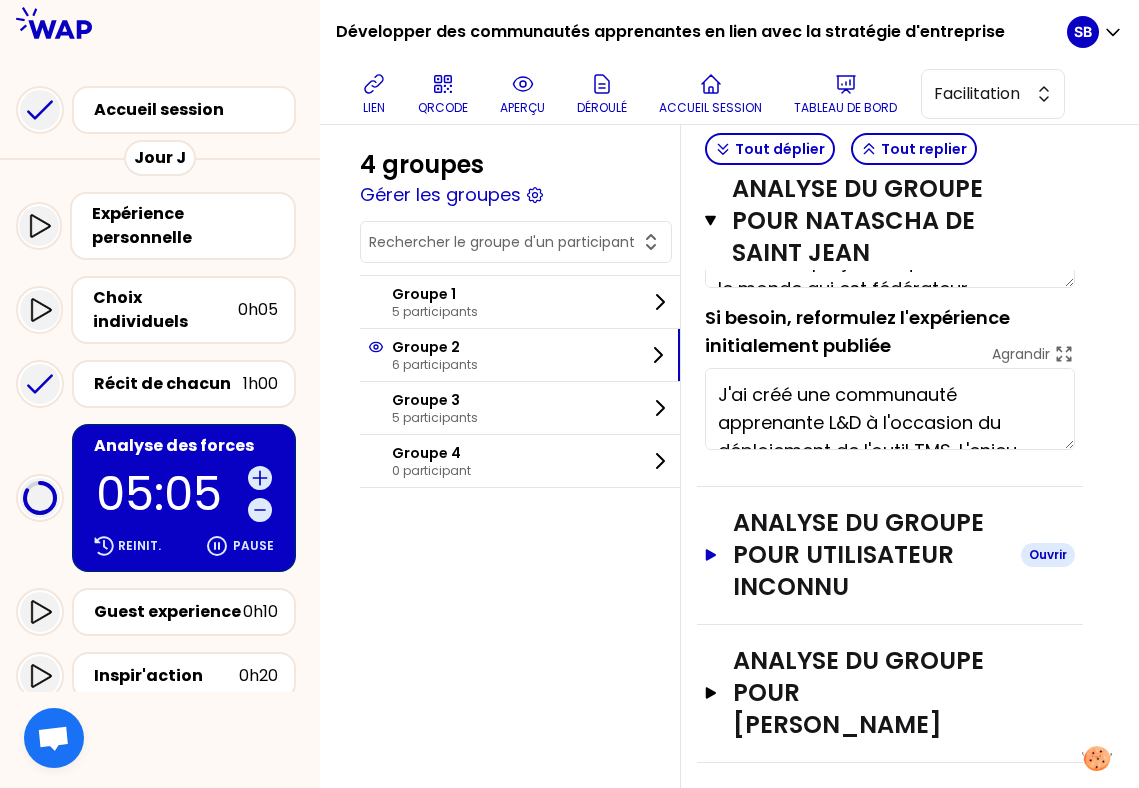 click on "analyse du groupe pour Utilisateur inconnu" at bounding box center (869, 555) 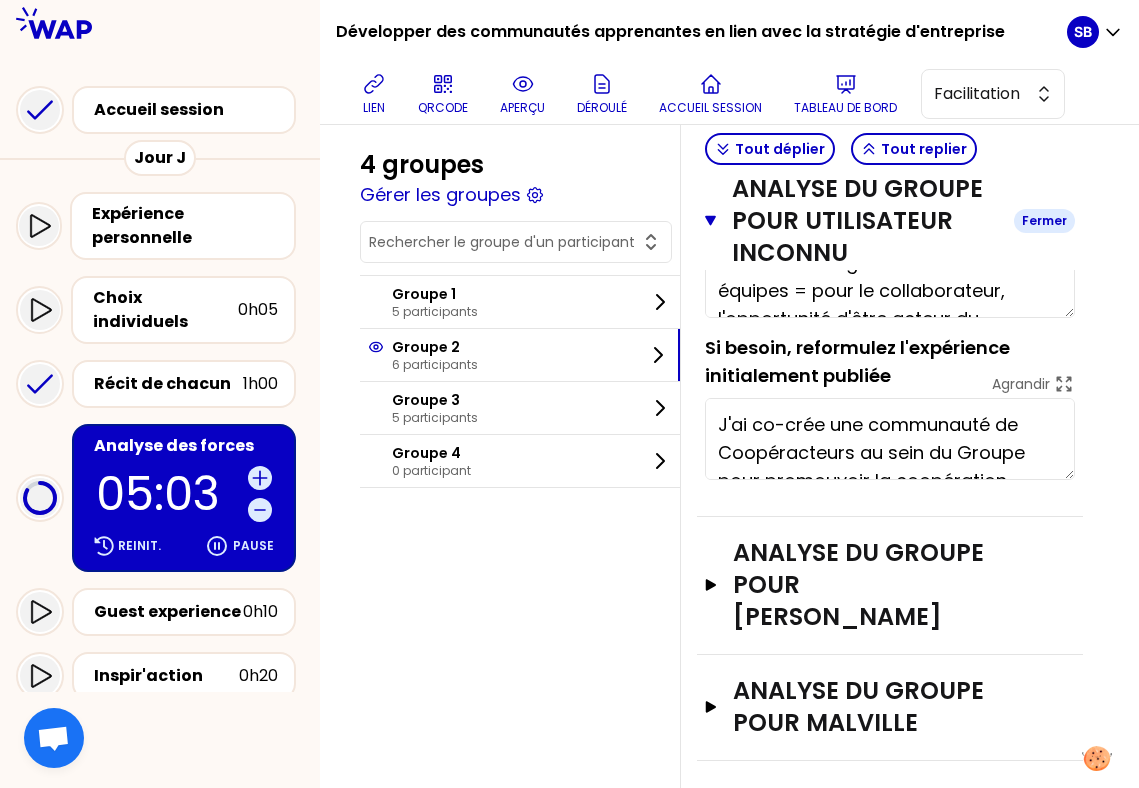 click on "analyse du groupe pour Lidia Juszko" at bounding box center (869, 585) 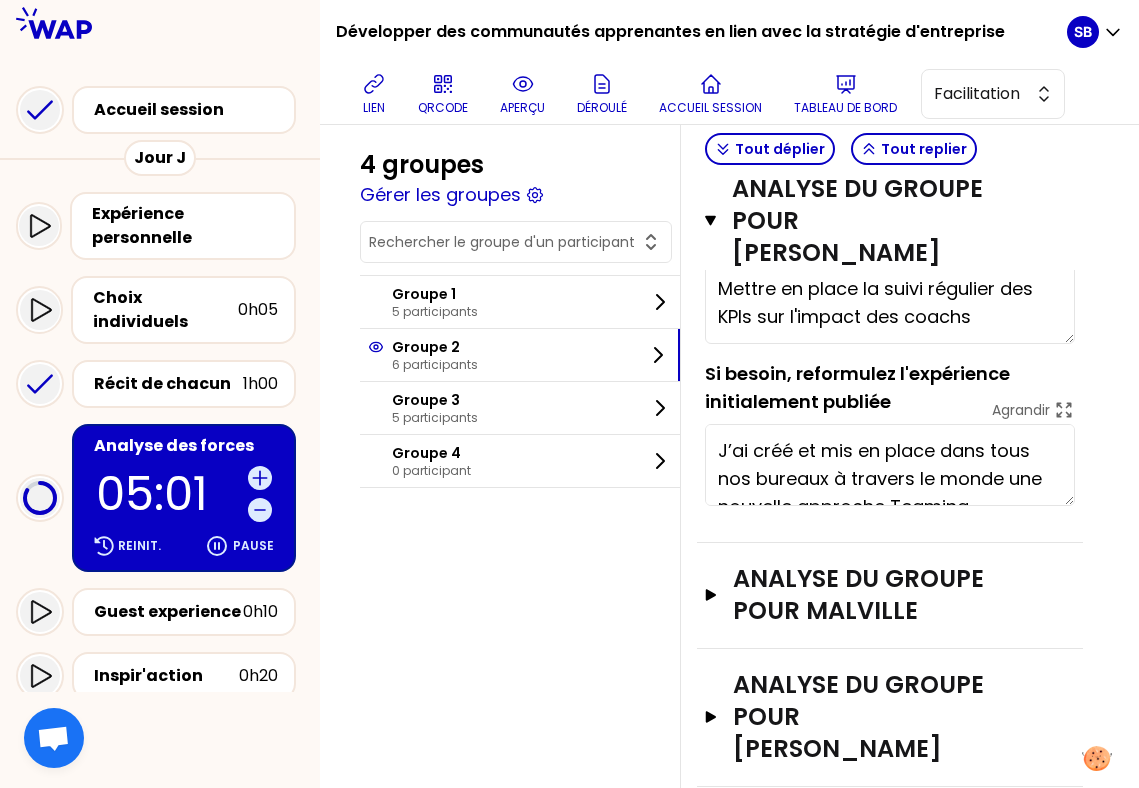 click on "analyse du groupe pour Malville" at bounding box center [869, 595] 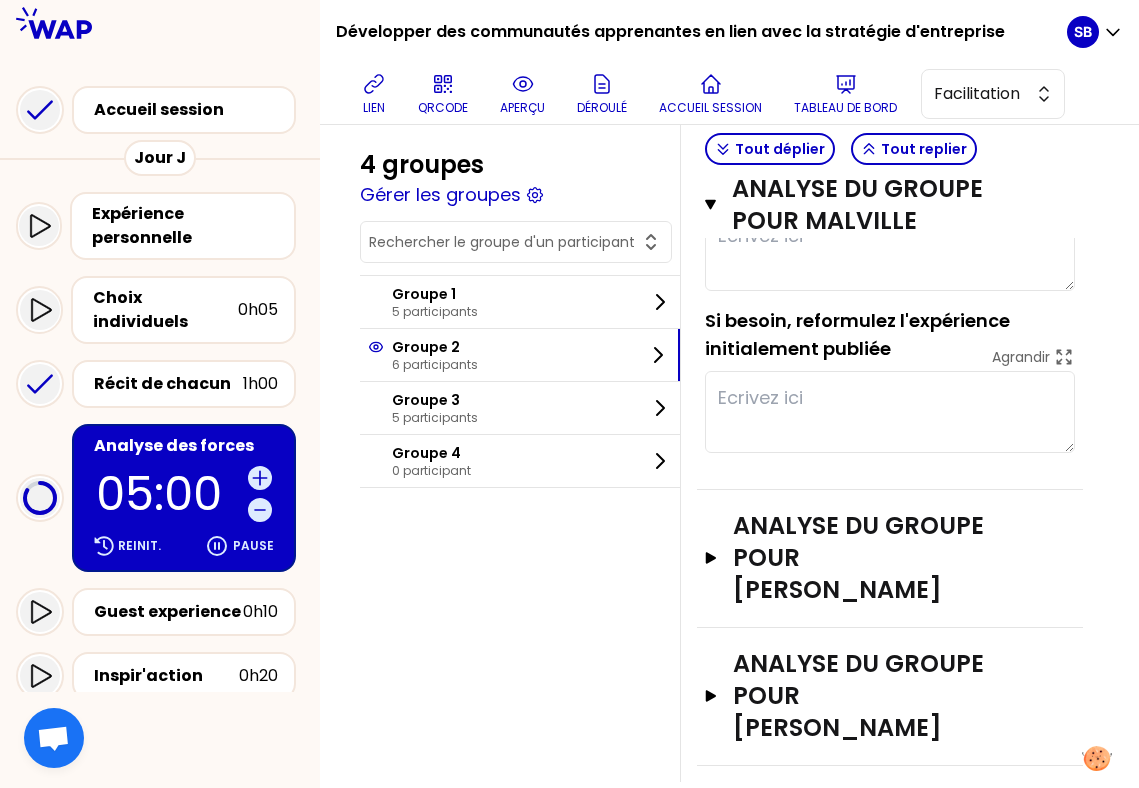 scroll, scrollTop: 2480, scrollLeft: 0, axis: vertical 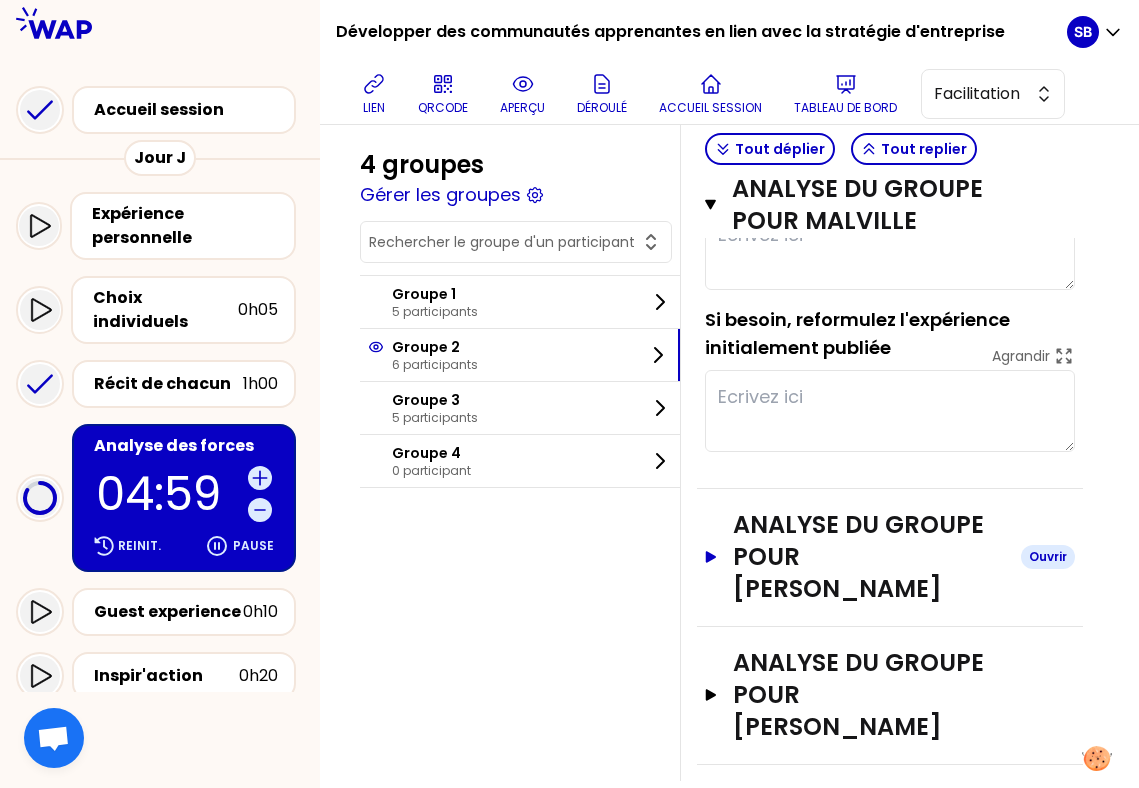 click on "analyse du groupe pour Céline CANDELOT" at bounding box center [869, 557] 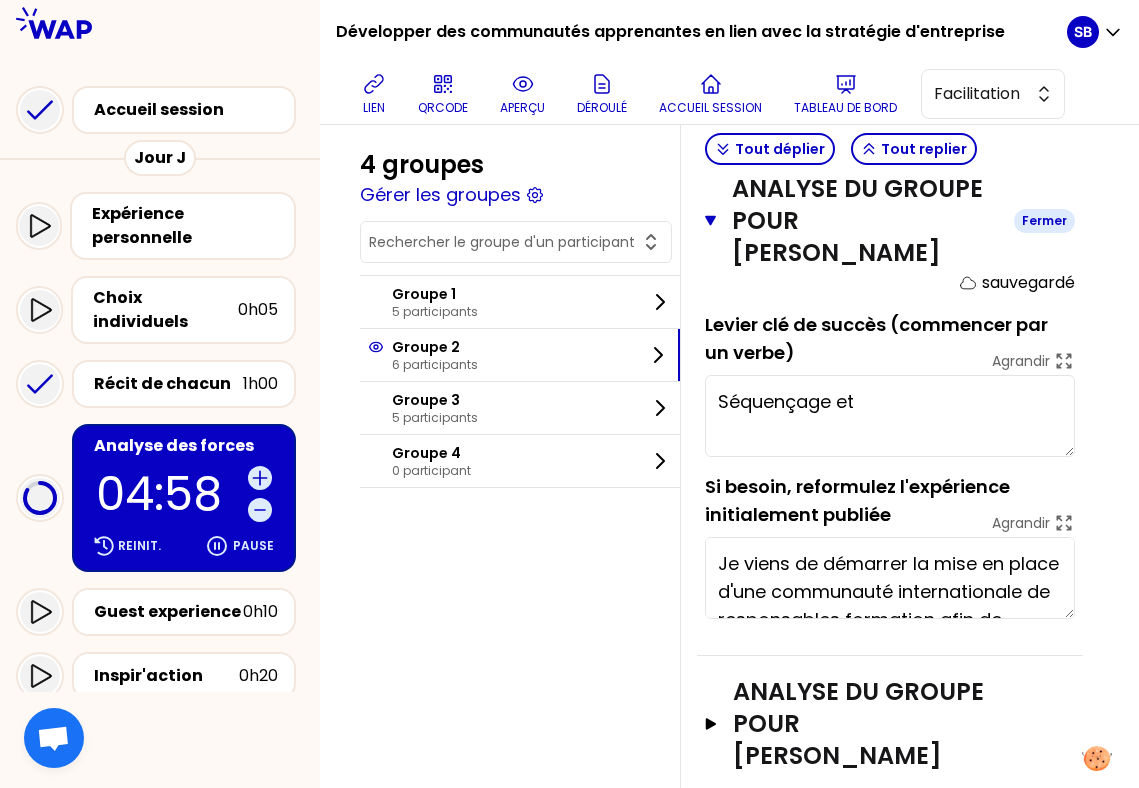 scroll, scrollTop: 2860, scrollLeft: 0, axis: vertical 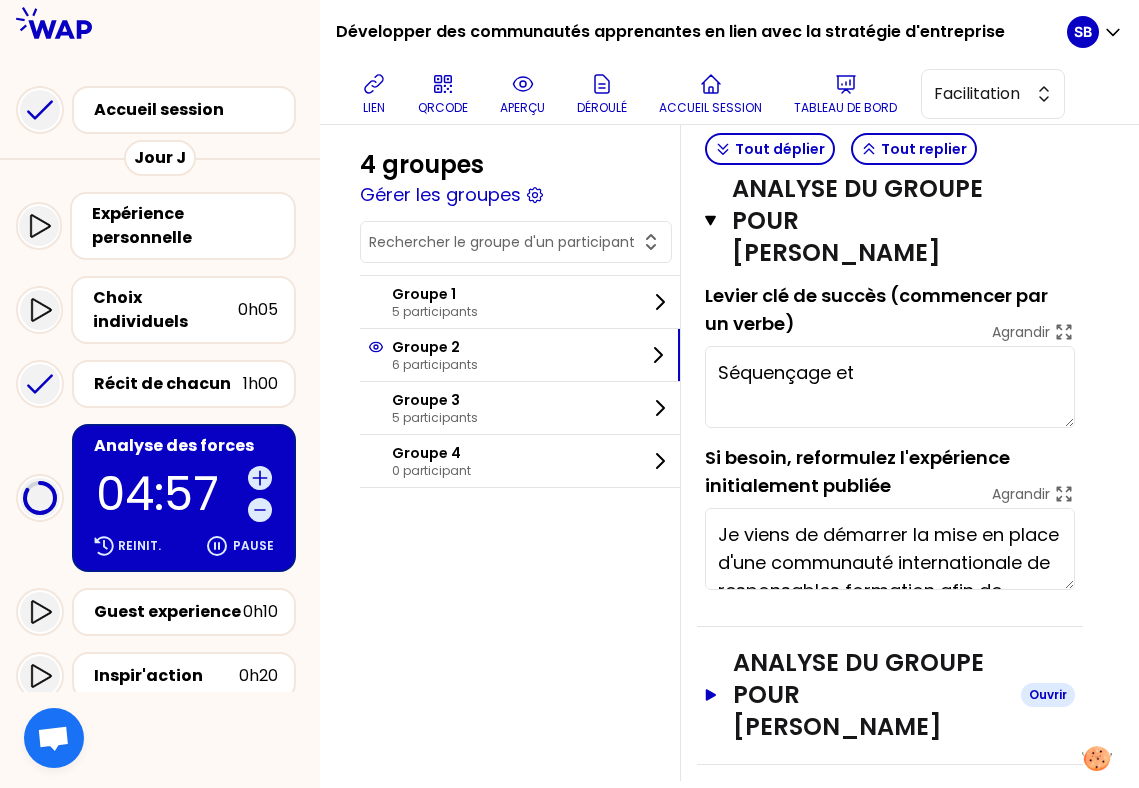 click on "analyse du groupe pour Geoffrey Ecarnot" at bounding box center [869, 695] 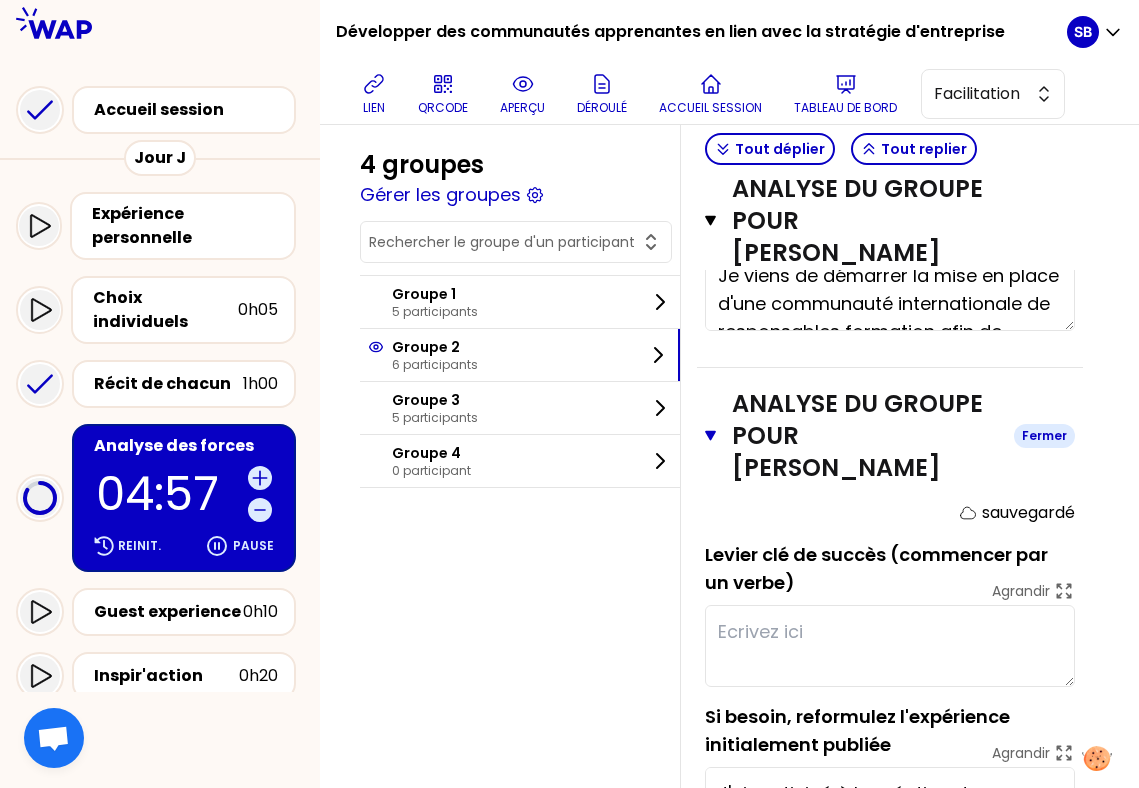 scroll, scrollTop: 3136, scrollLeft: 0, axis: vertical 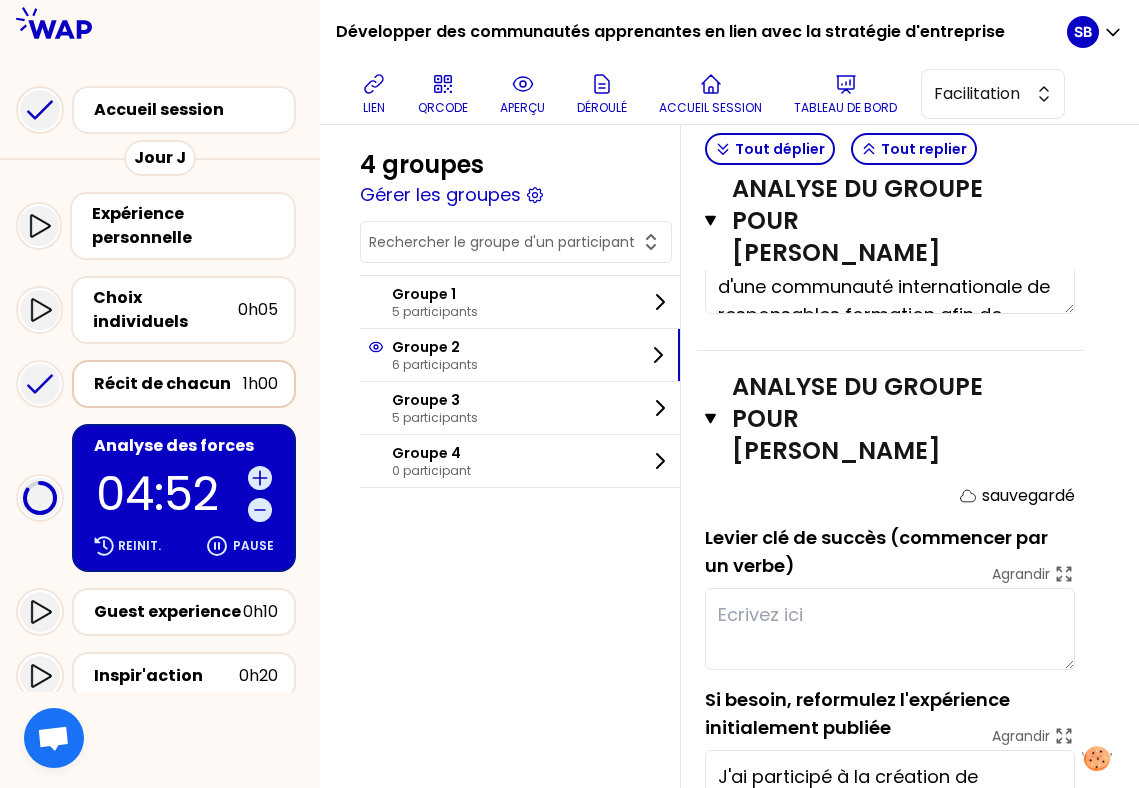 type on "Séquençage et définition de" 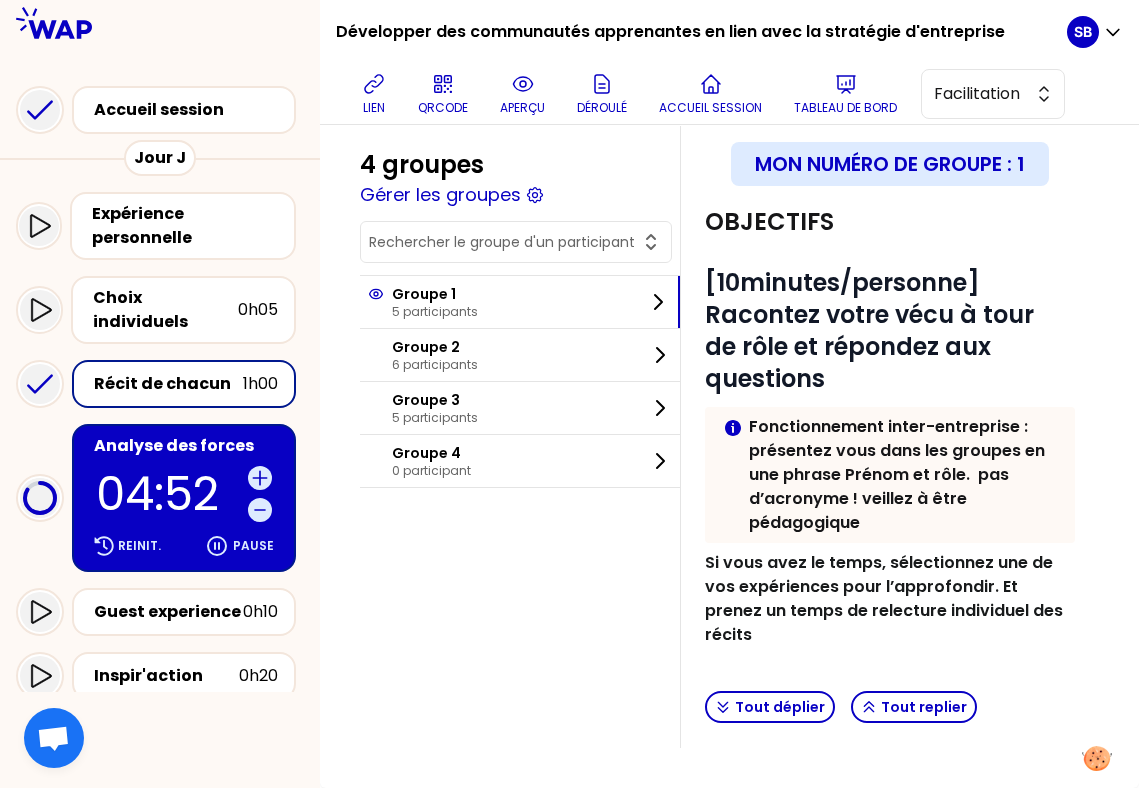 scroll, scrollTop: 309, scrollLeft: 0, axis: vertical 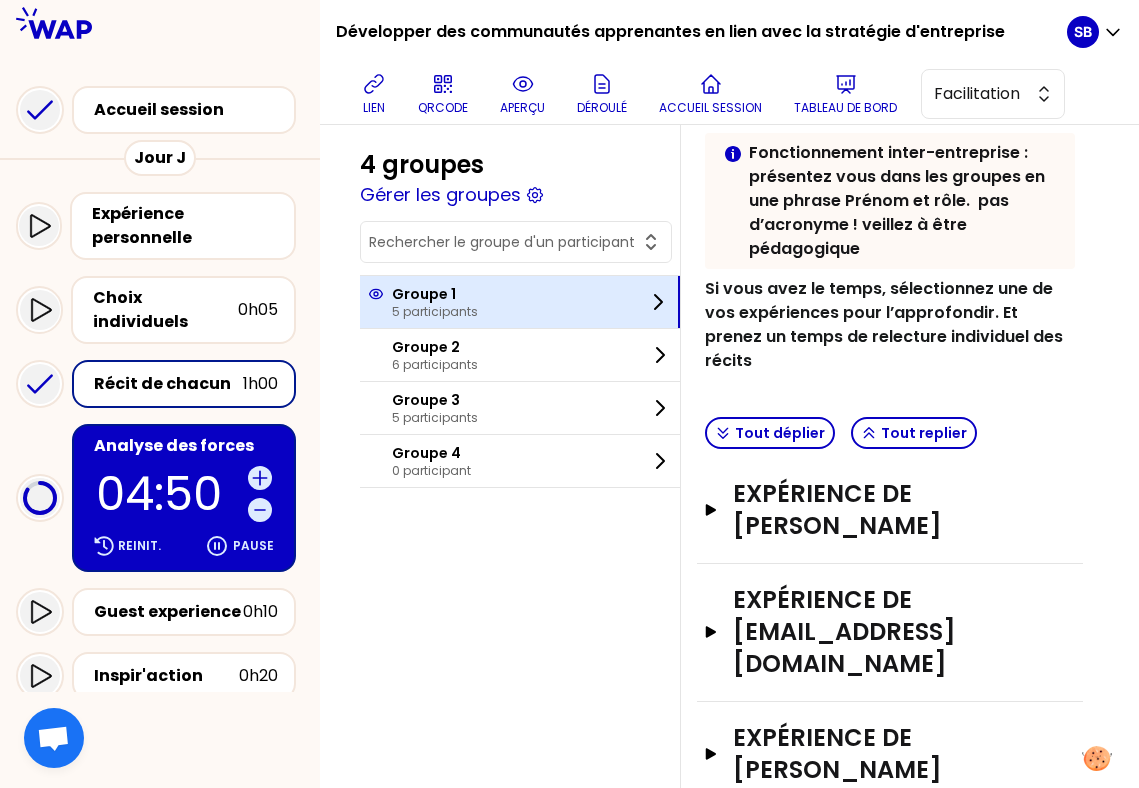 click on "Groupe 1 5 participants" at bounding box center [520, 302] 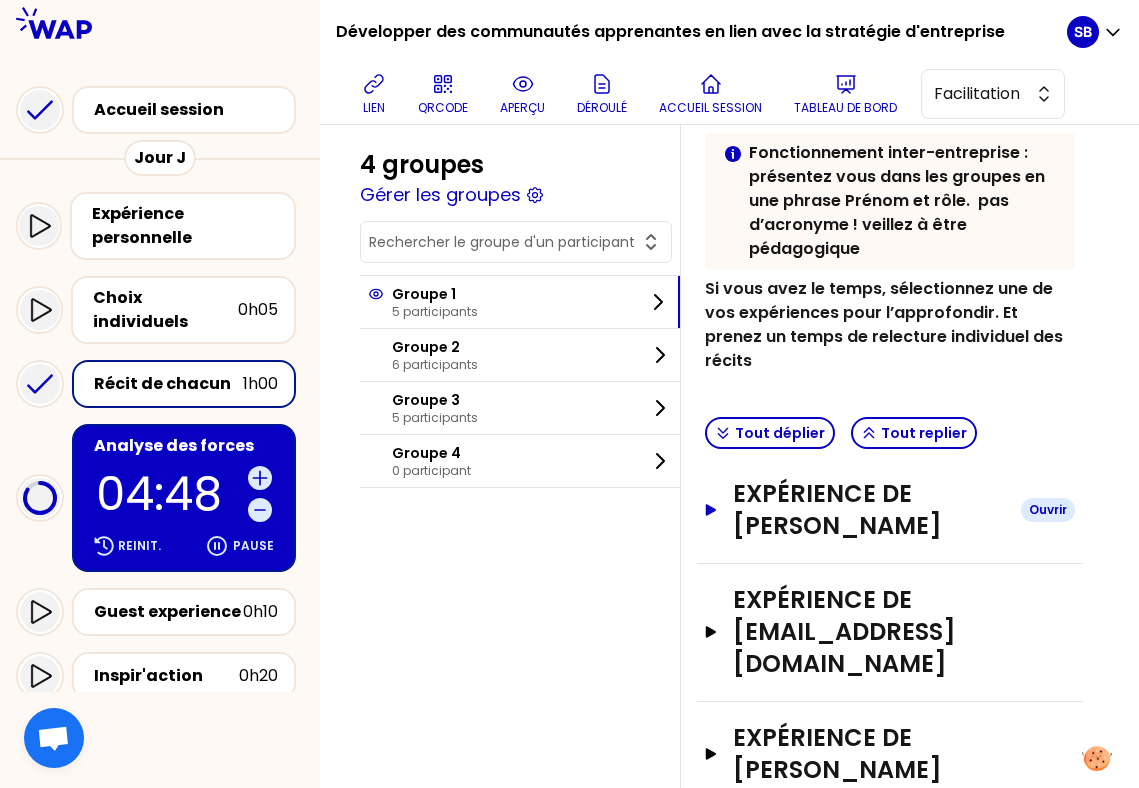 click on "Expérience de Edith Lemieux" at bounding box center [869, 510] 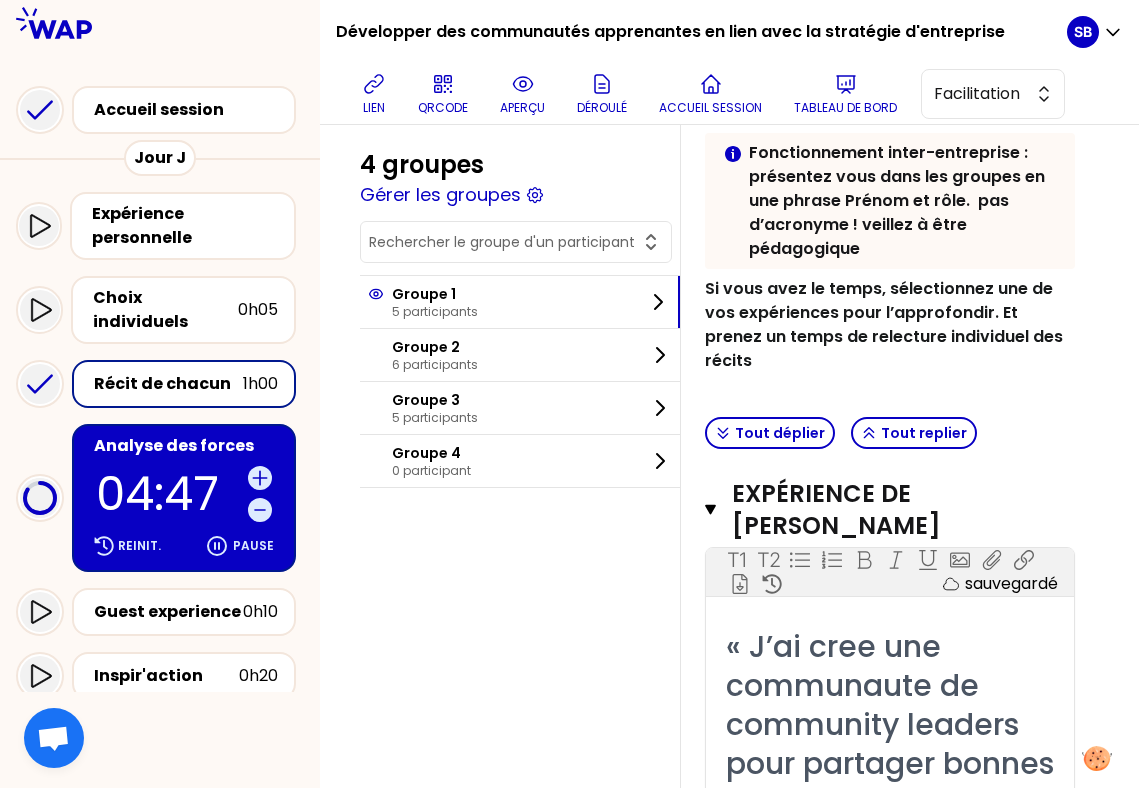scroll, scrollTop: 309, scrollLeft: 140, axis: both 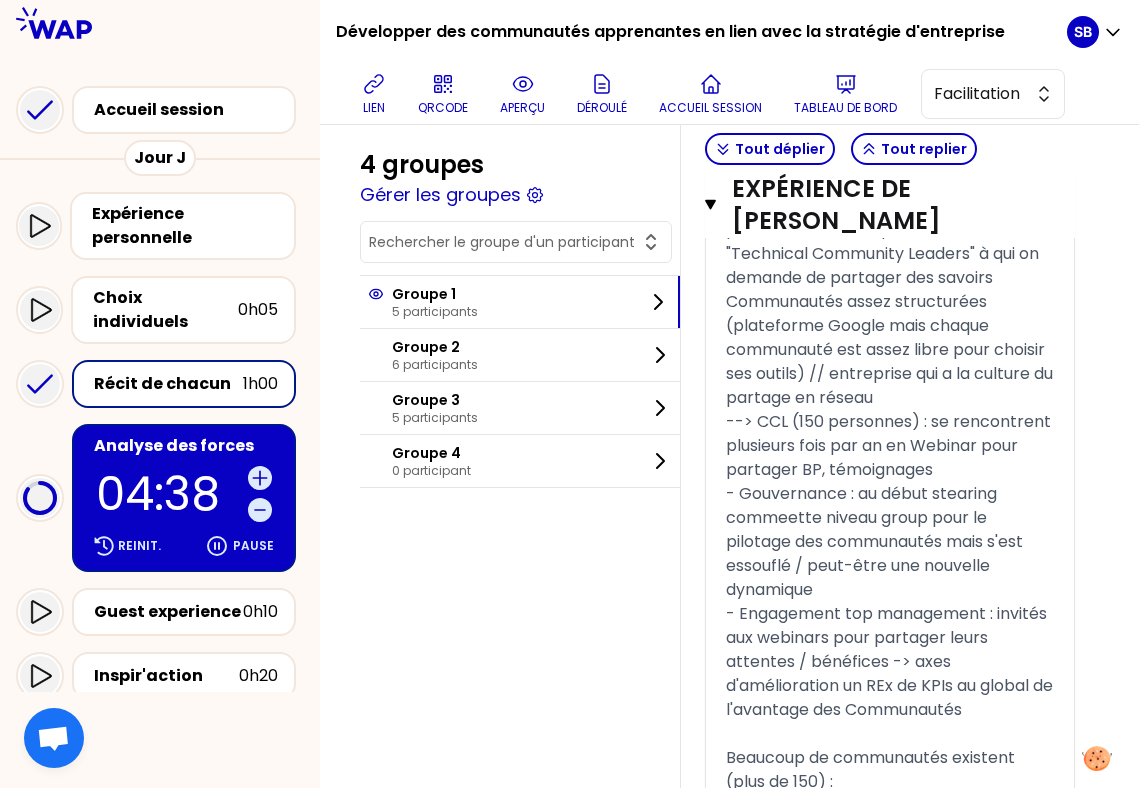 click on "Expérience de kenza_benomar@carrefour.com" at bounding box center (869, 1492) 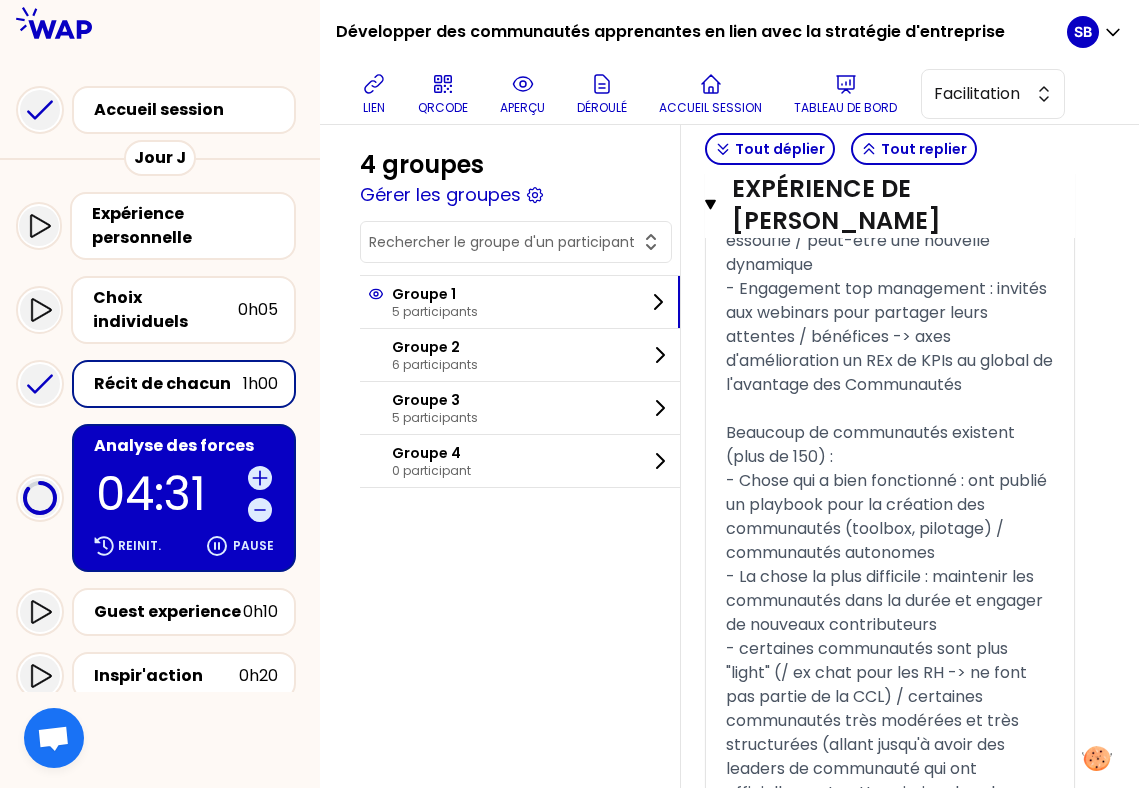 scroll, scrollTop: 2577, scrollLeft: 140, axis: both 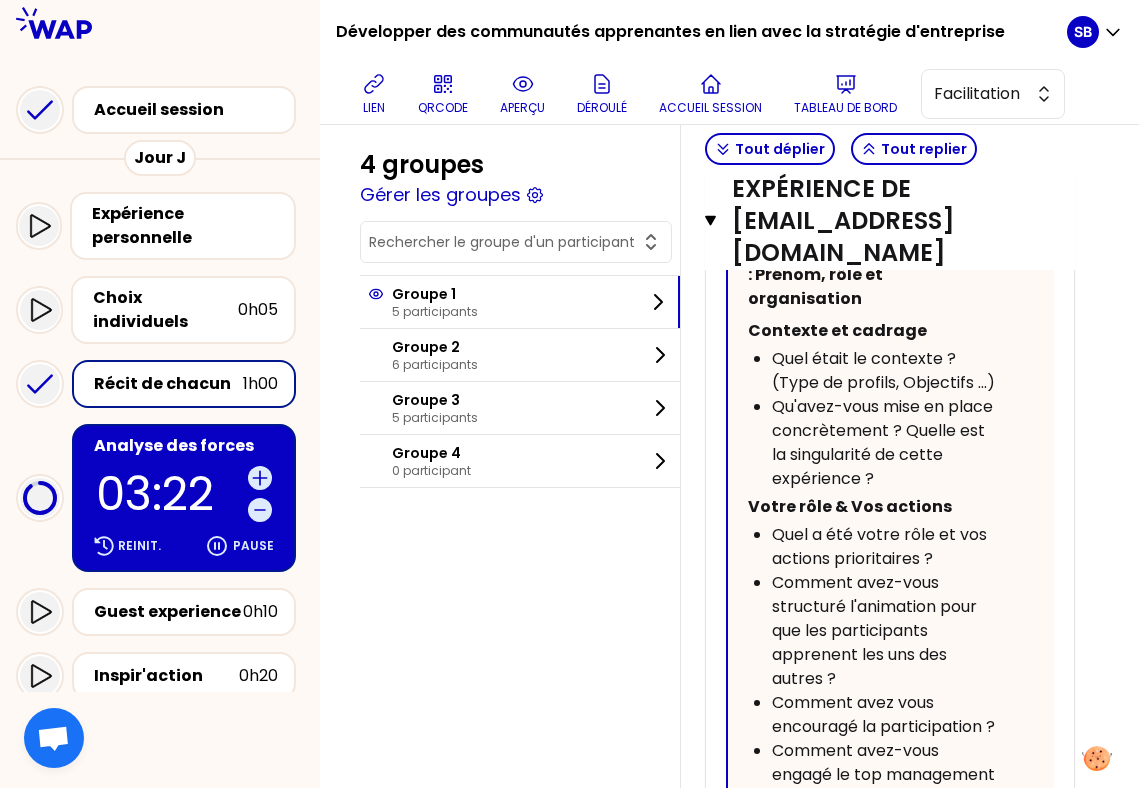 click on "Expérience de Agnès Ventroux Lopes" at bounding box center (869, 2341) 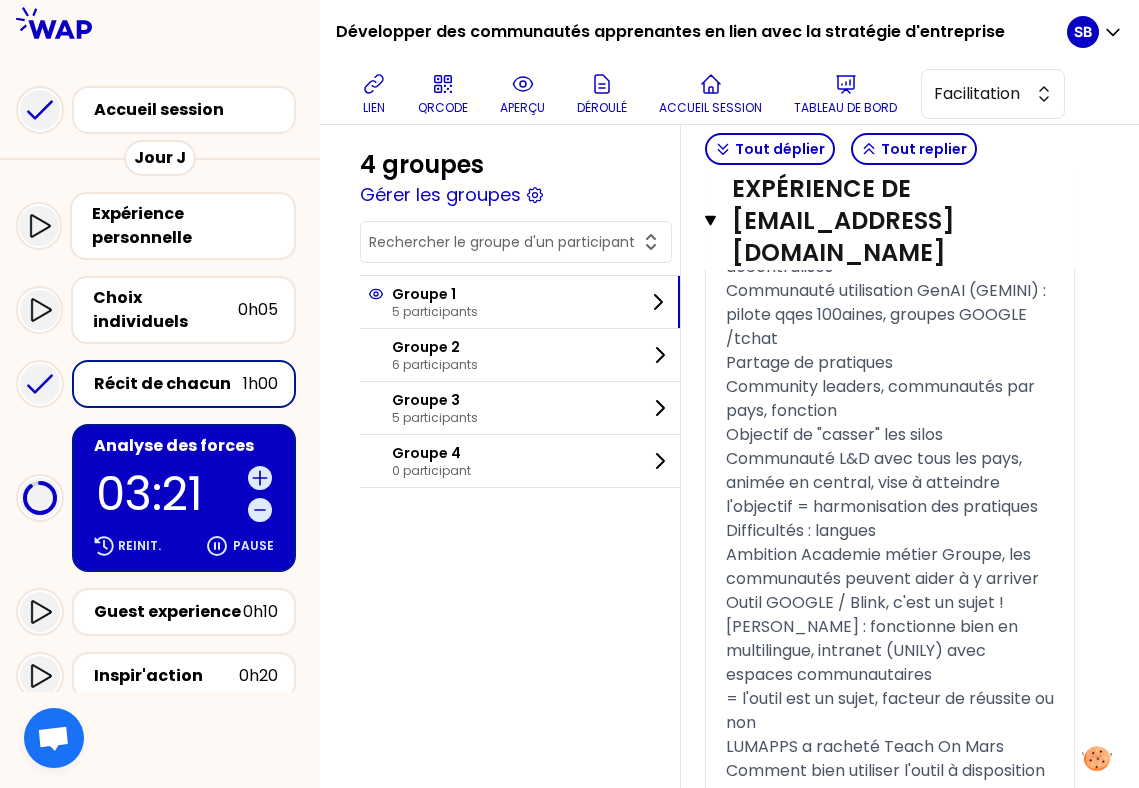 scroll, scrollTop: 5124, scrollLeft: 140, axis: both 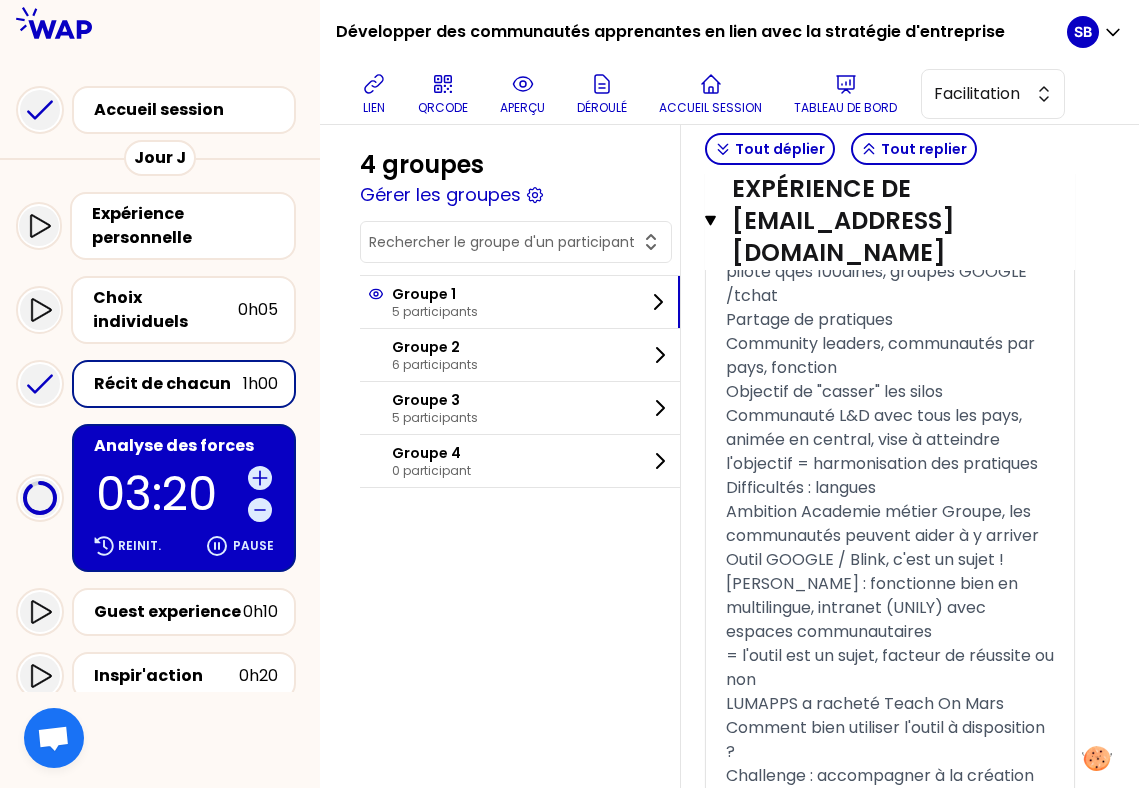 click on "Expérience de Frédéric DEMARCQ" at bounding box center (869, 2831) 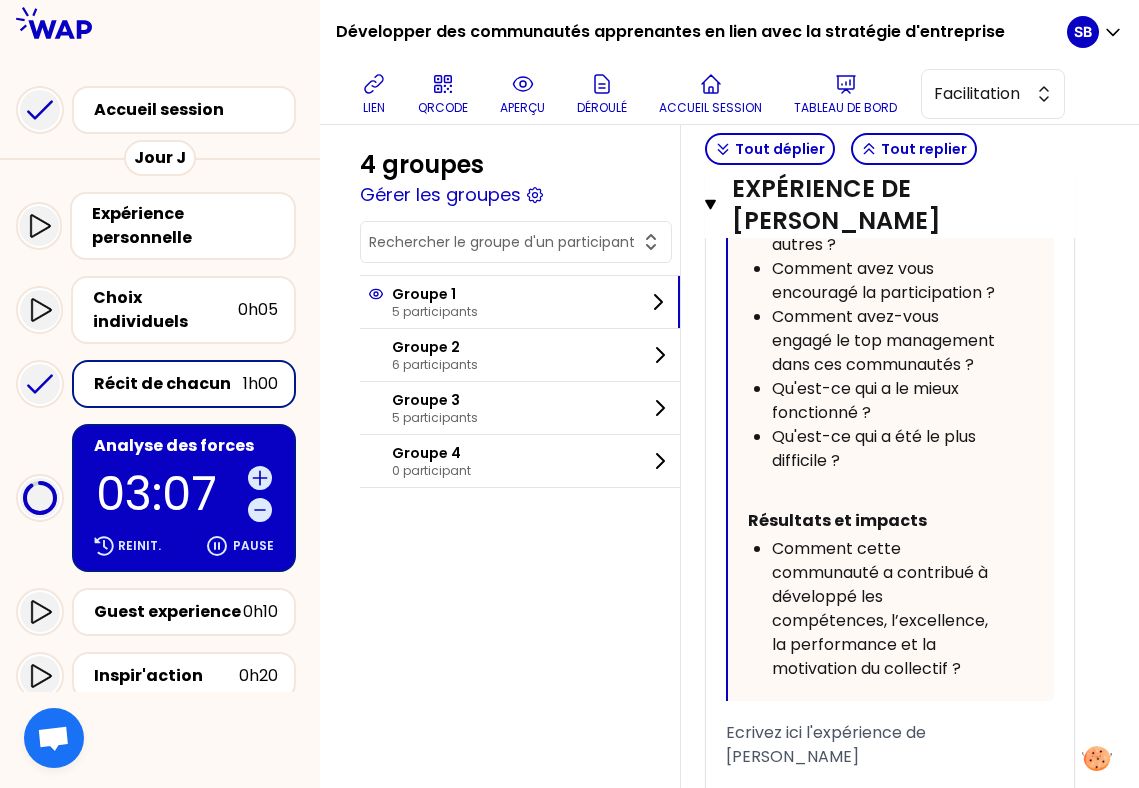 scroll, scrollTop: 6880, scrollLeft: 140, axis: both 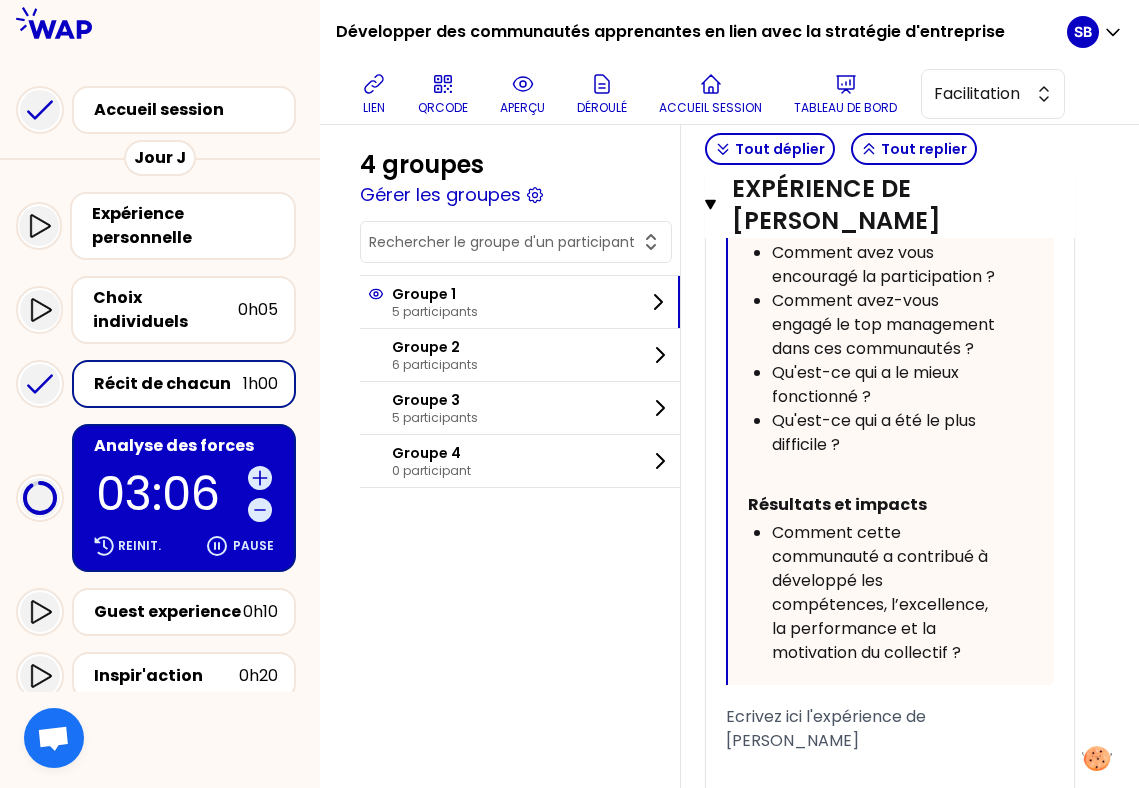 click on "Expérience de Olivier Le Roy Ouvrir" at bounding box center (890, 3601) 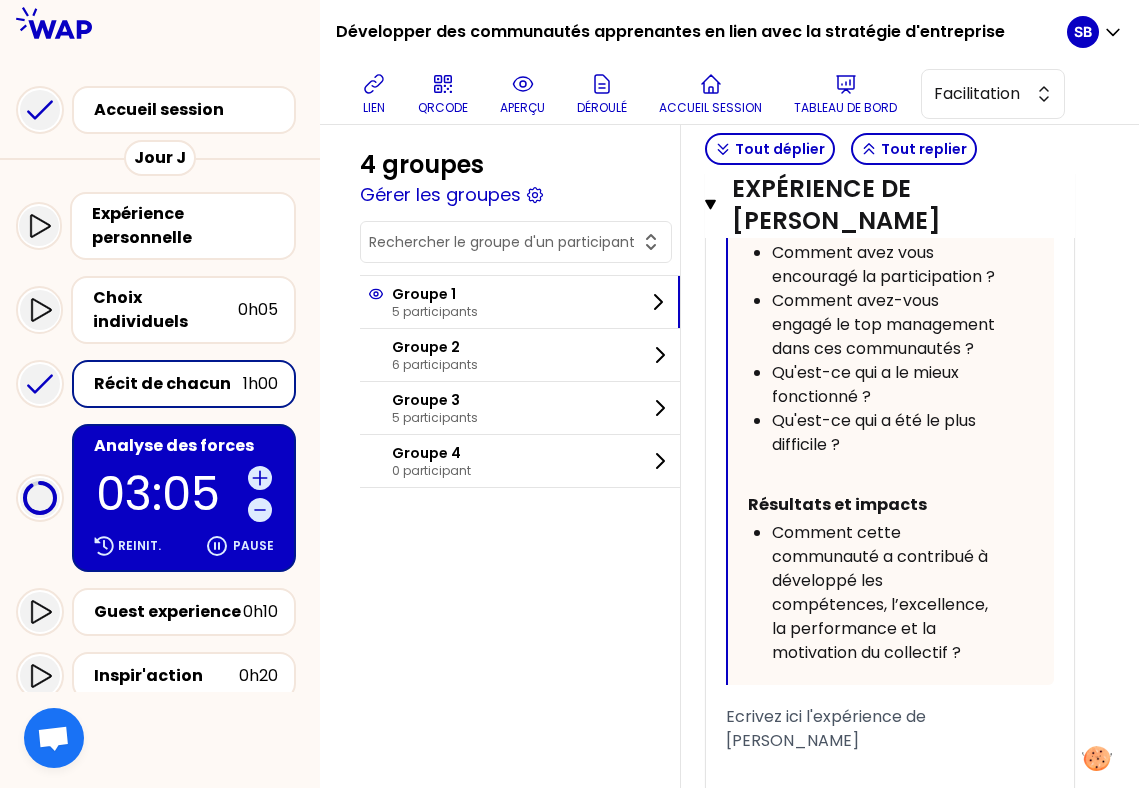click on "Expérience de Olivier Le Roy" at bounding box center (869, 3600) 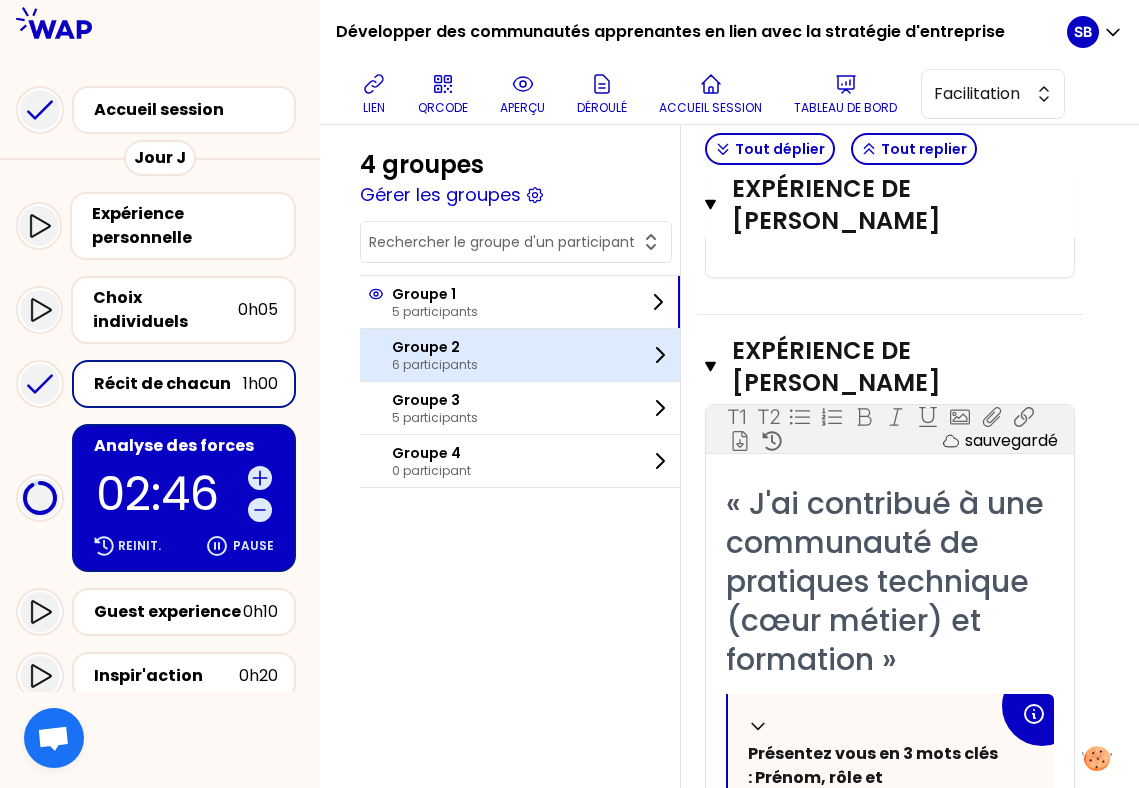 scroll, scrollTop: 7588, scrollLeft: 23, axis: both 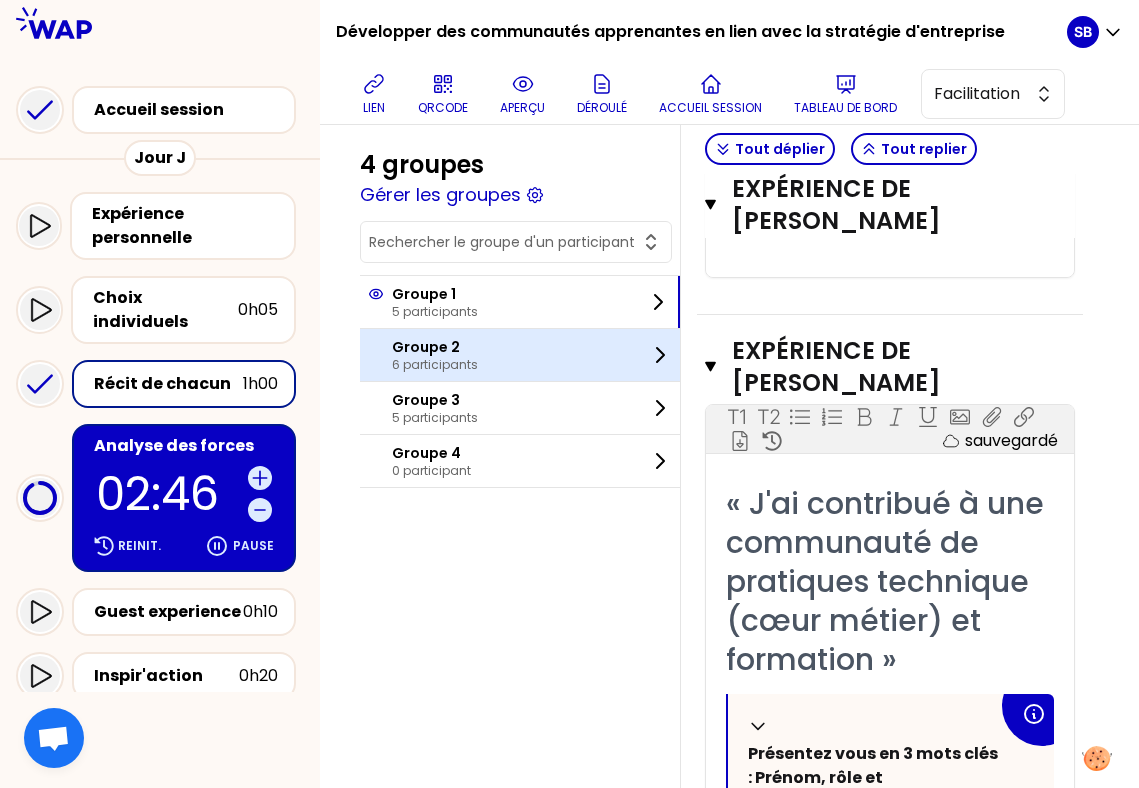 click on "Groupe 2 6 participants" at bounding box center (520, 355) 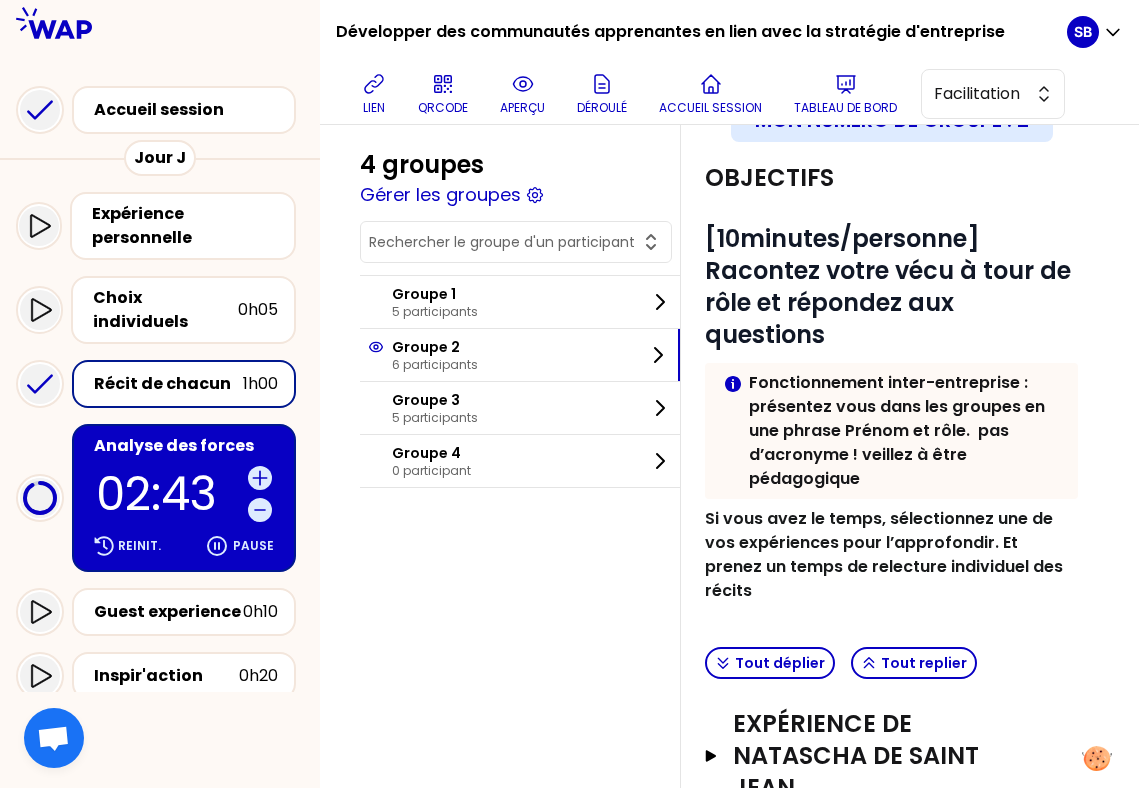scroll, scrollTop: 0, scrollLeft: 0, axis: both 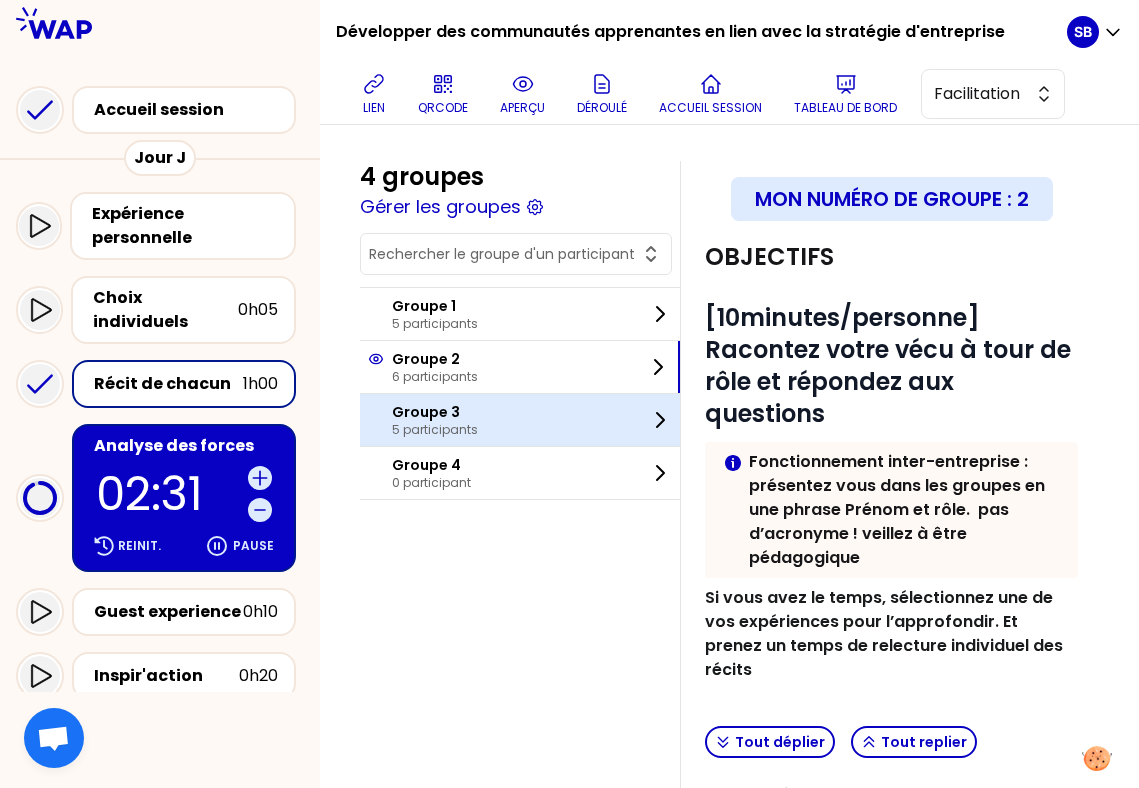 click on "Groupe 3" at bounding box center (435, 412) 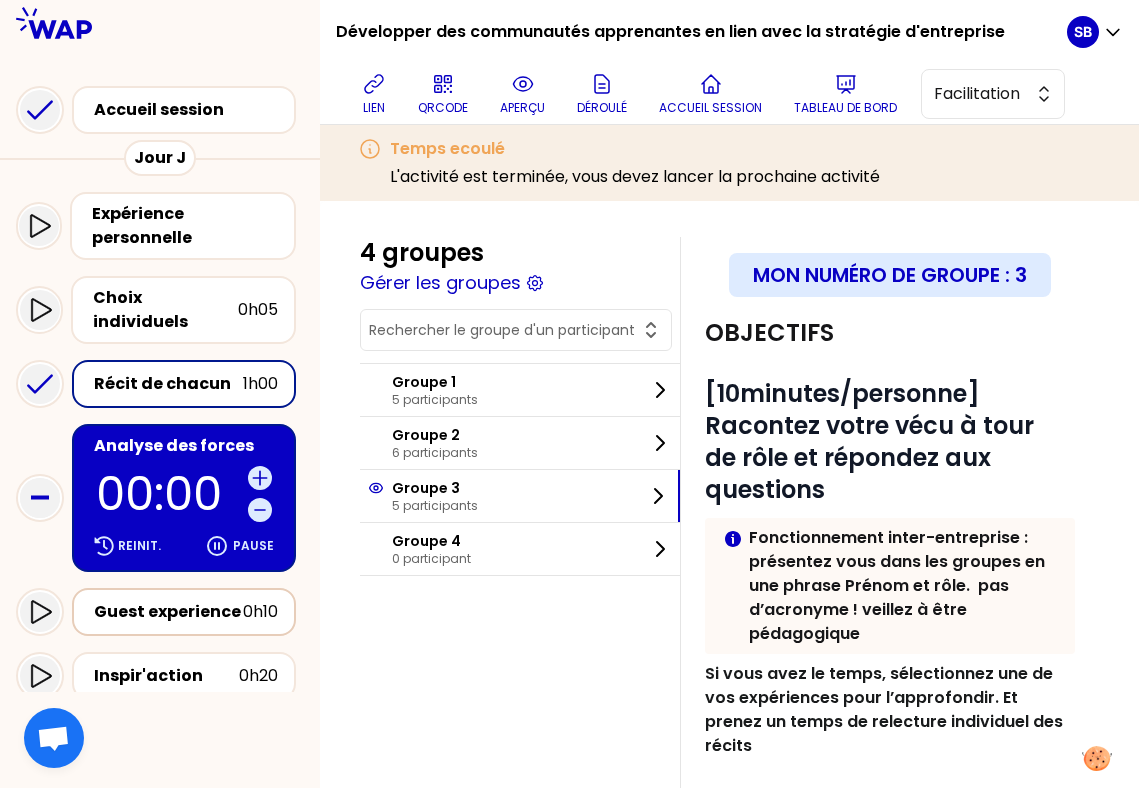 click on "Guest experience" at bounding box center (168, 612) 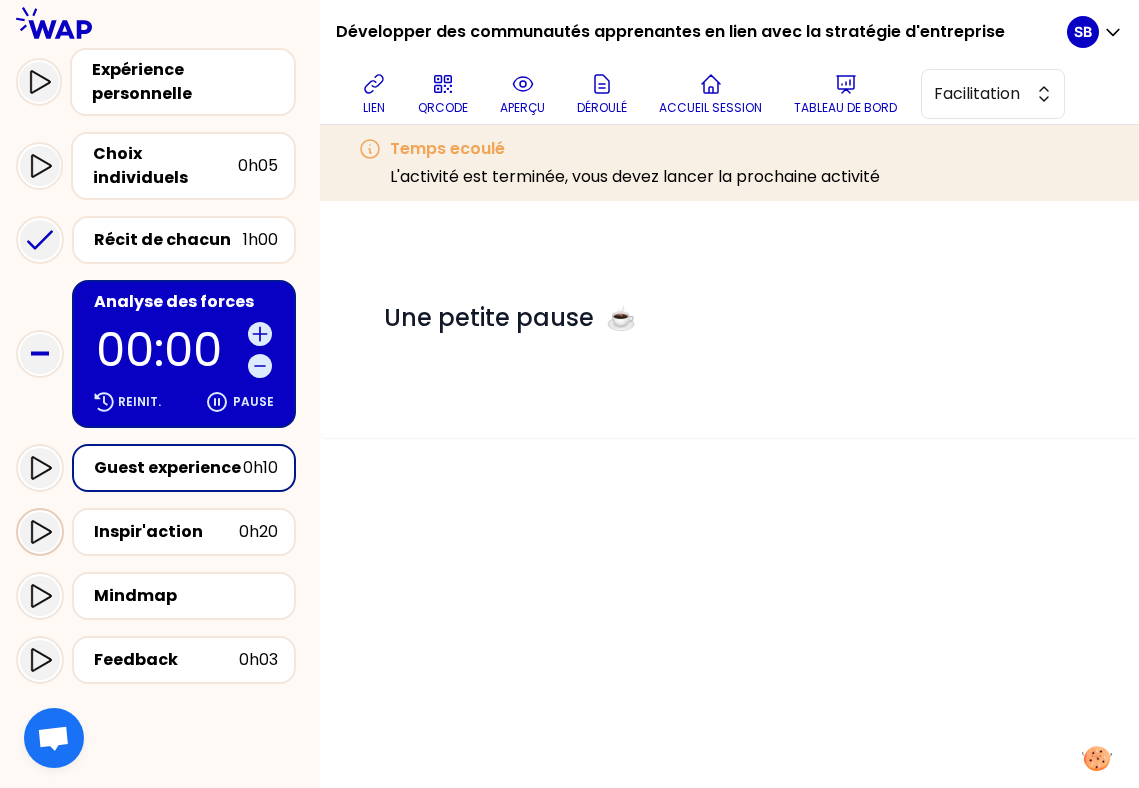 scroll, scrollTop: 238, scrollLeft: 0, axis: vertical 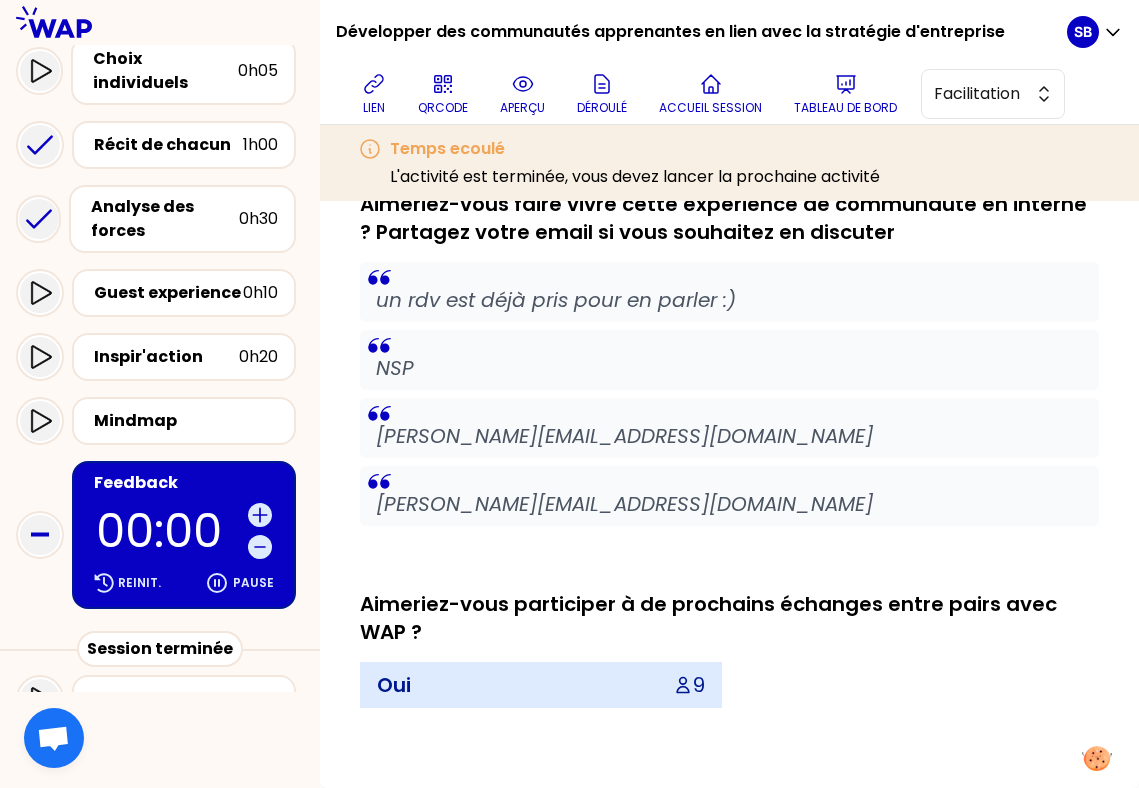 click on "NSP" at bounding box center [729, 368] 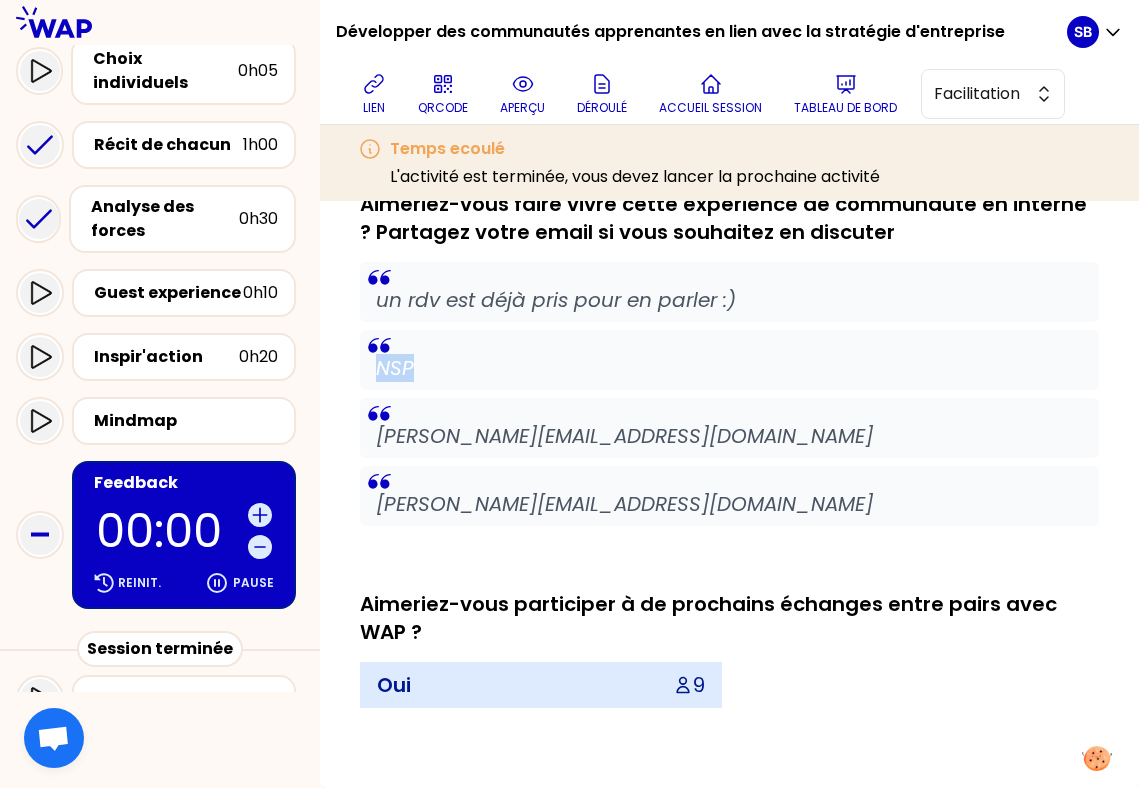 click on "NSP" at bounding box center (729, 368) 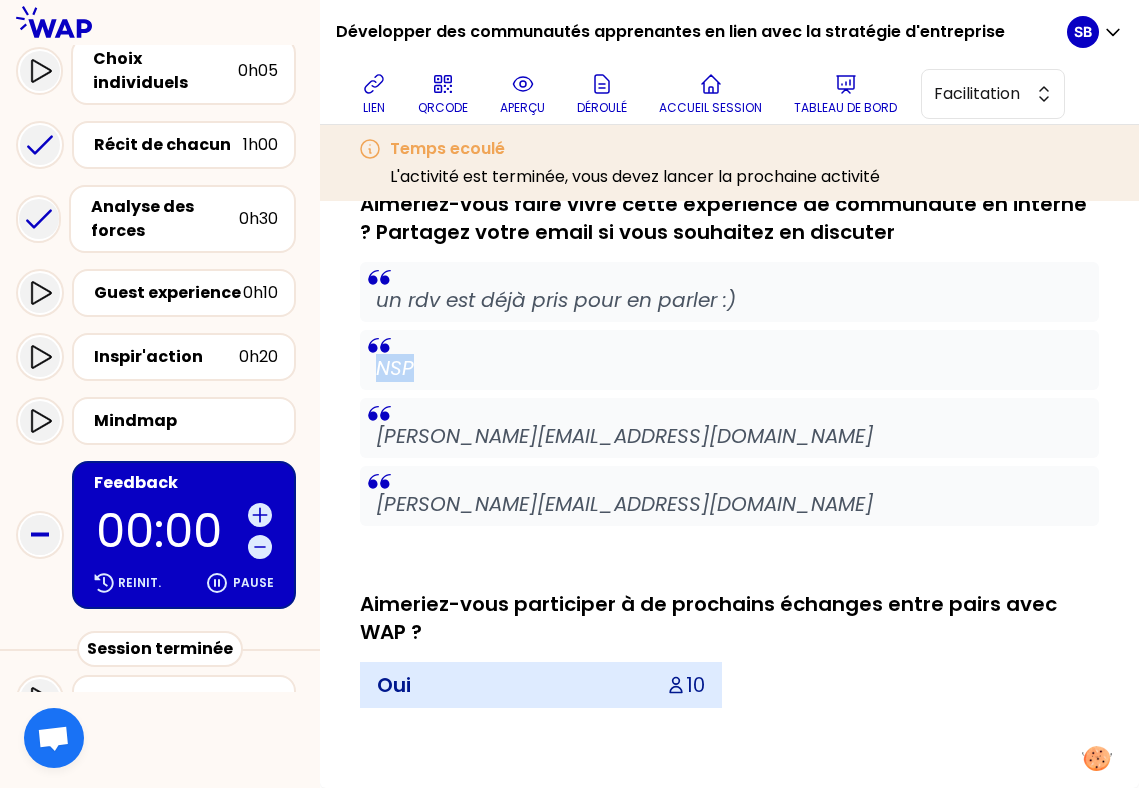 scroll, scrollTop: 2189, scrollLeft: 0, axis: vertical 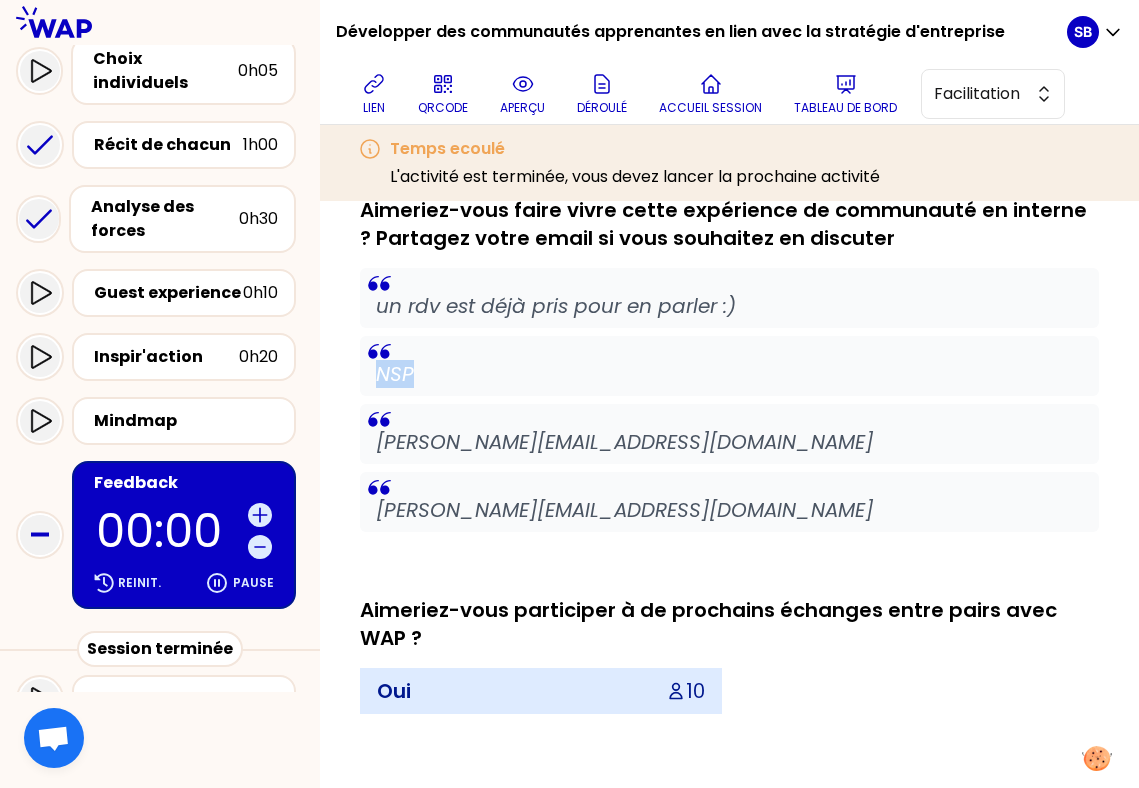 click on "NSP" at bounding box center (729, 374) 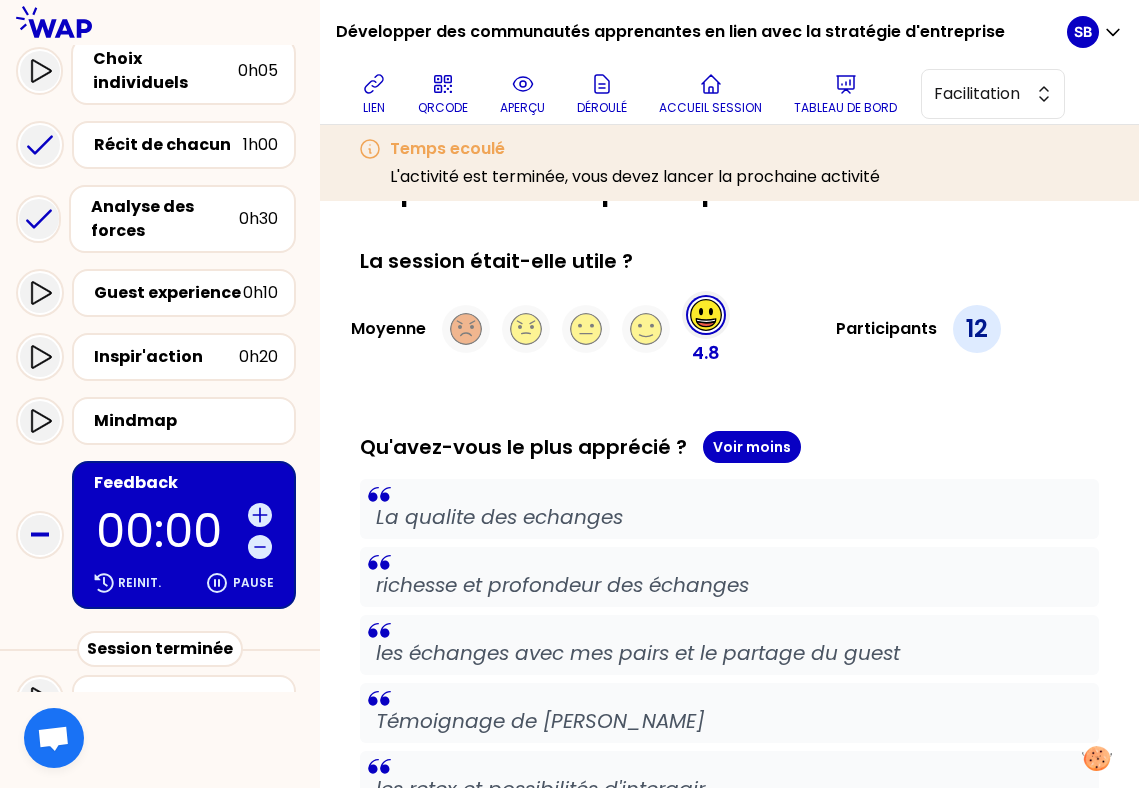 scroll, scrollTop: 0, scrollLeft: 0, axis: both 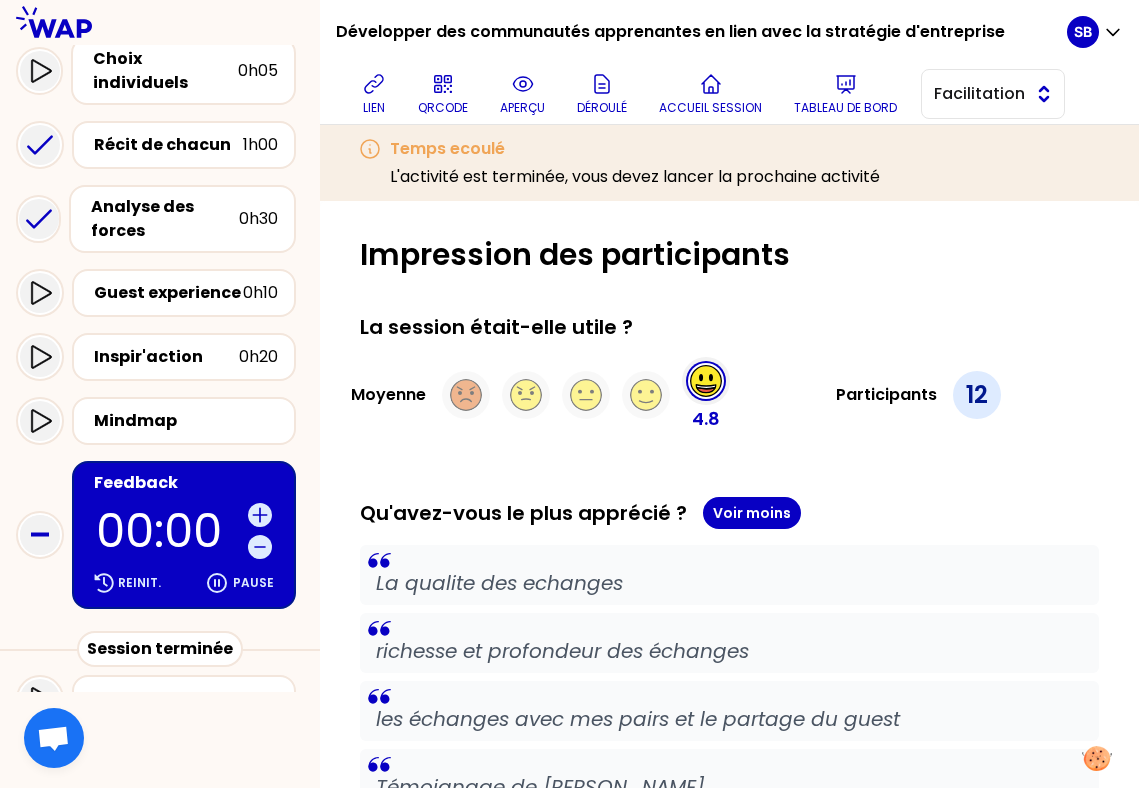 click on "Facilitation" at bounding box center [979, 94] 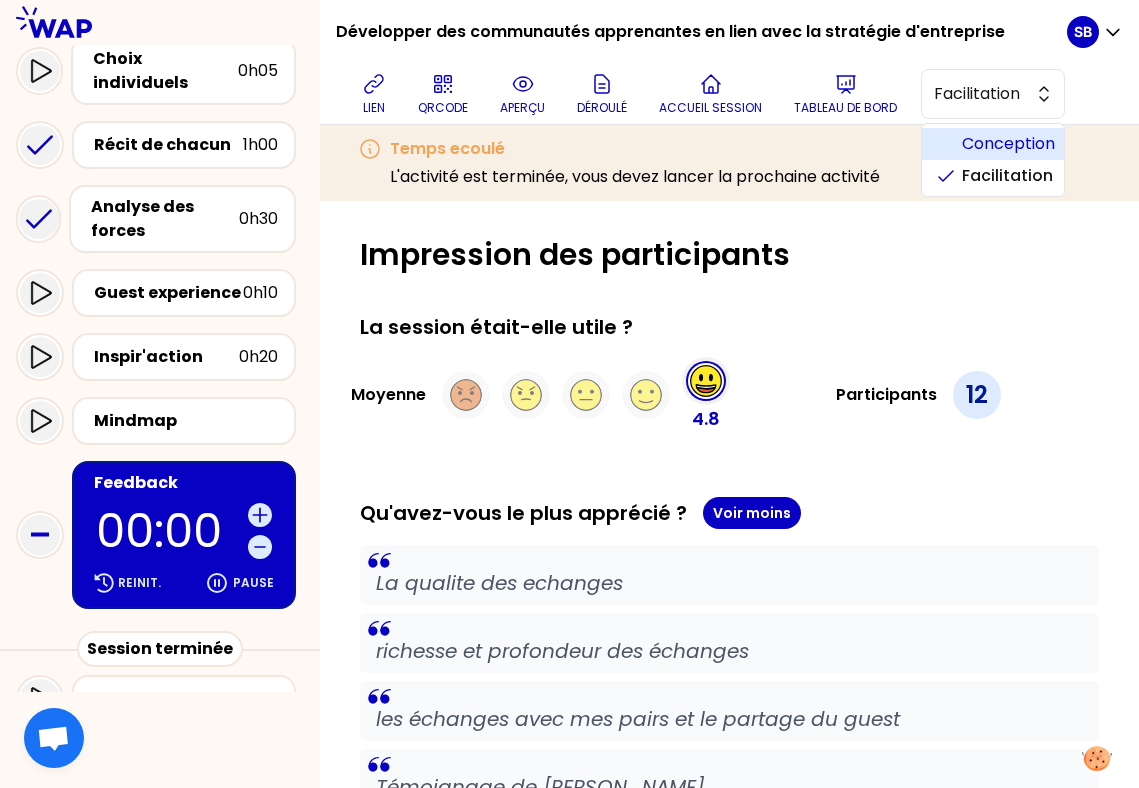 click on "Conception" at bounding box center [1005, 144] 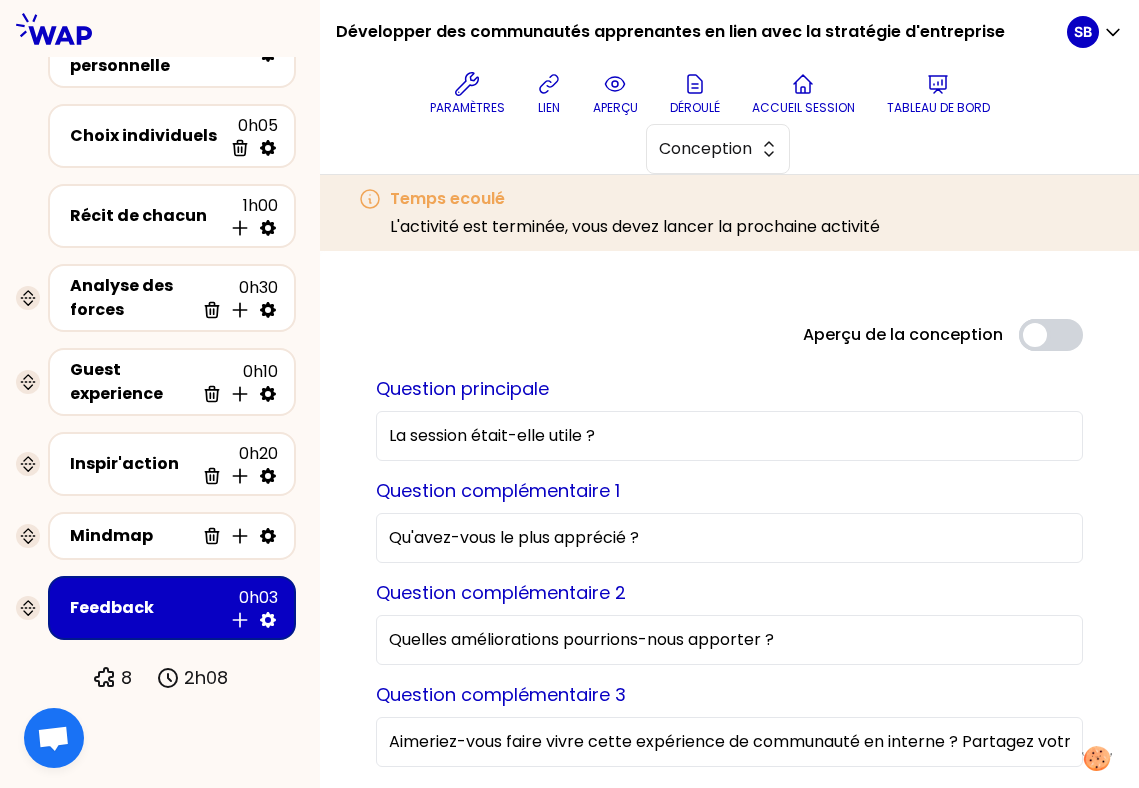 scroll, scrollTop: 77, scrollLeft: 0, axis: vertical 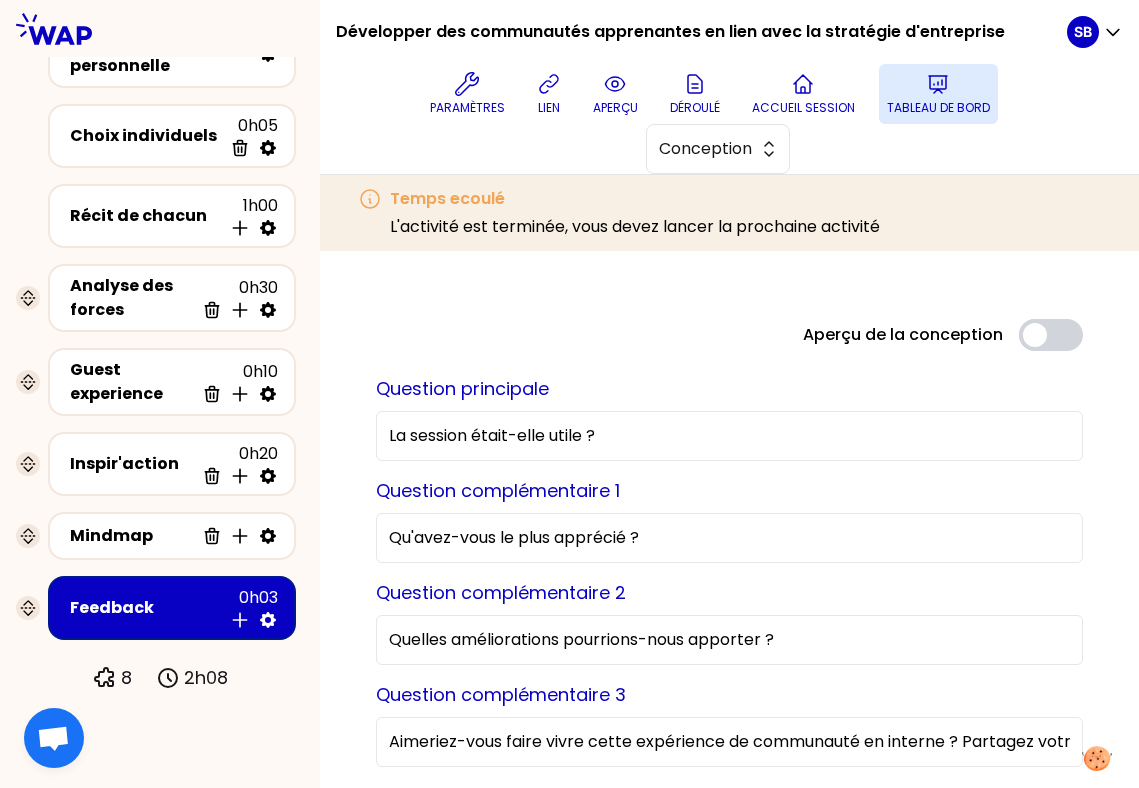 click on "Tableau de bord" at bounding box center (938, 94) 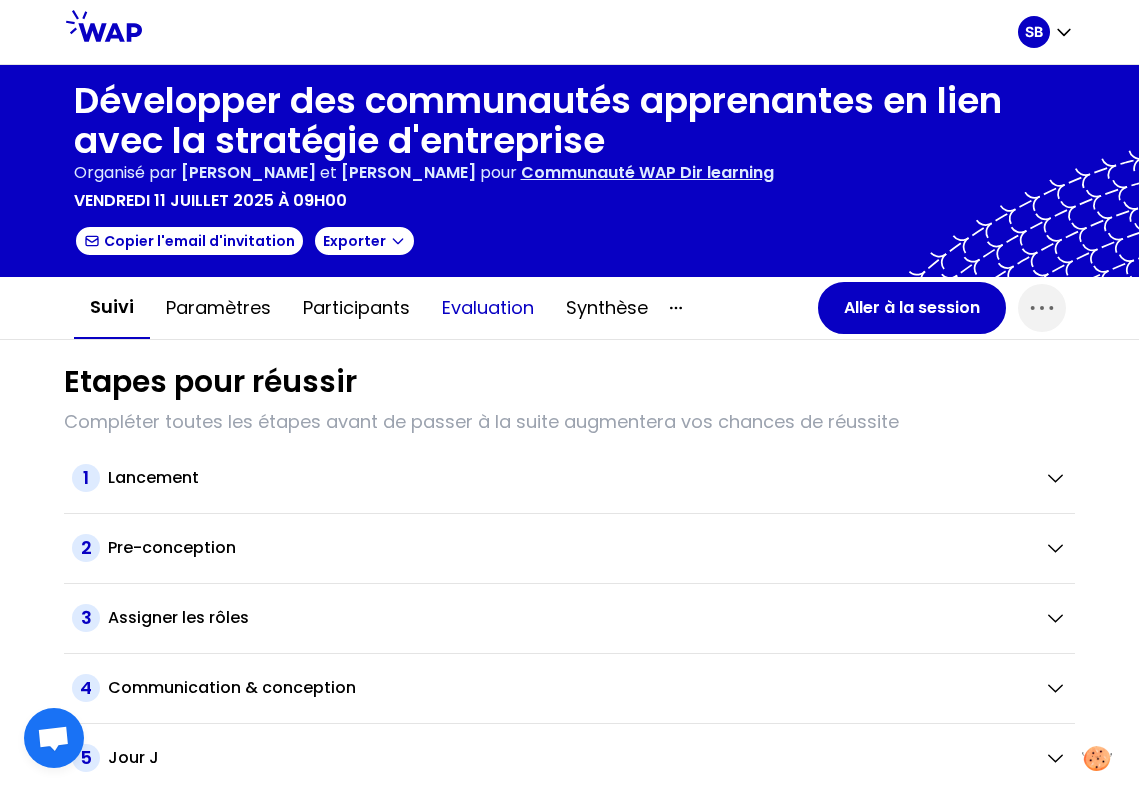 click on "Evaluation" at bounding box center (488, 308) 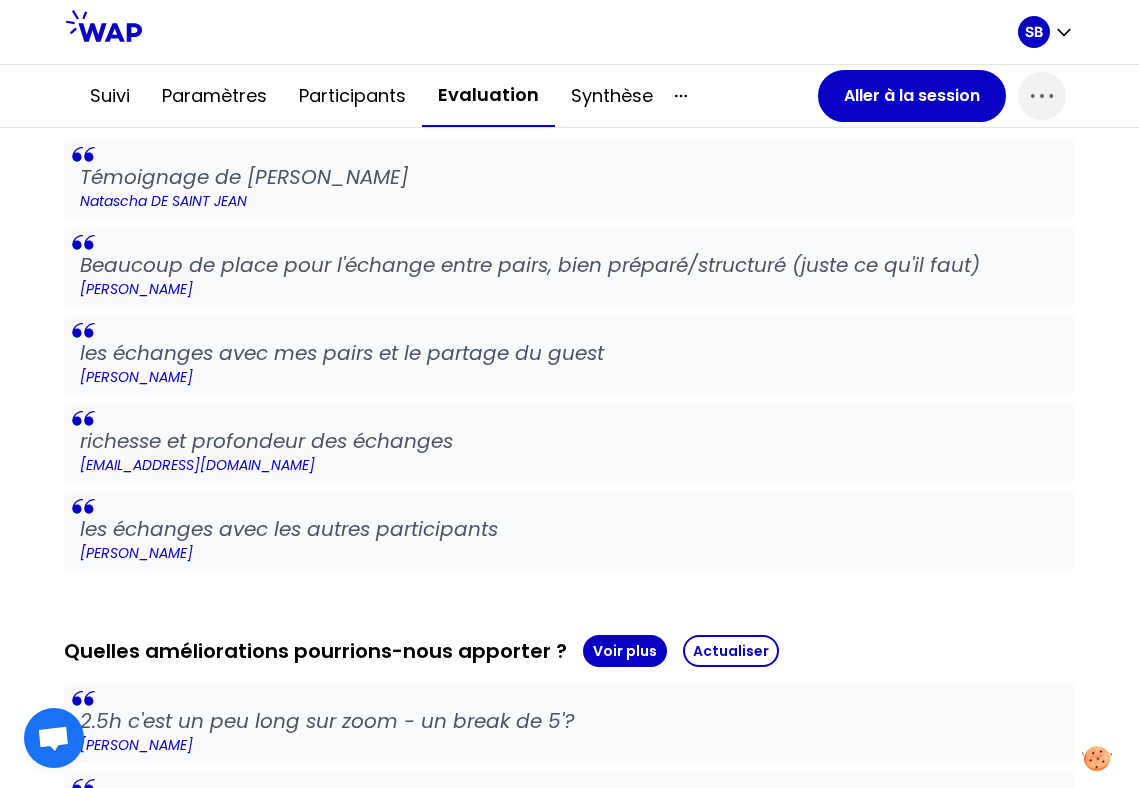 scroll, scrollTop: 552, scrollLeft: 0, axis: vertical 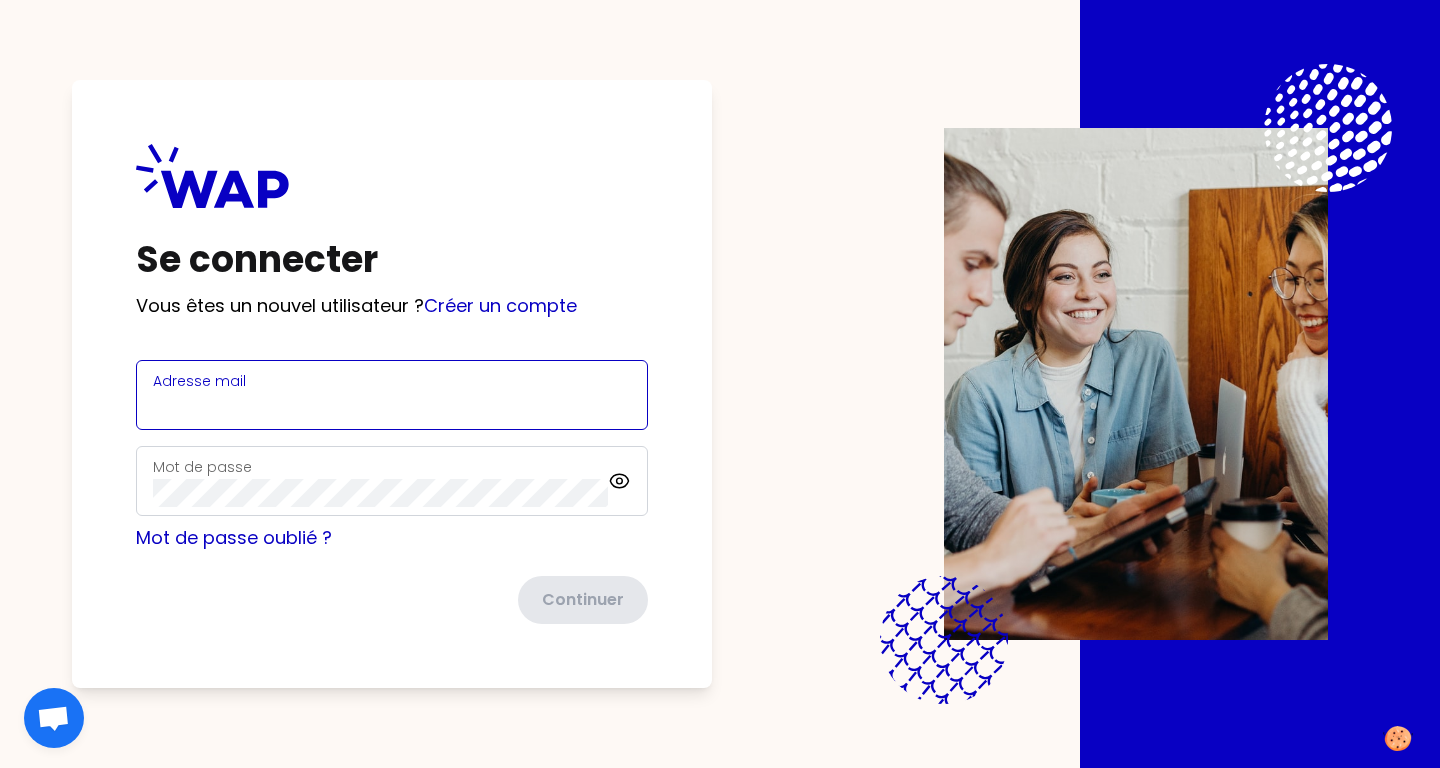 type on "[PERSON_NAME][EMAIL_ADDRESS][DOMAIN_NAME]" 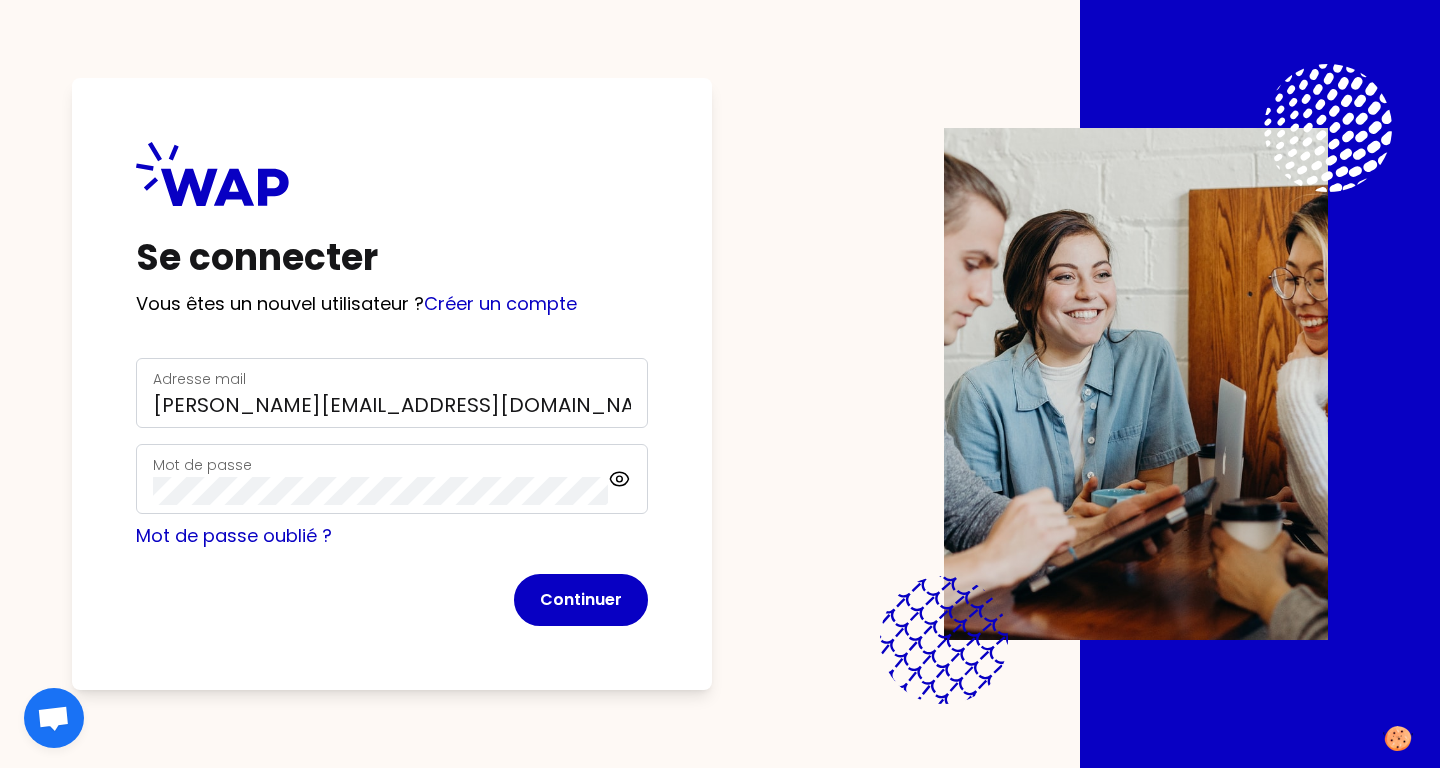 click on "Continuer" at bounding box center (581, 600) 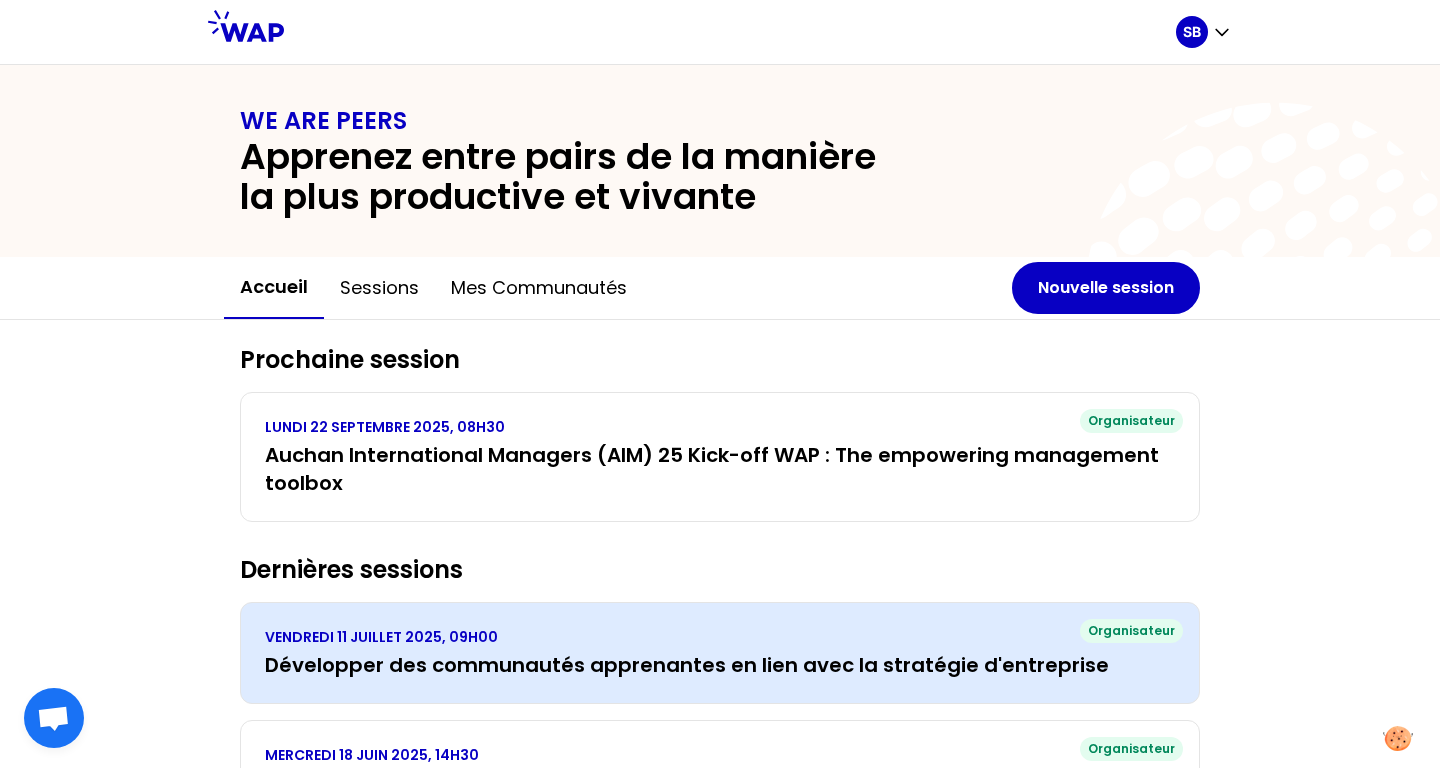 click on "VENDREDI 11 JUILLET 2025, 09H00" at bounding box center [720, 637] 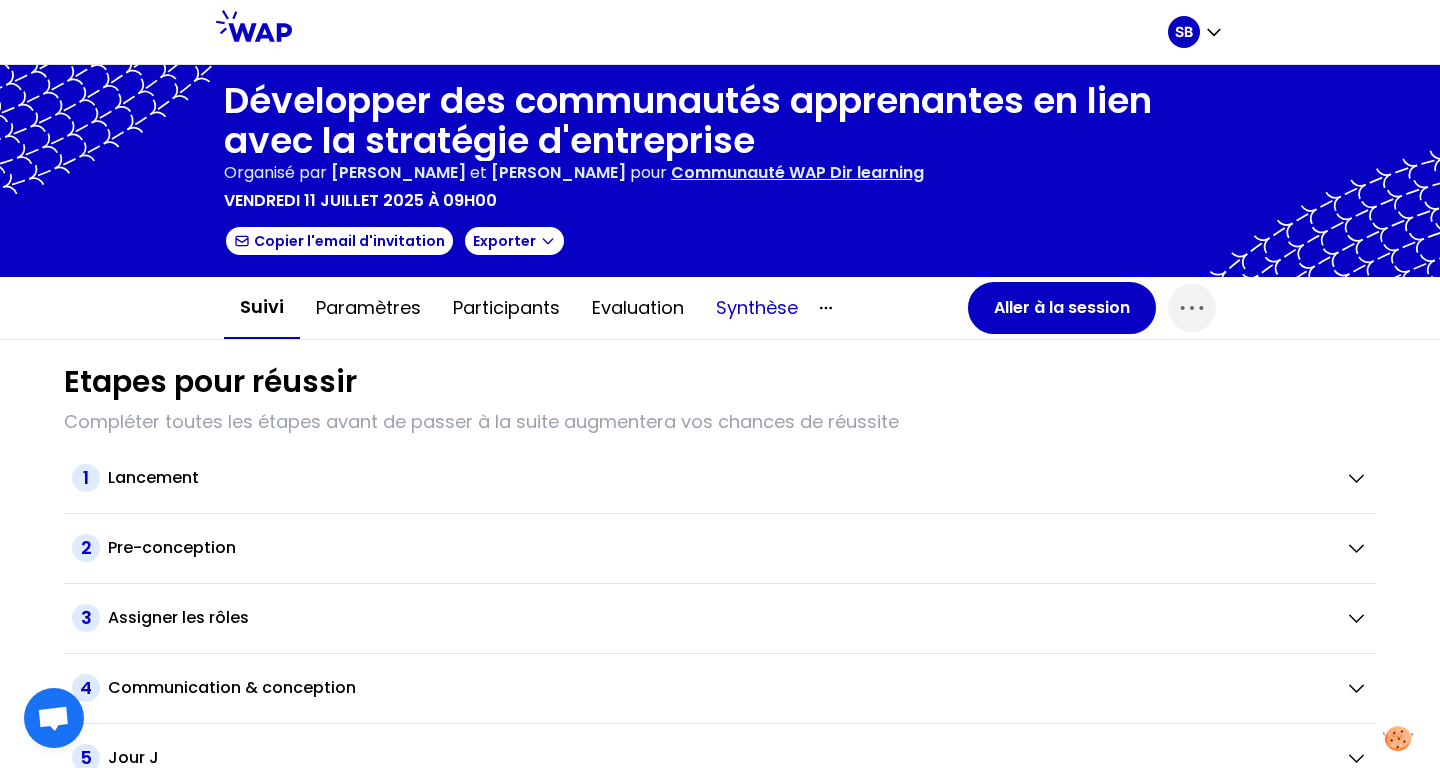click on "Synthèse" at bounding box center (757, 308) 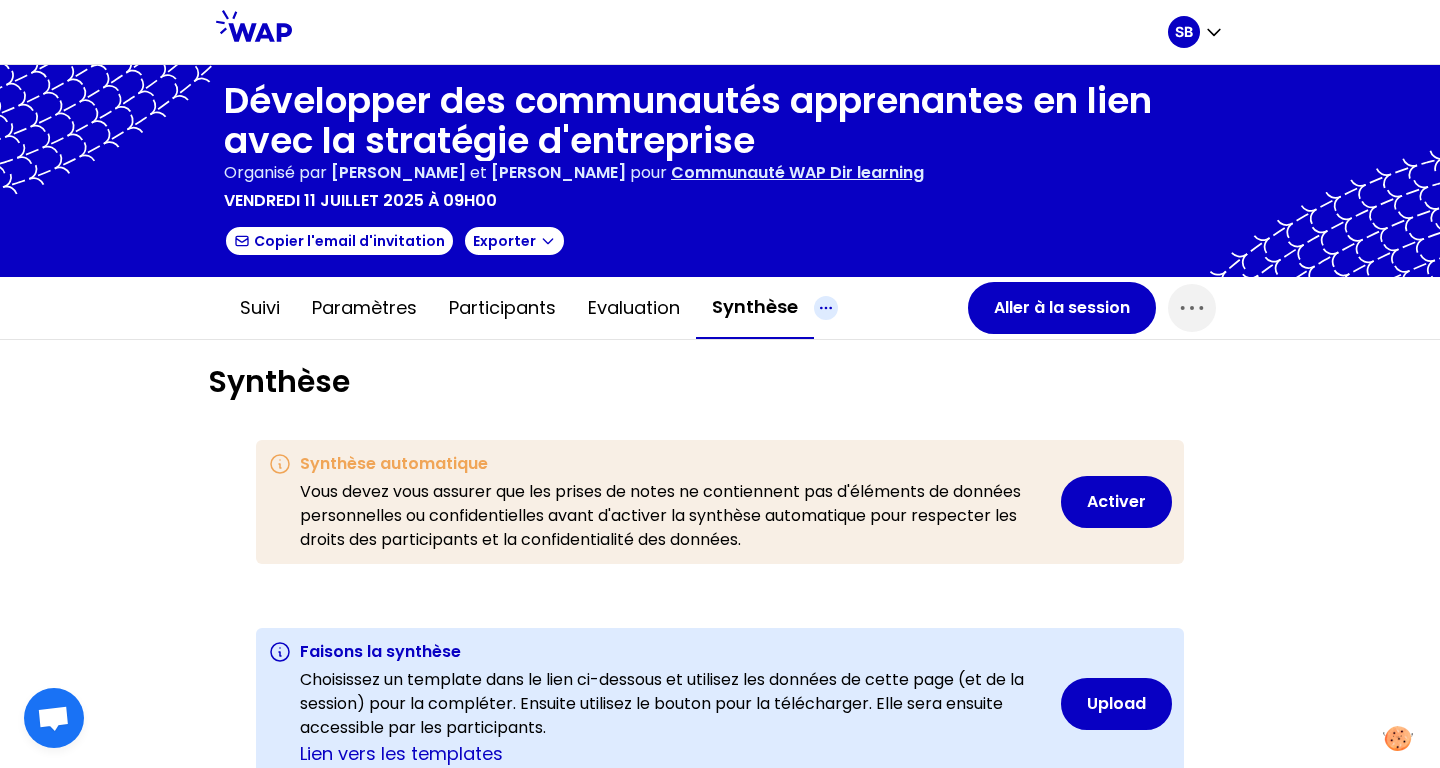 click 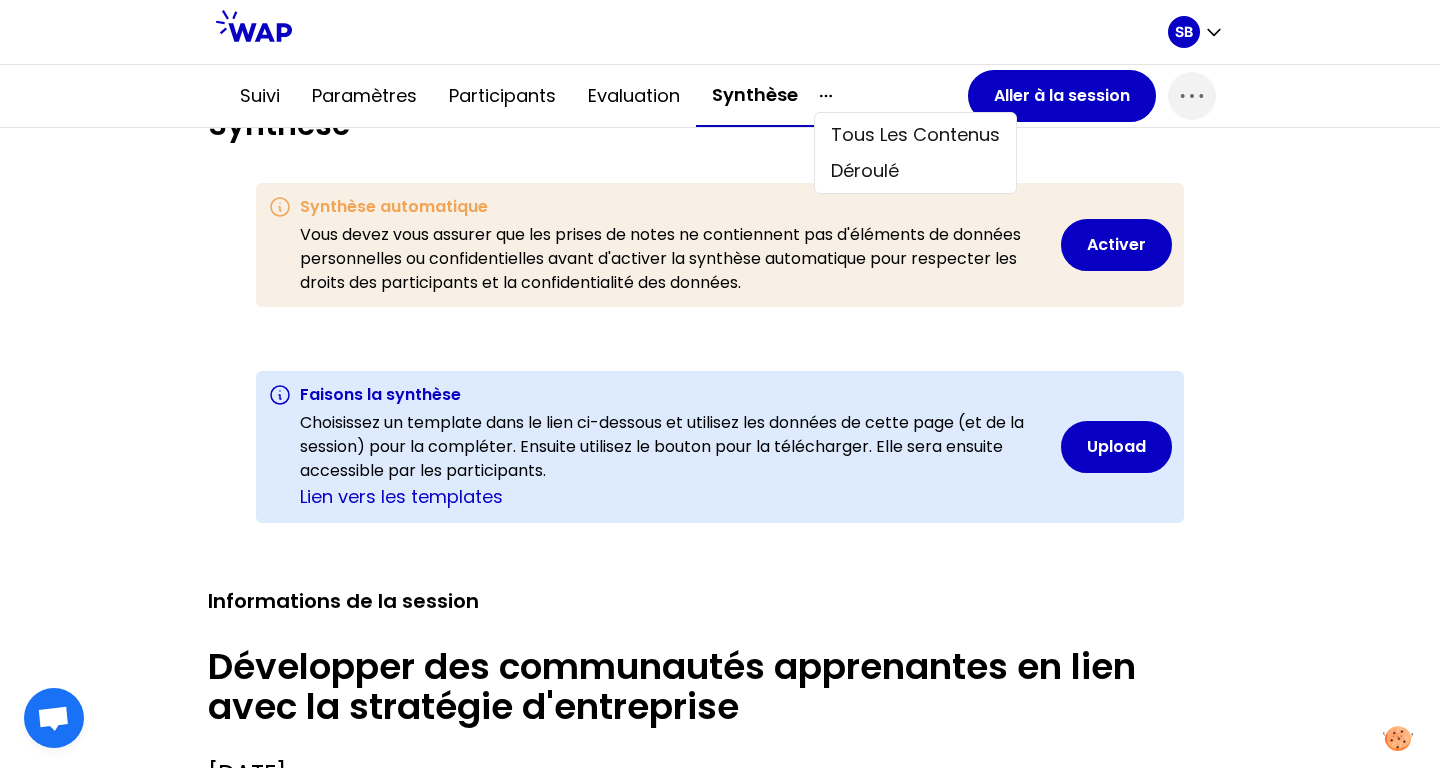 scroll, scrollTop: 0, scrollLeft: 0, axis: both 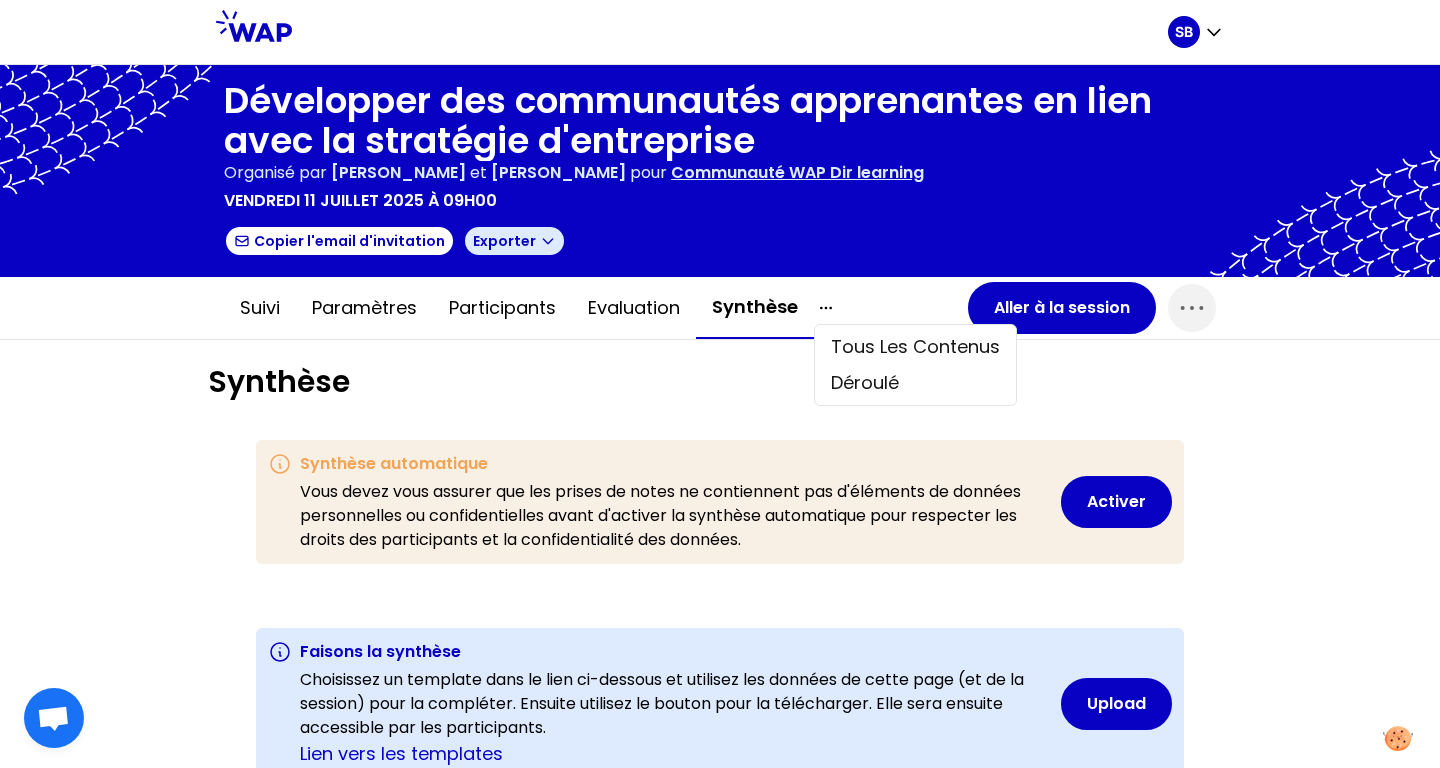 click 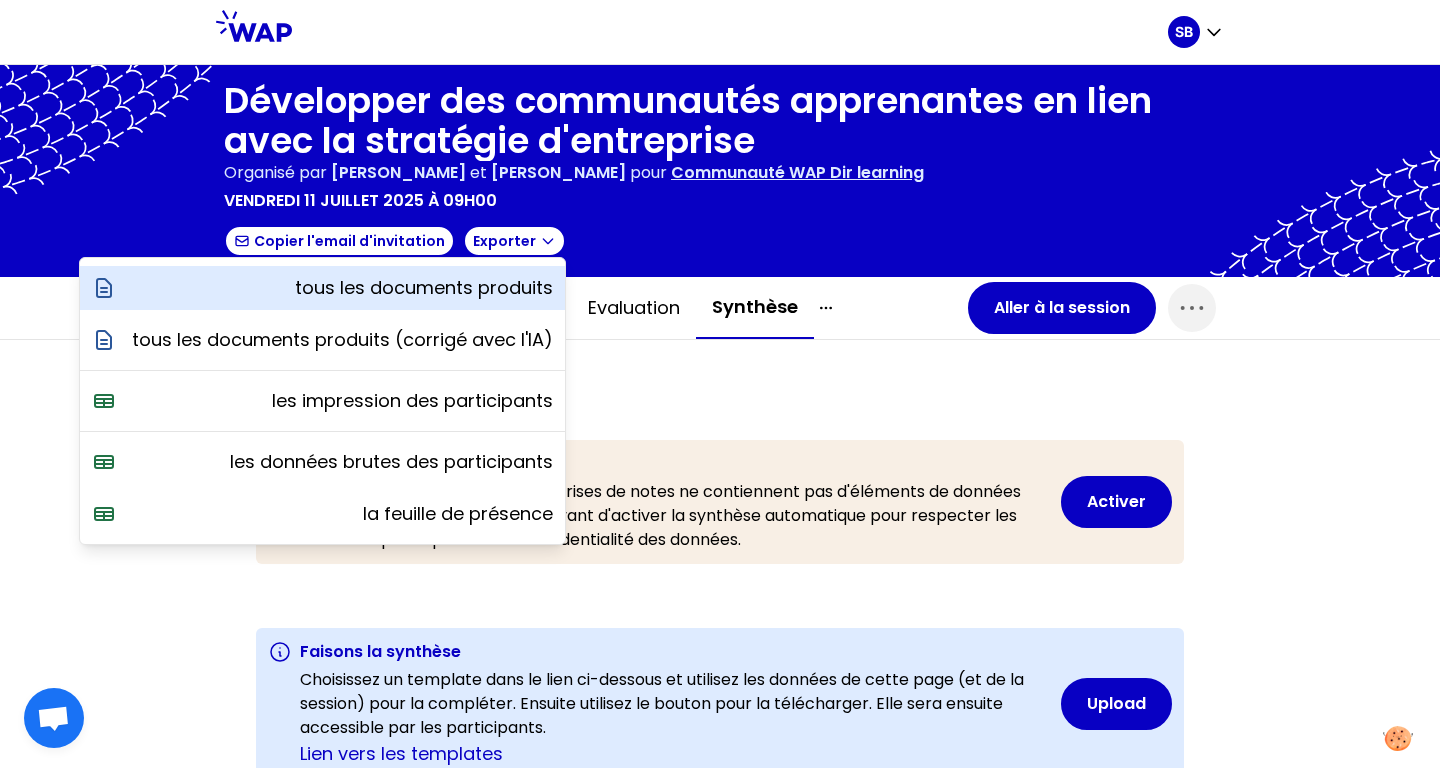 click on "tous les documents produits" at bounding box center (424, 288) 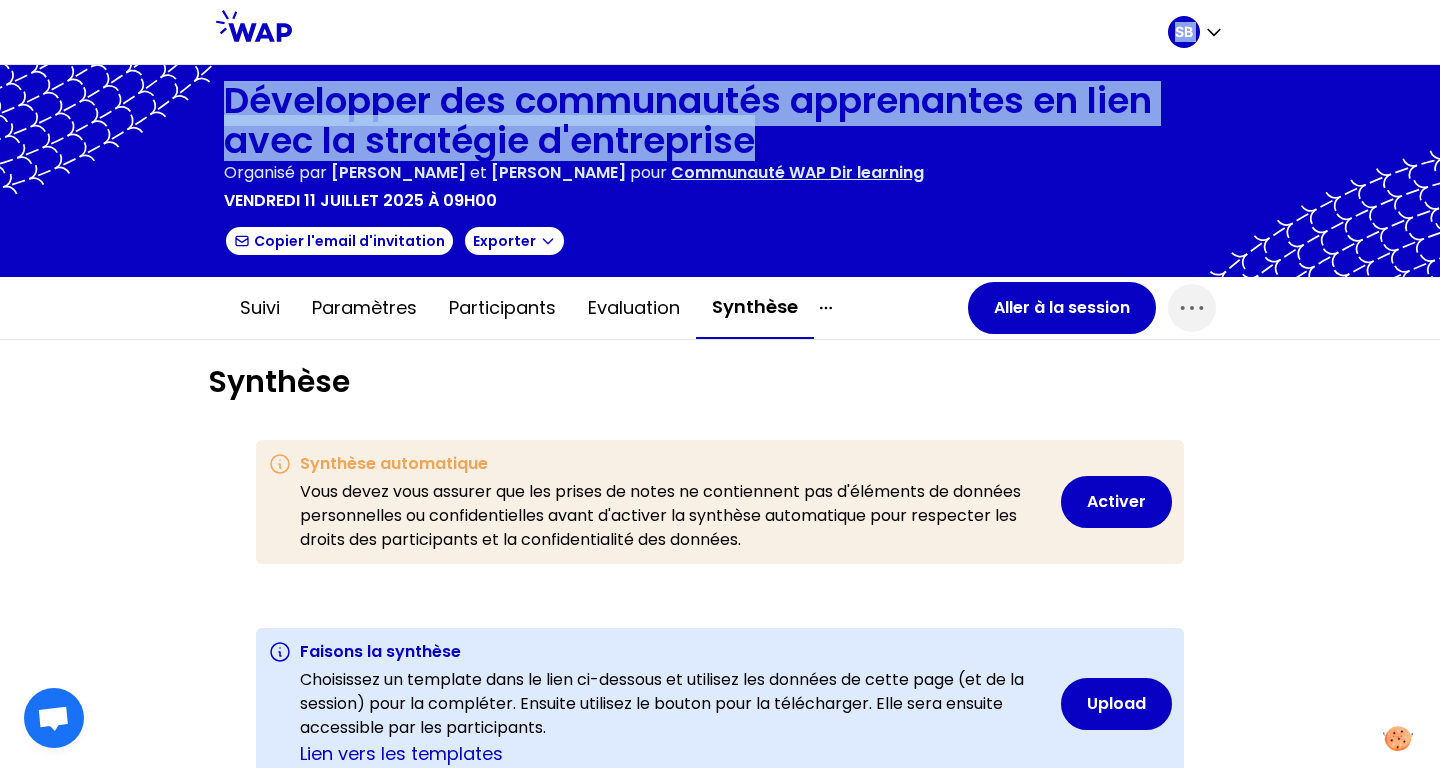 drag, startPoint x: 785, startPoint y: 151, endPoint x: 208, endPoint y: 56, distance: 584.7683 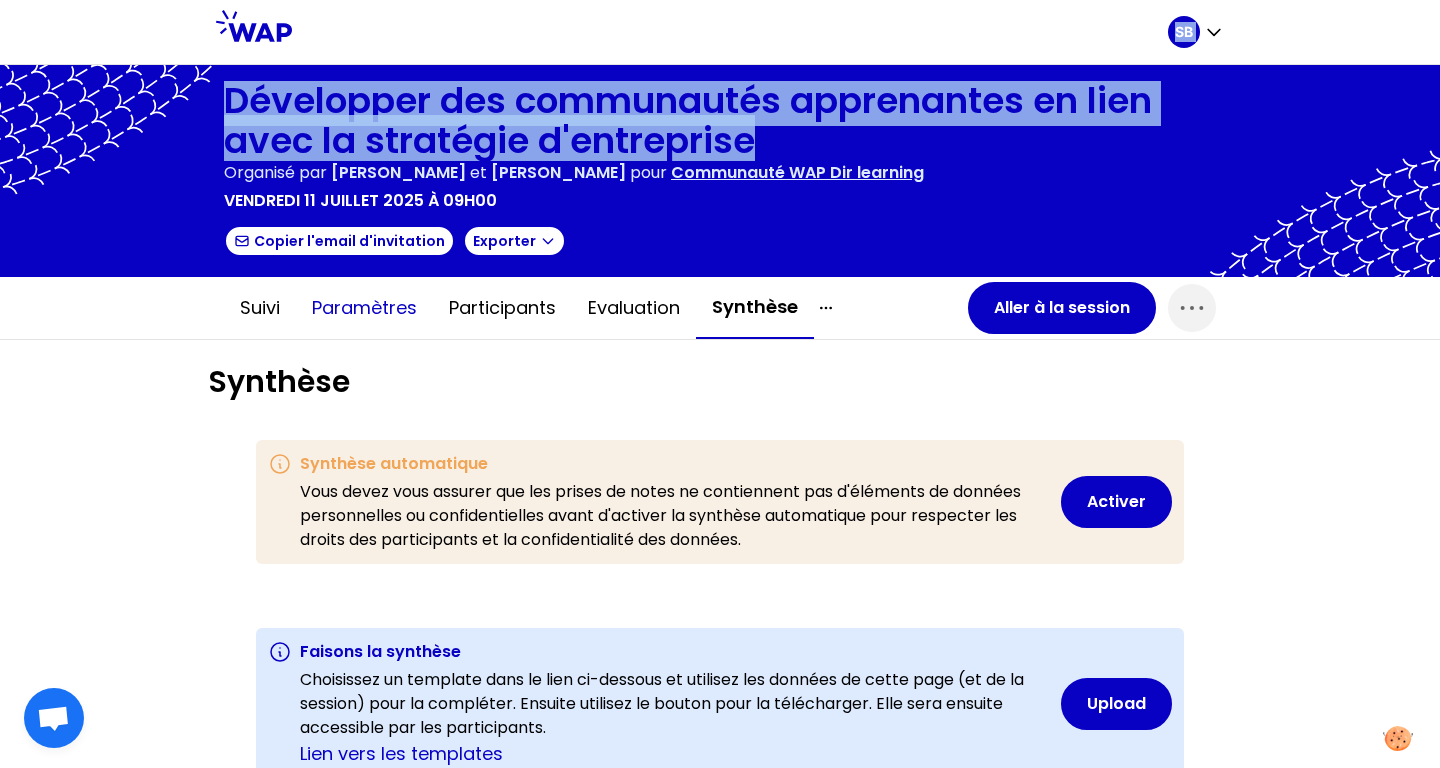 click on "Paramètres" at bounding box center (364, 308) 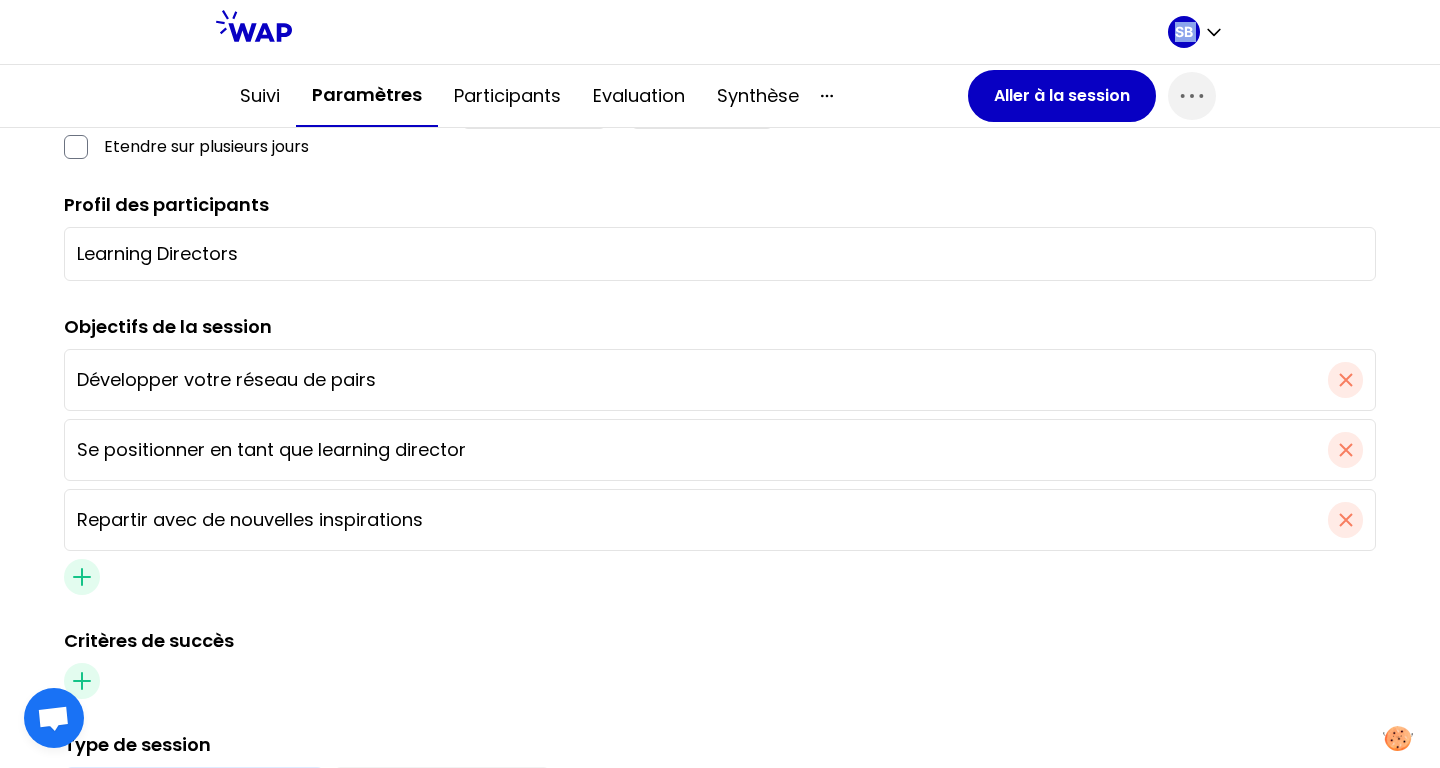 scroll, scrollTop: 0, scrollLeft: 0, axis: both 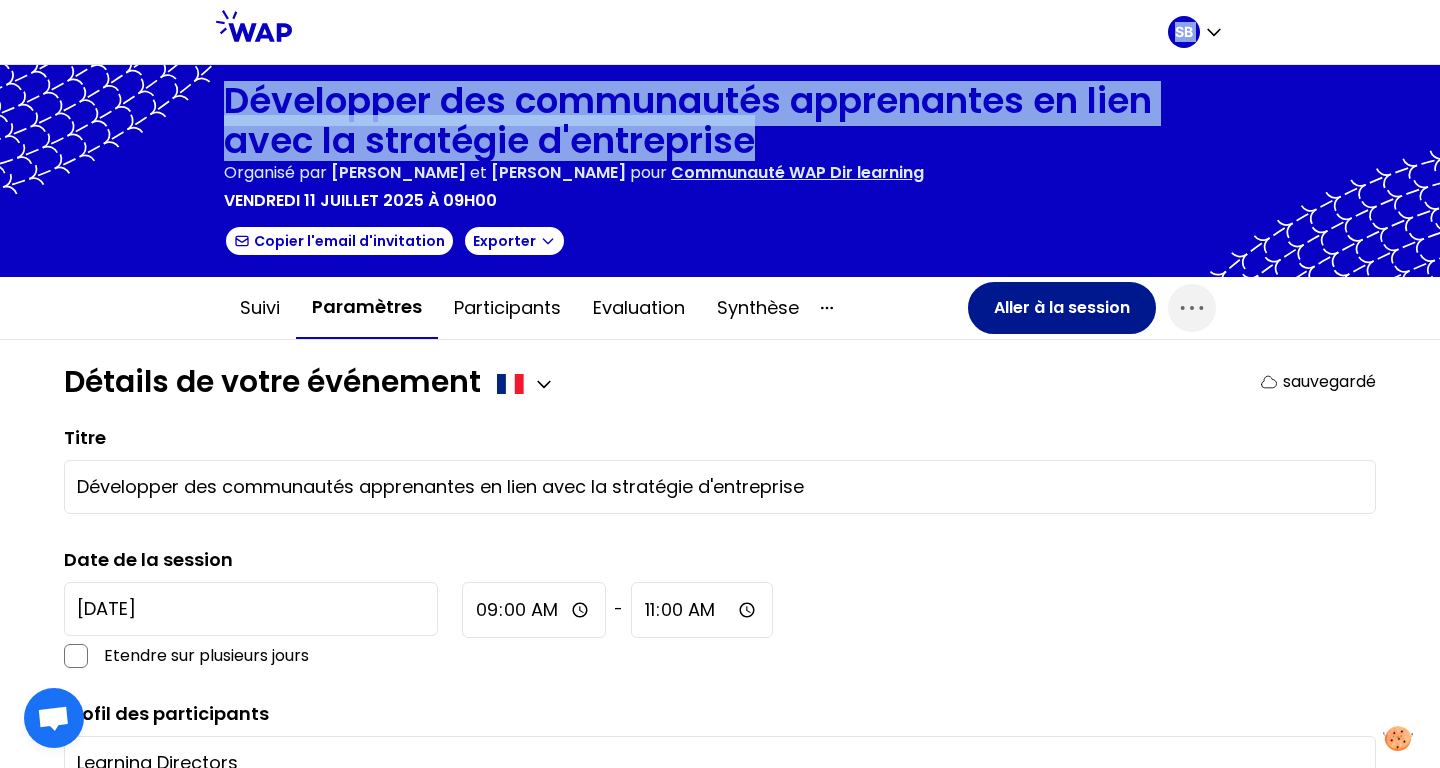 click on "Aller à la session" at bounding box center (1062, 308) 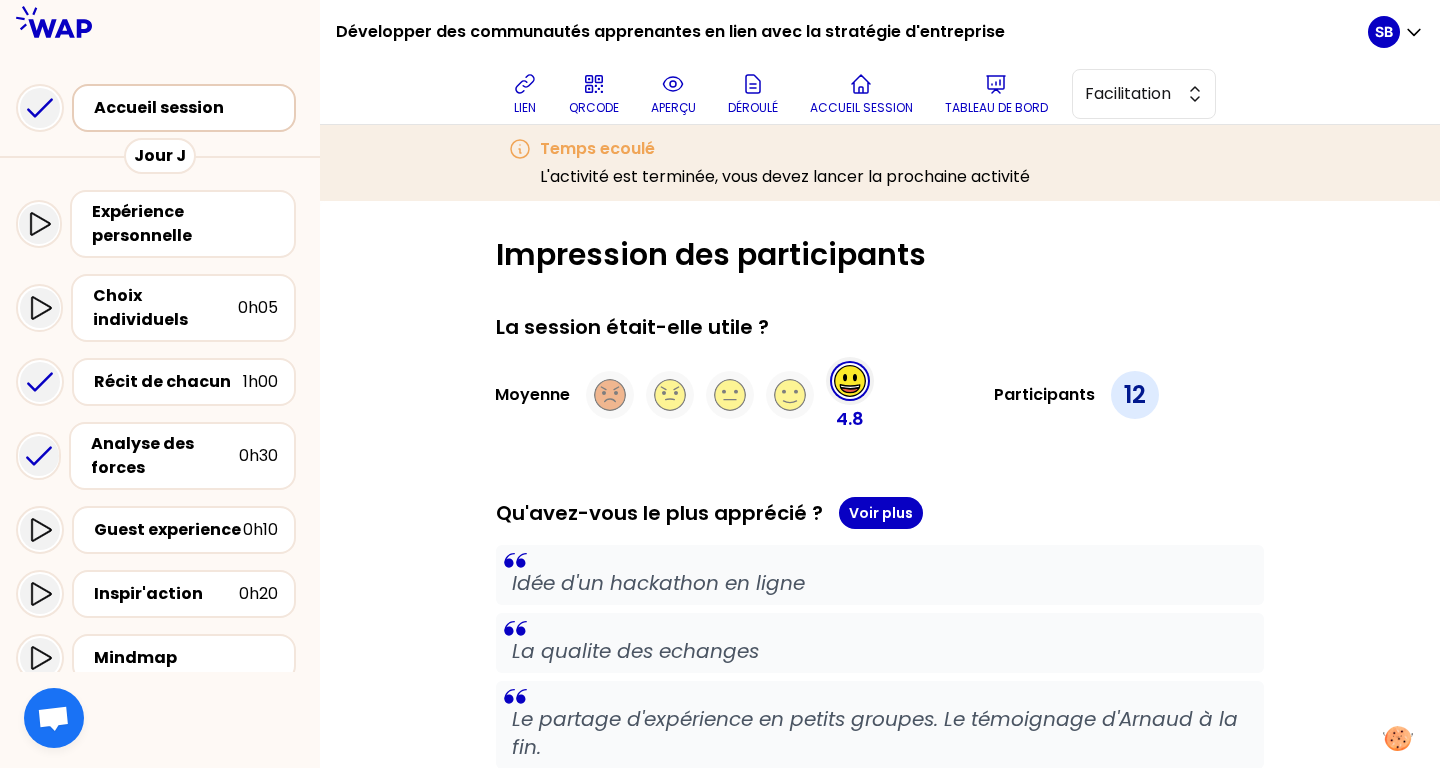 click on "Accueil session" at bounding box center [190, 108] 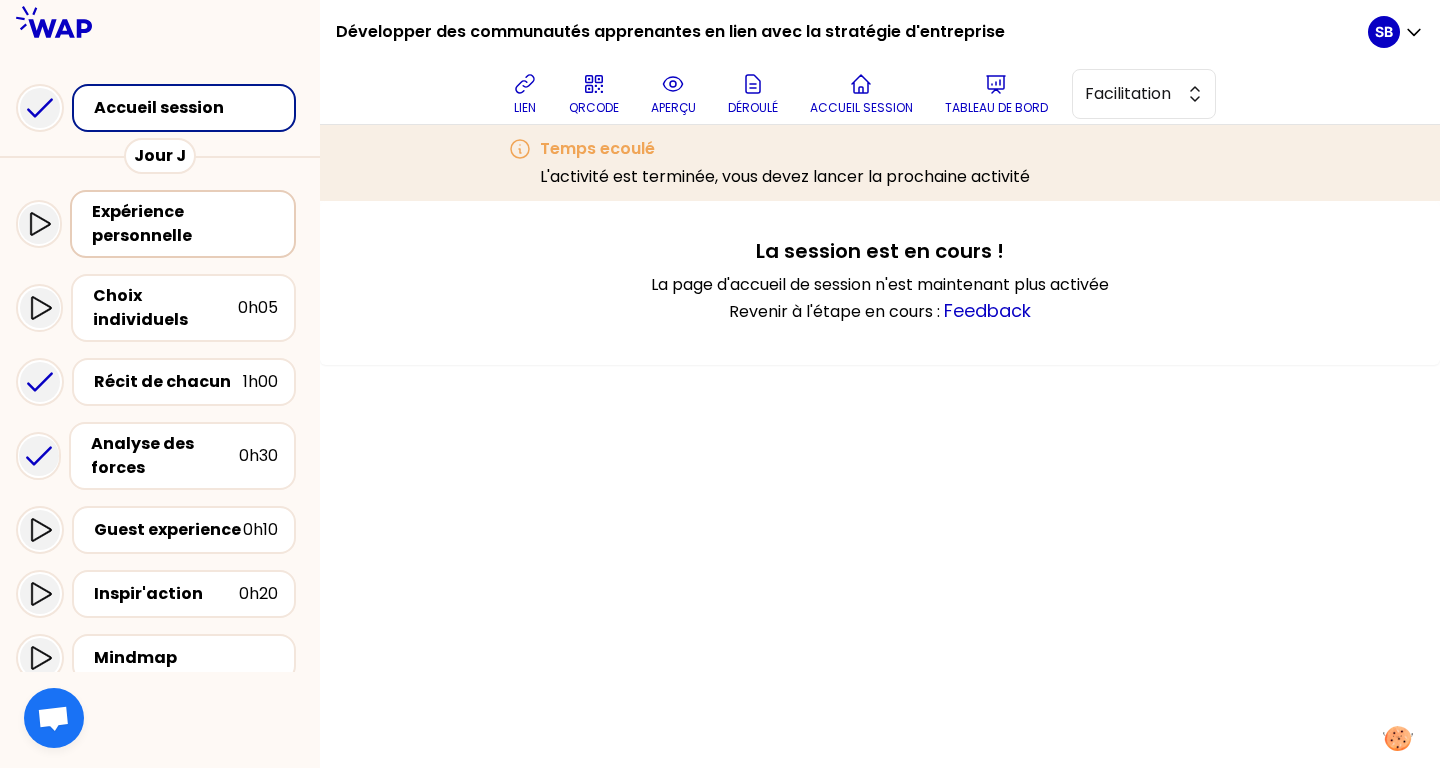click on "Expérience personnelle" at bounding box center (185, 224) 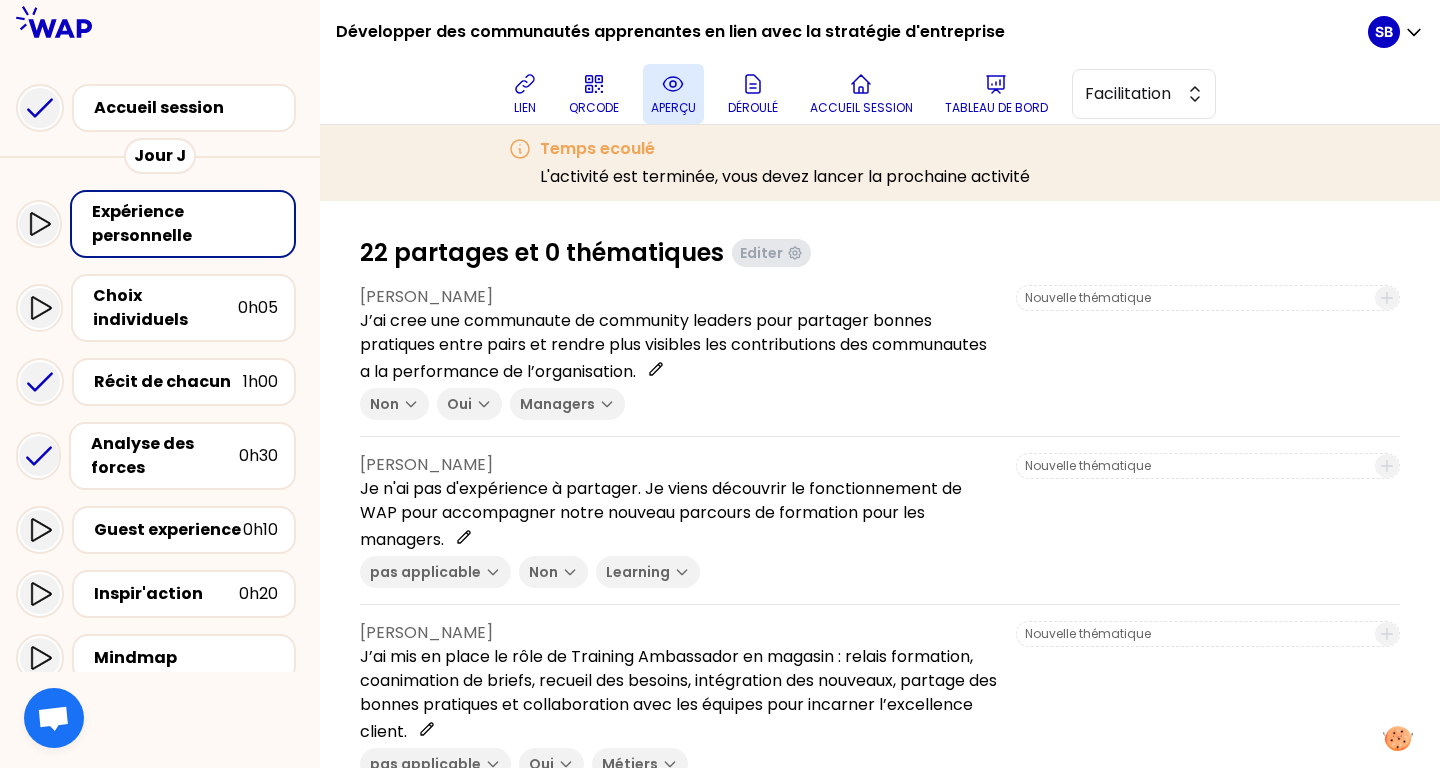 click 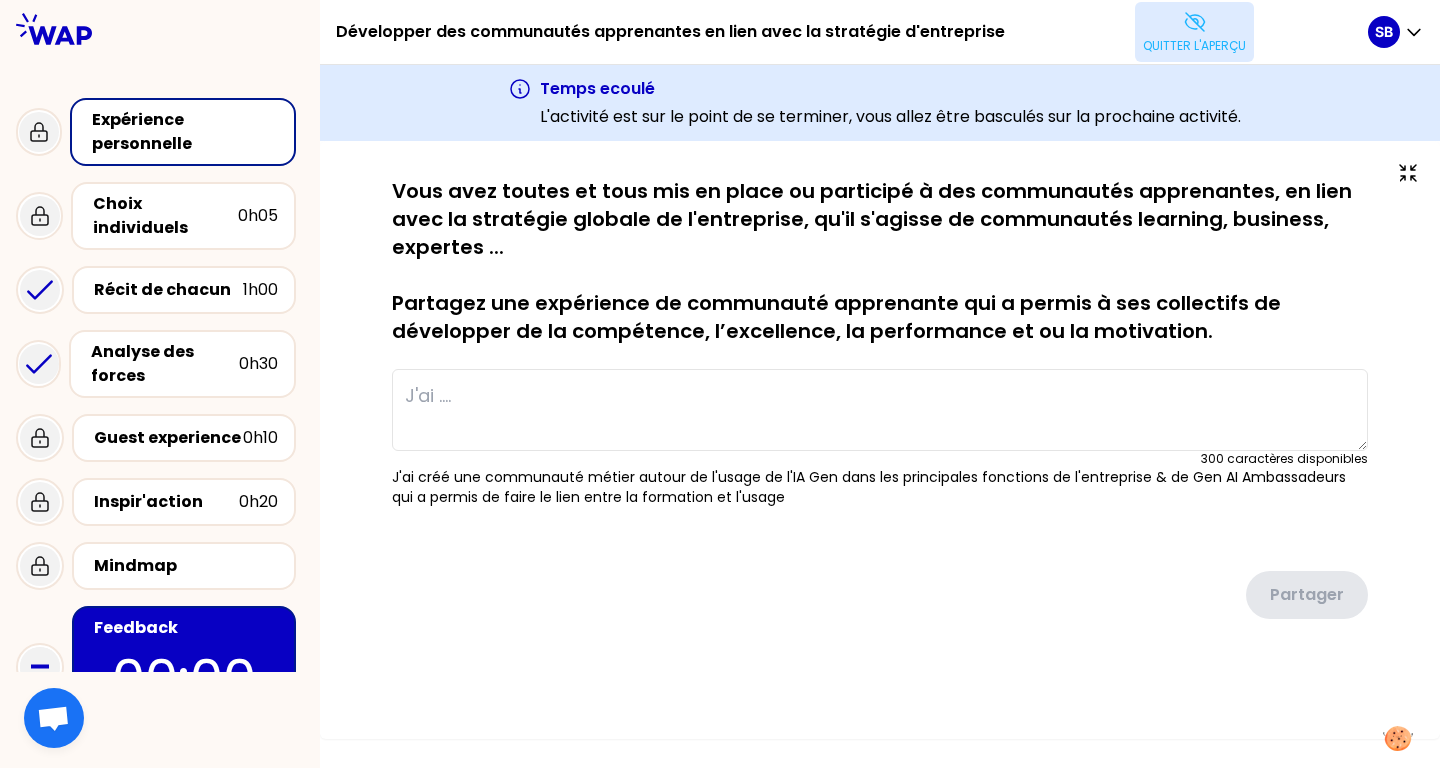 type on "J’ai cree une communaute de community leaders pour partager bonnes pratiques entre pairs et rendre plus visibles les contributions des communautes a la performance de l’organisation." 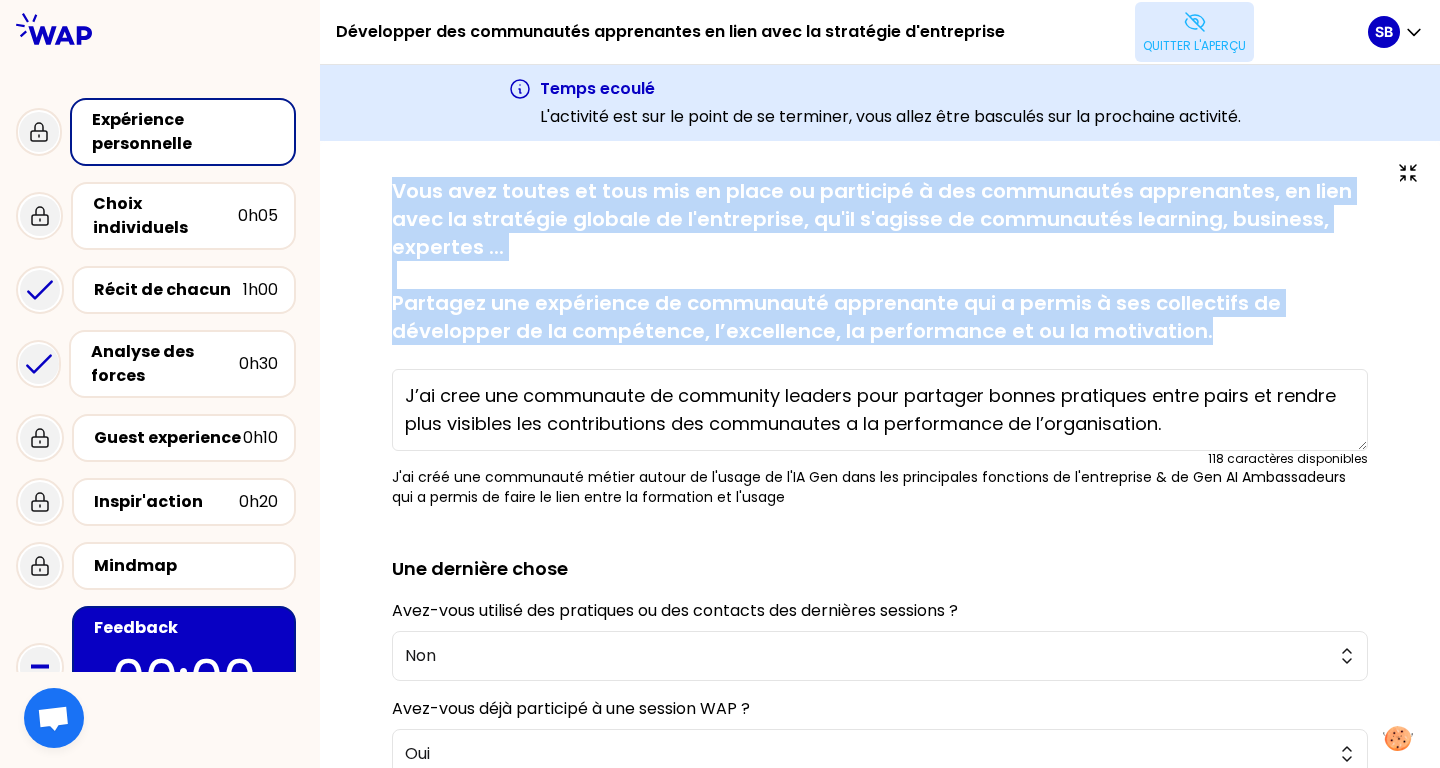 drag, startPoint x: 375, startPoint y: 181, endPoint x: 1252, endPoint y: 334, distance: 890.24603 